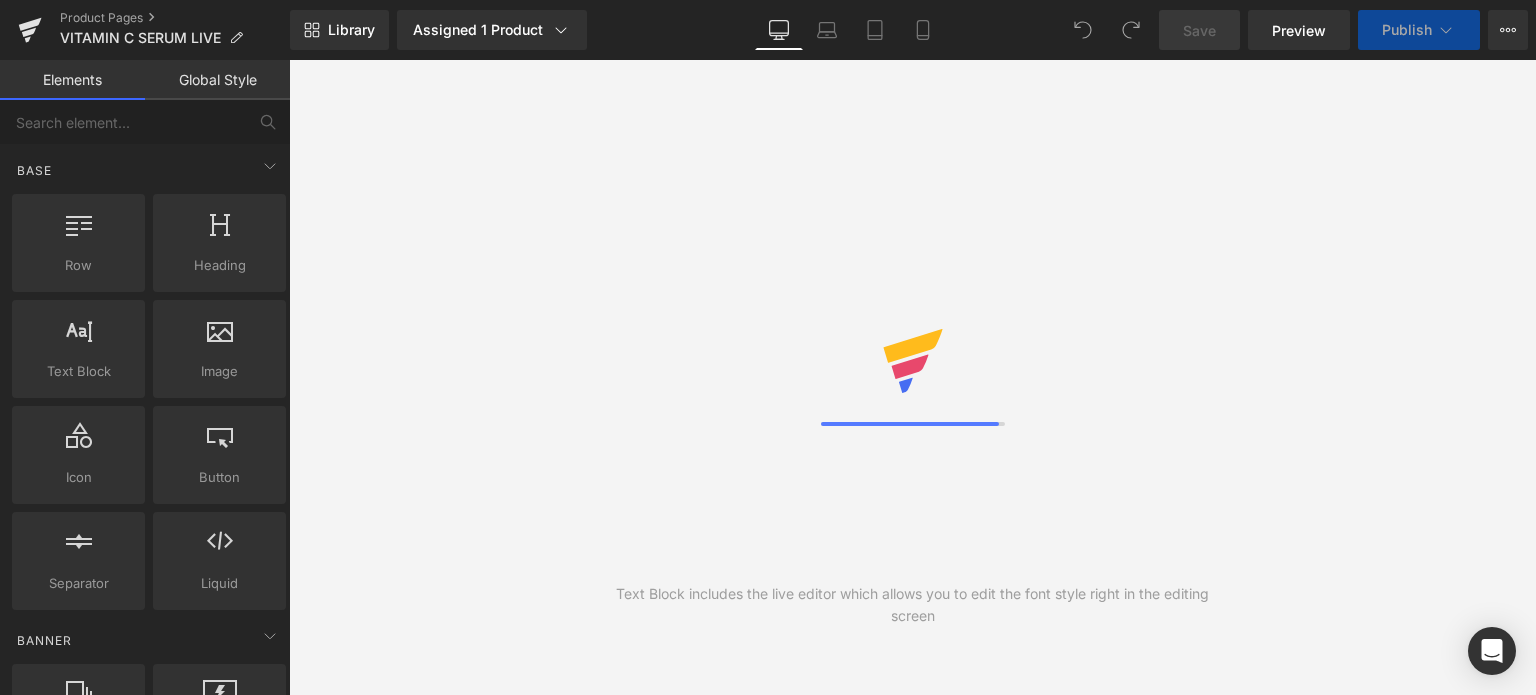 scroll, scrollTop: 0, scrollLeft: 0, axis: both 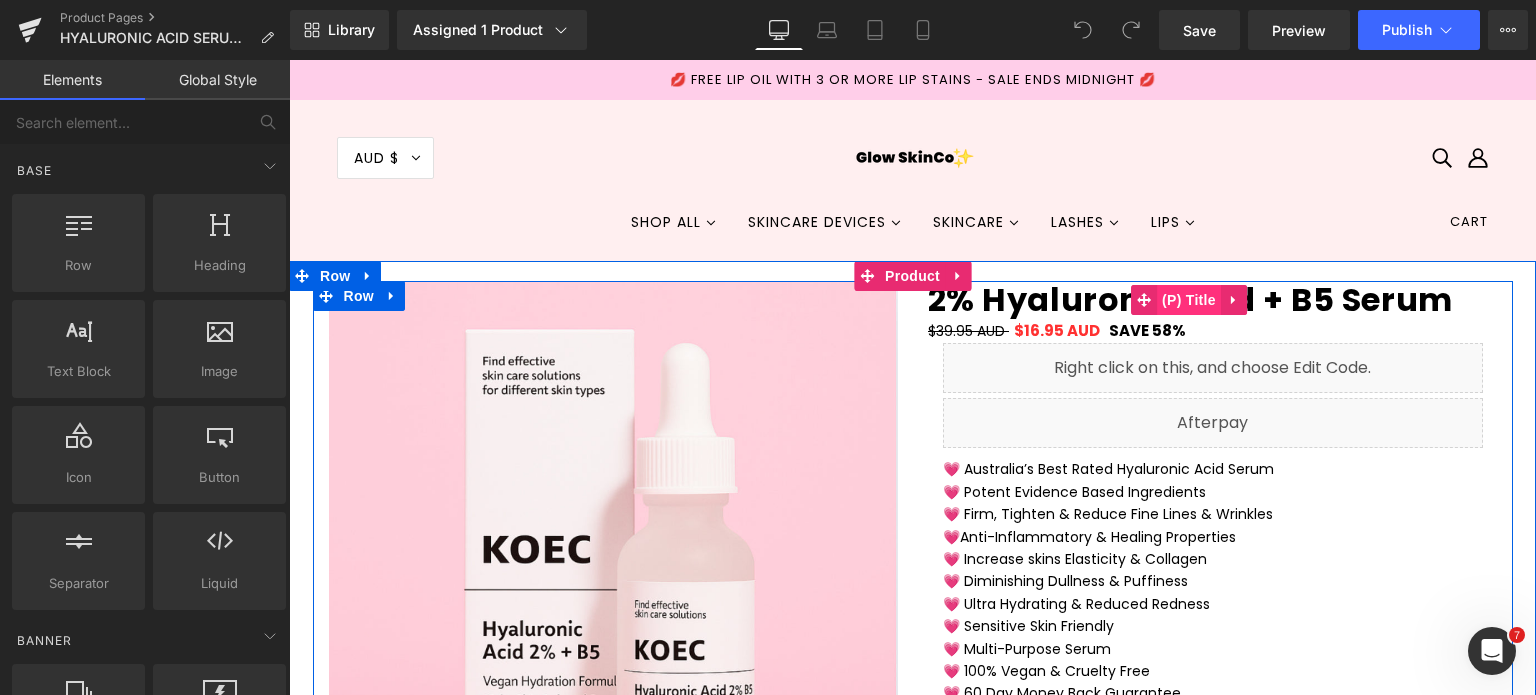 click on "(P) Title" at bounding box center (1189, 300) 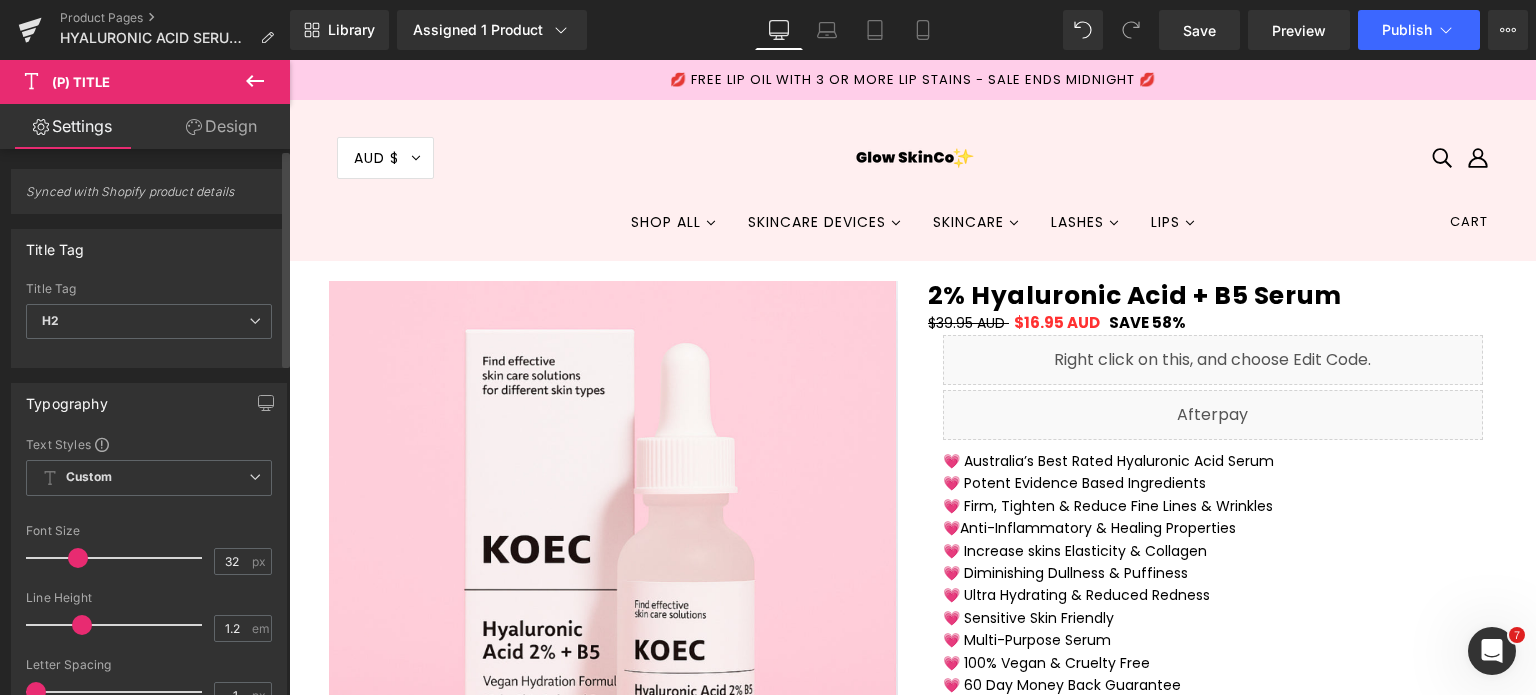 drag, startPoint x: 85, startPoint y: 557, endPoint x: 74, endPoint y: 553, distance: 11.7046995 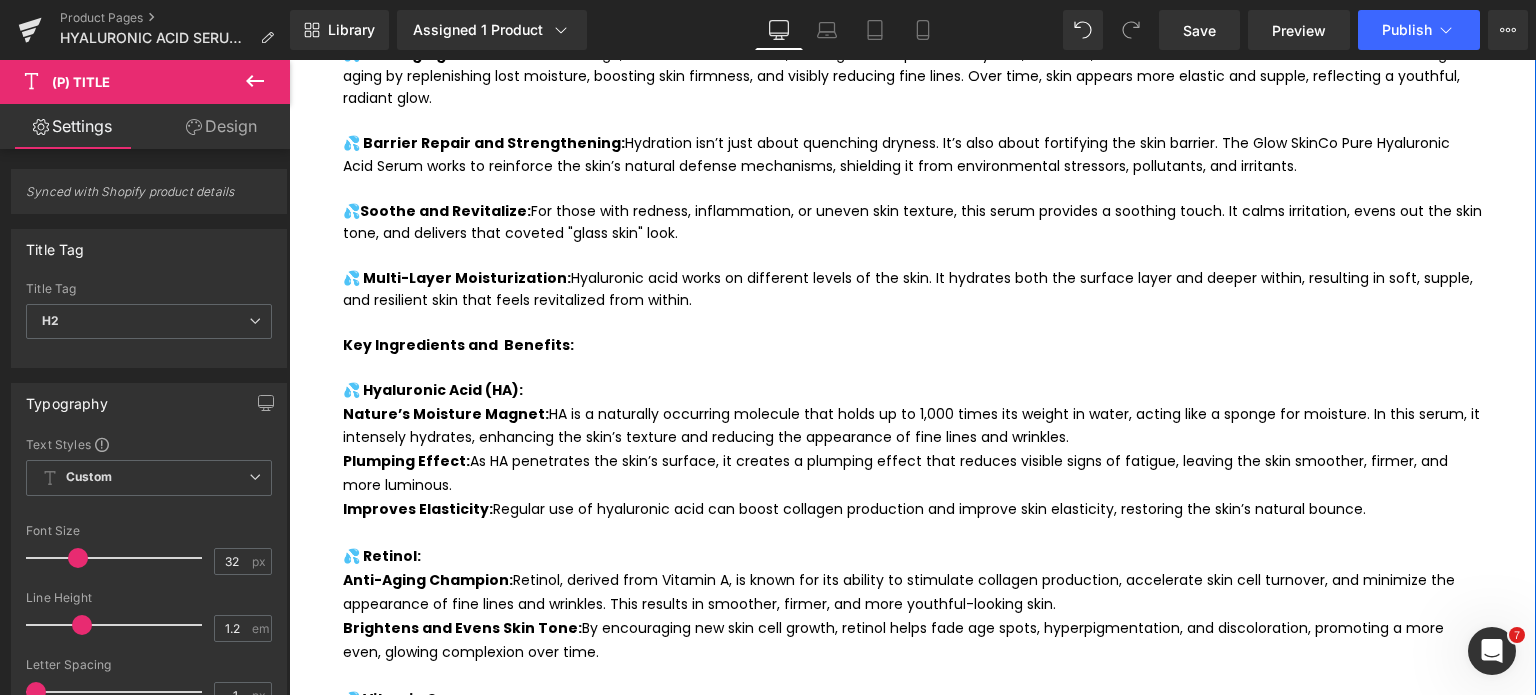 scroll, scrollTop: 1100, scrollLeft: 0, axis: vertical 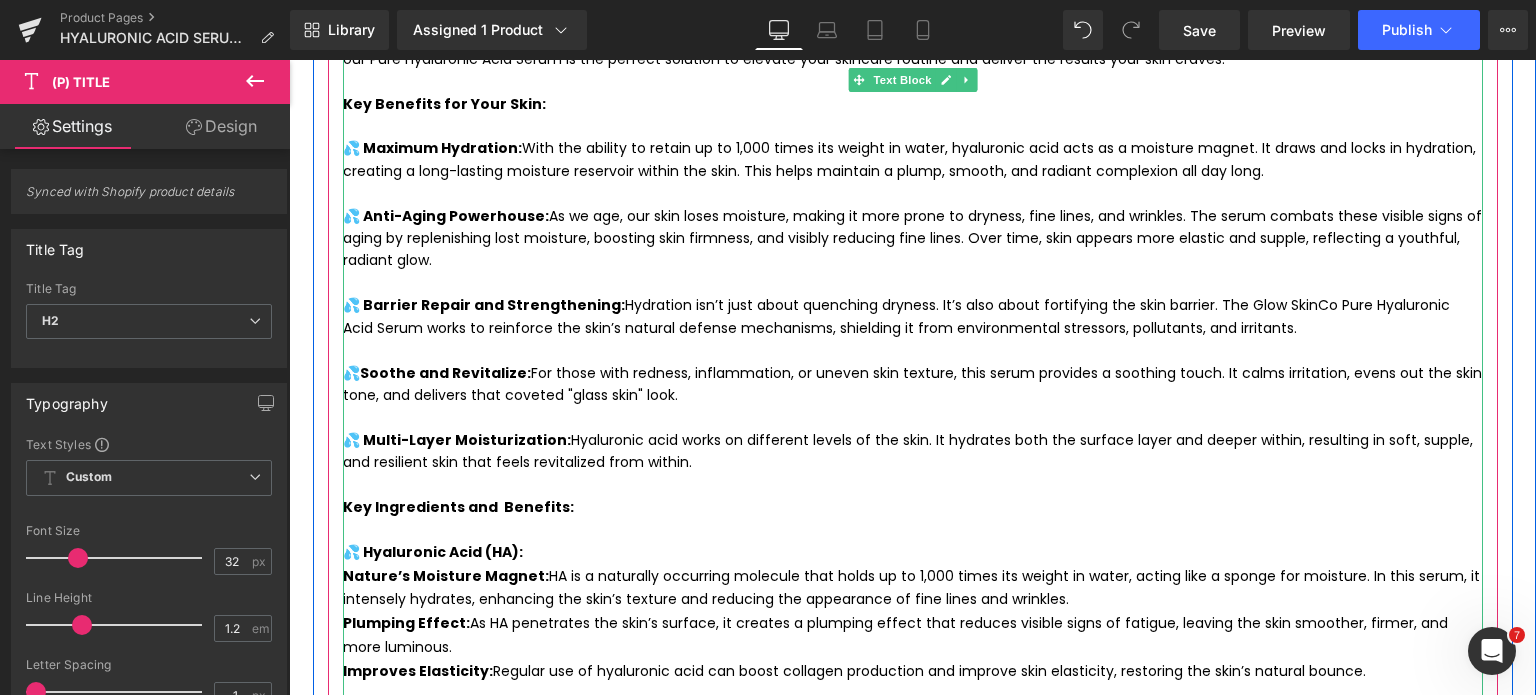 click on "💦Soothe and Revitalize:" at bounding box center [437, 373] 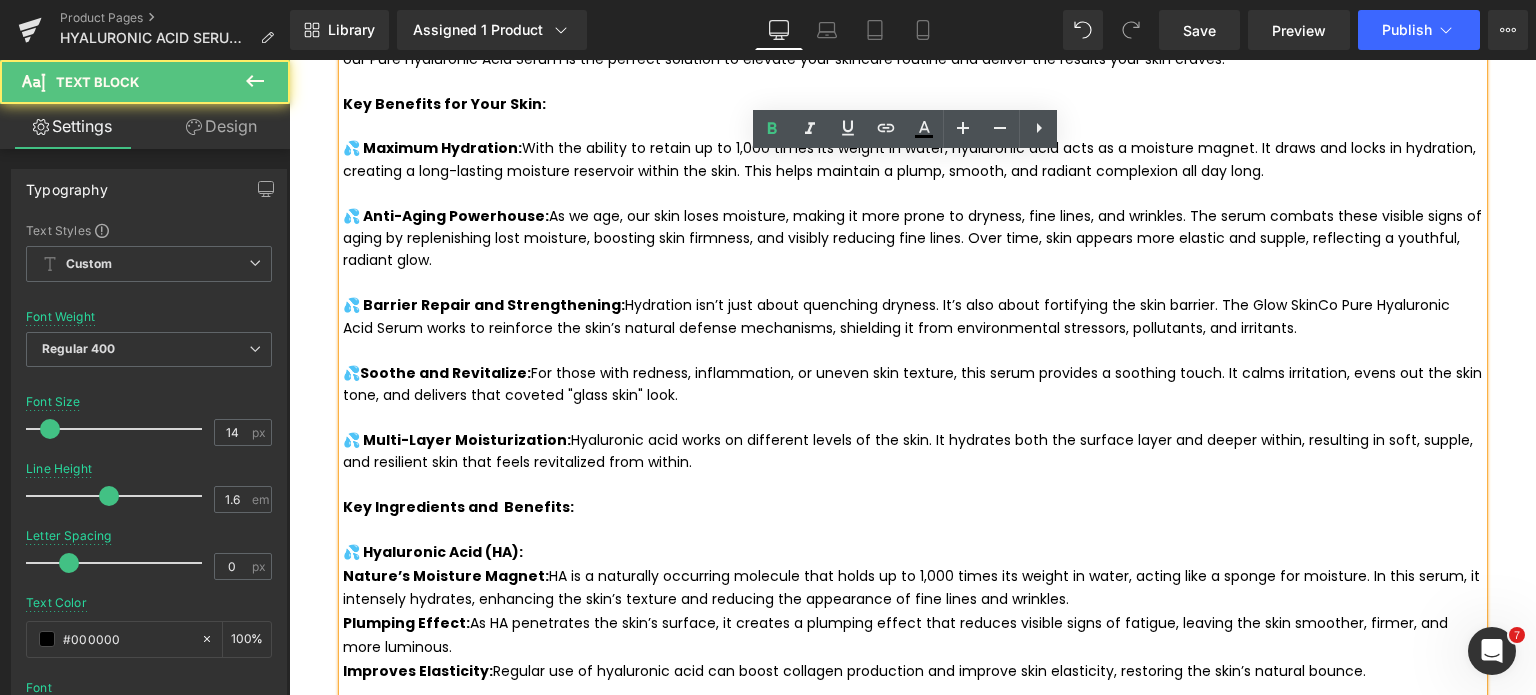 click on "💦Soothe and Revitalize:" at bounding box center (437, 373) 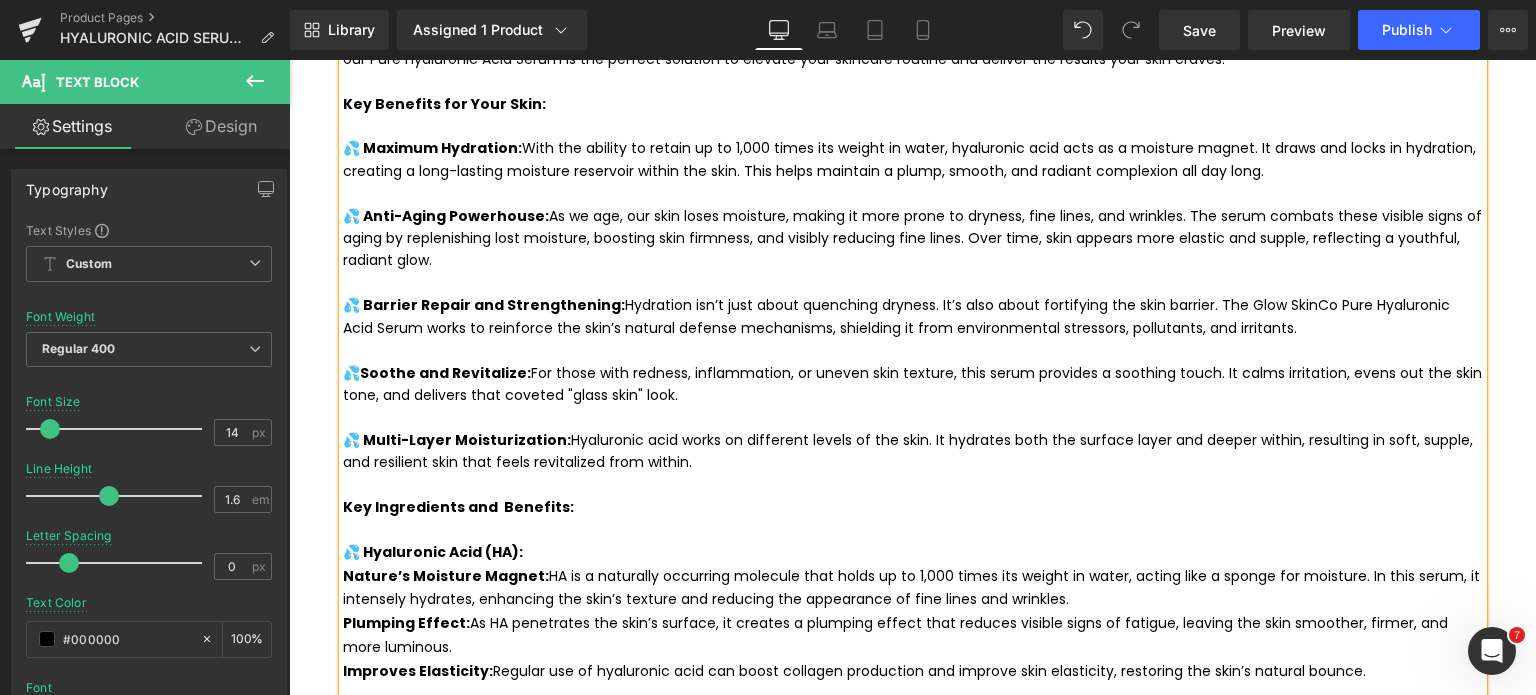 type 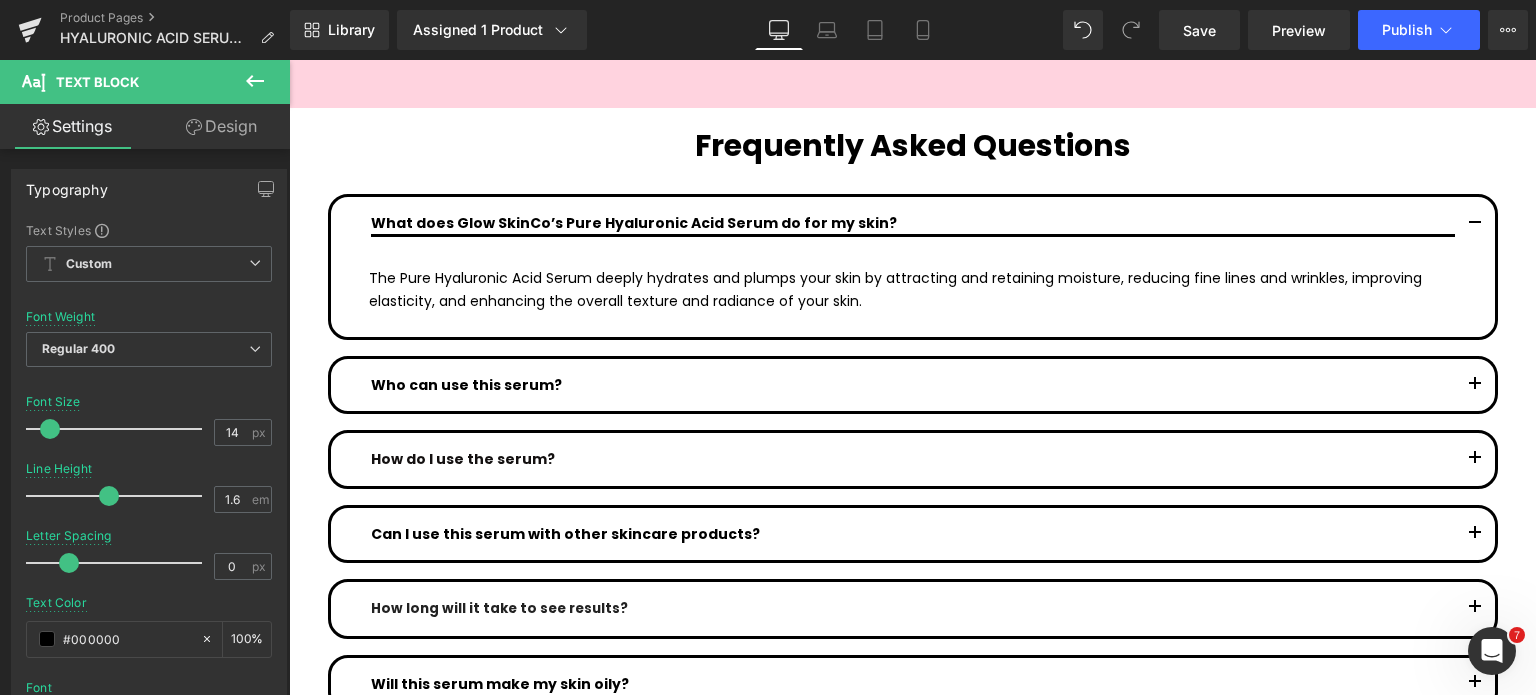 scroll, scrollTop: 11200, scrollLeft: 0, axis: vertical 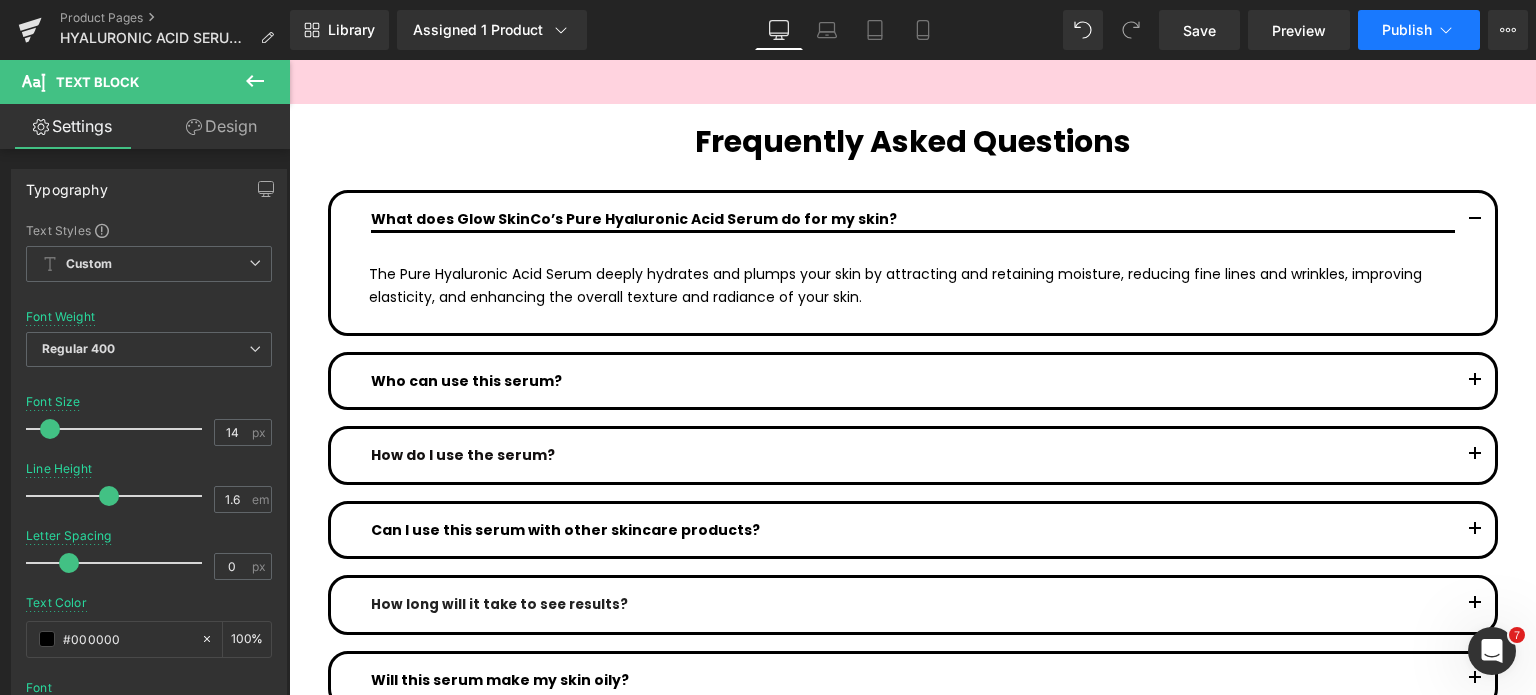 click on "Publish" at bounding box center (1407, 30) 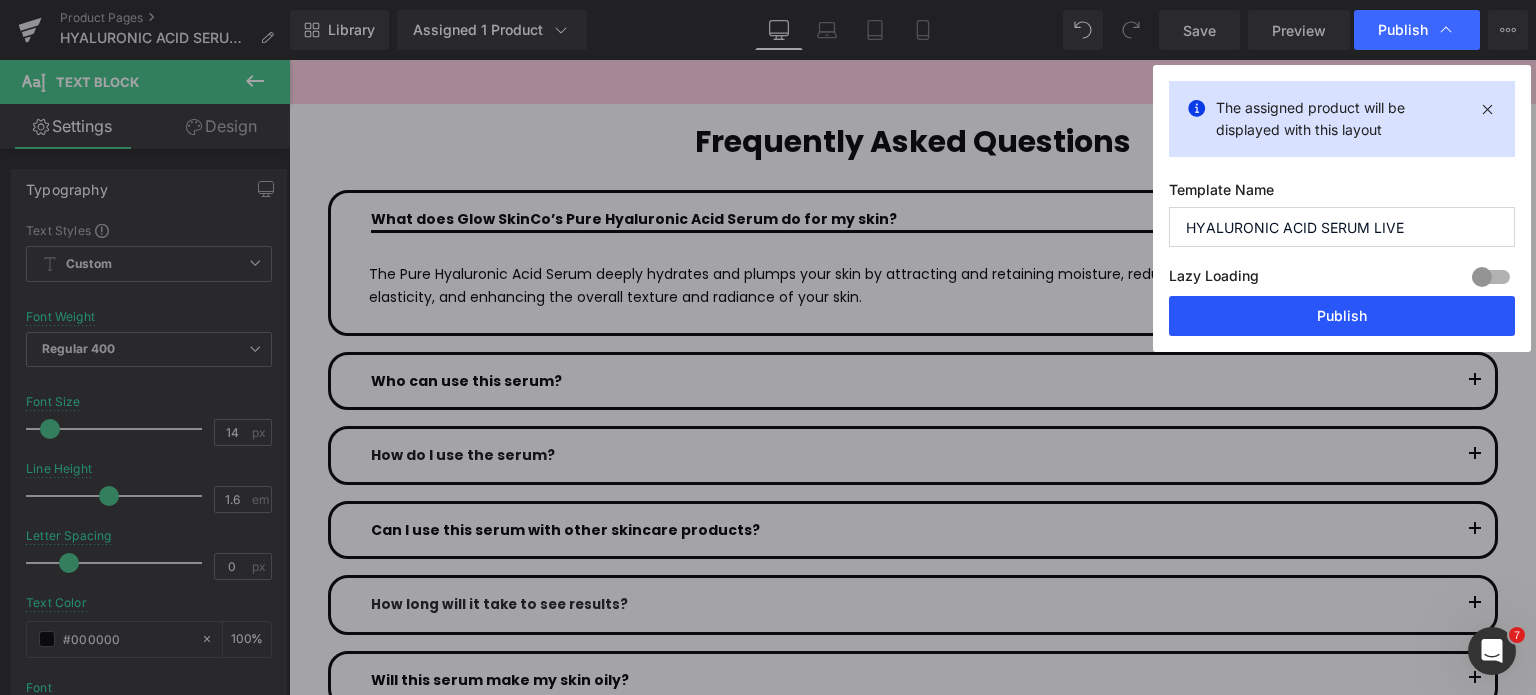 click on "Publish" at bounding box center (1342, 316) 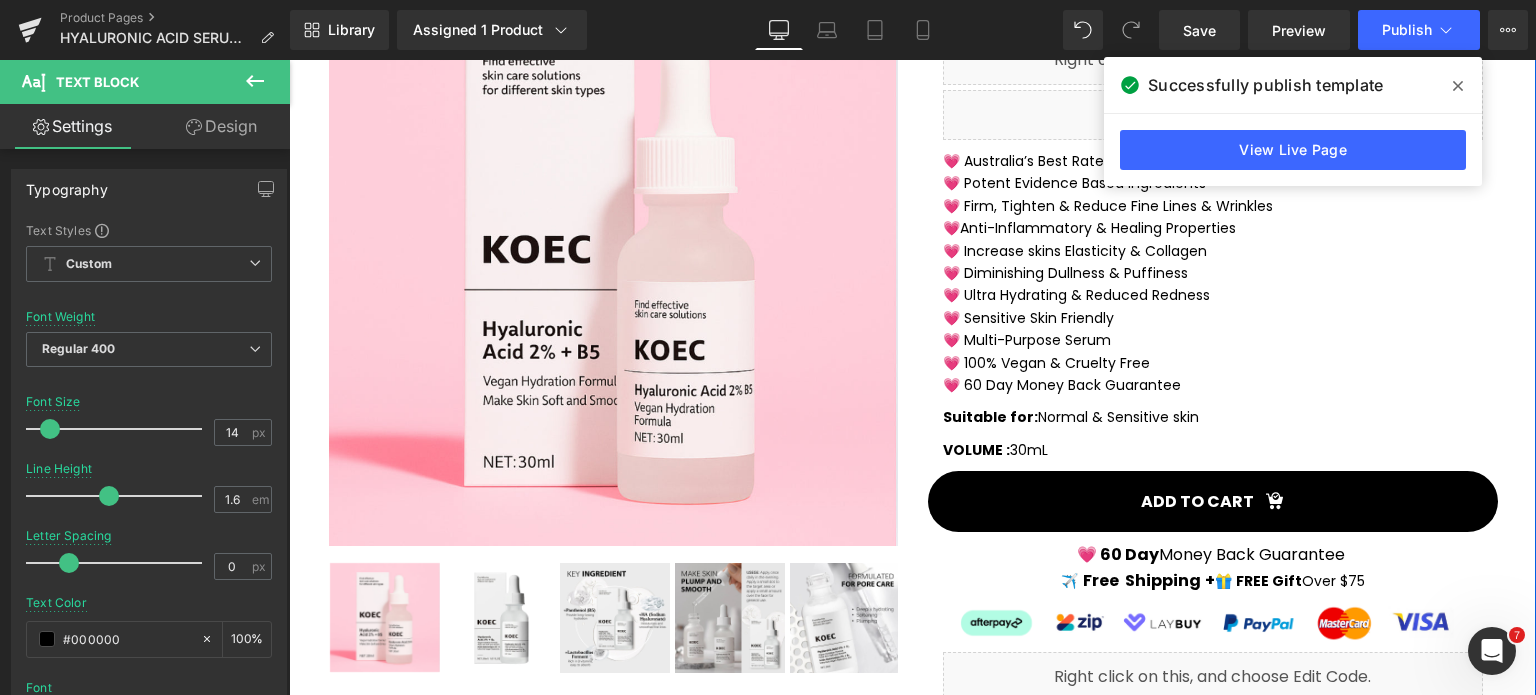 scroll, scrollTop: 200, scrollLeft: 0, axis: vertical 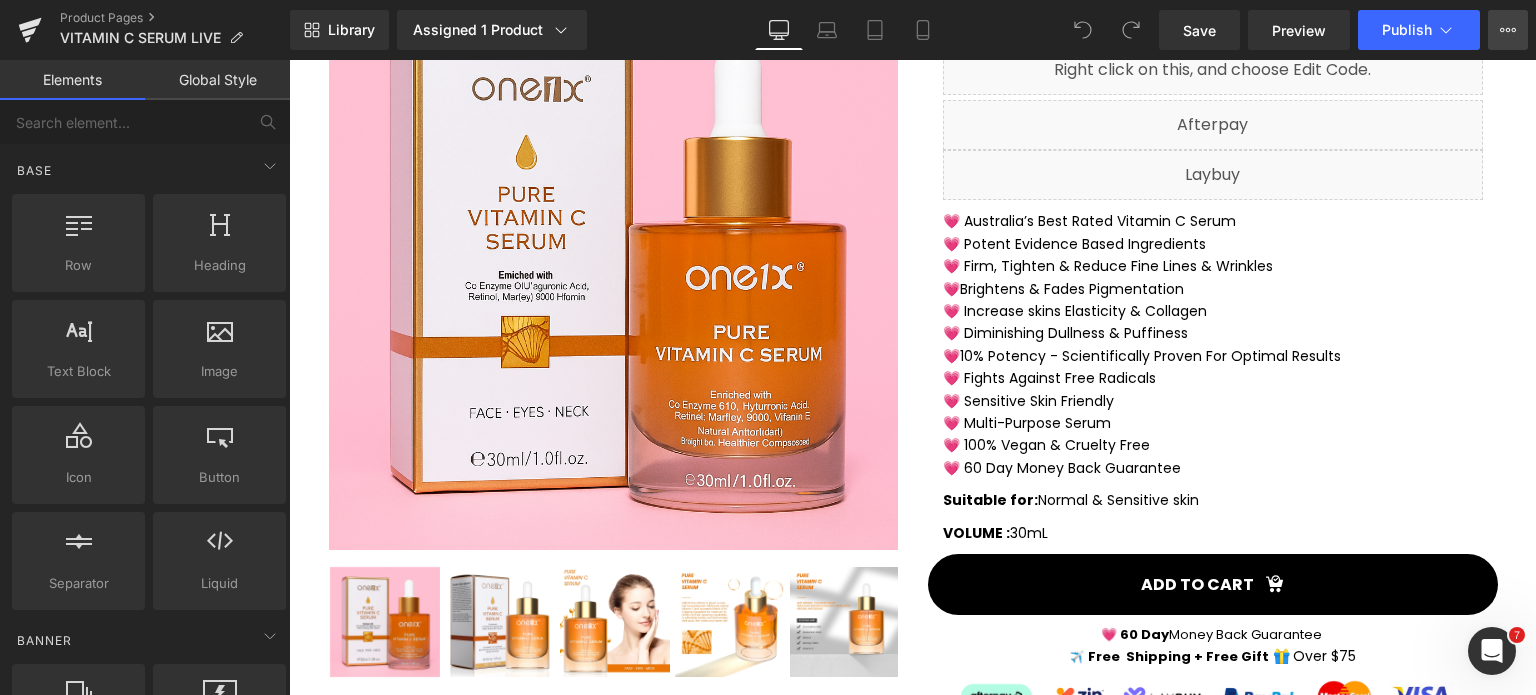 click 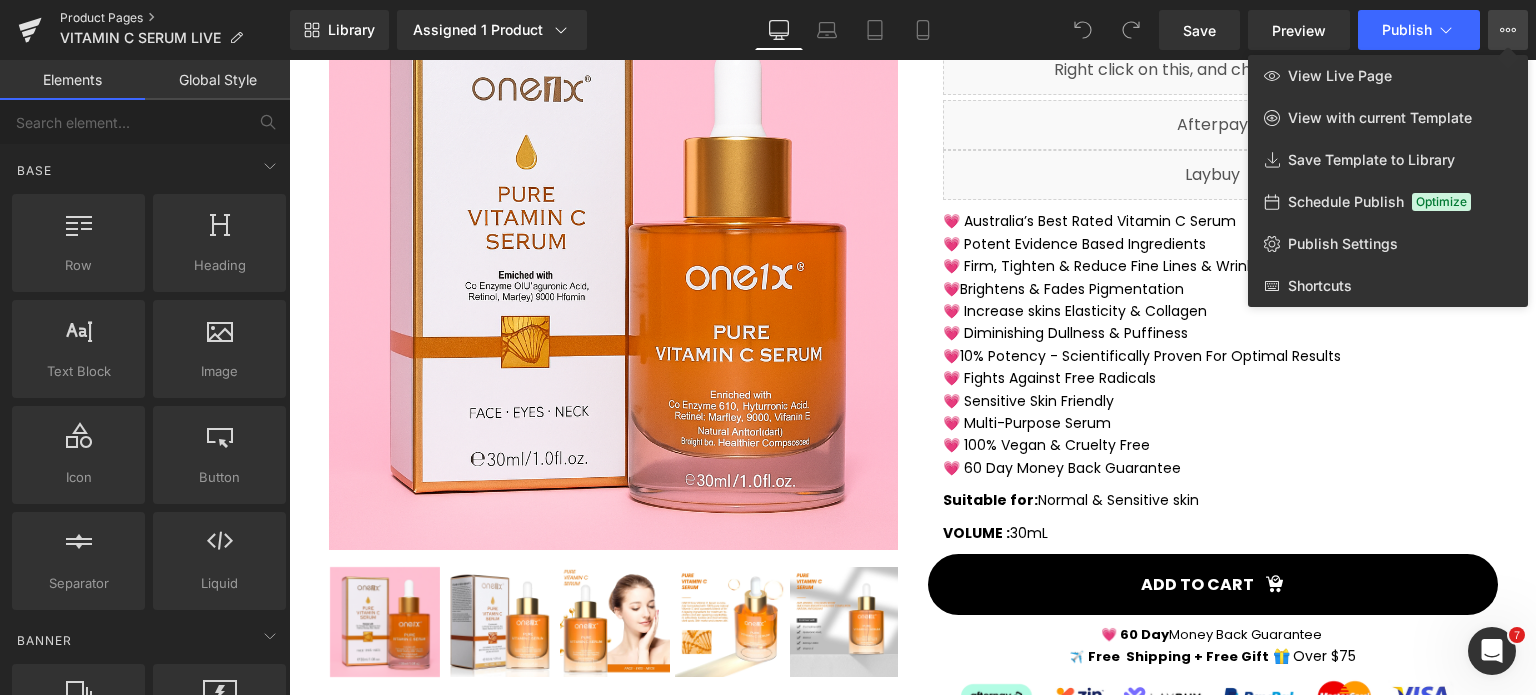 click on "Product Pages" at bounding box center (175, 18) 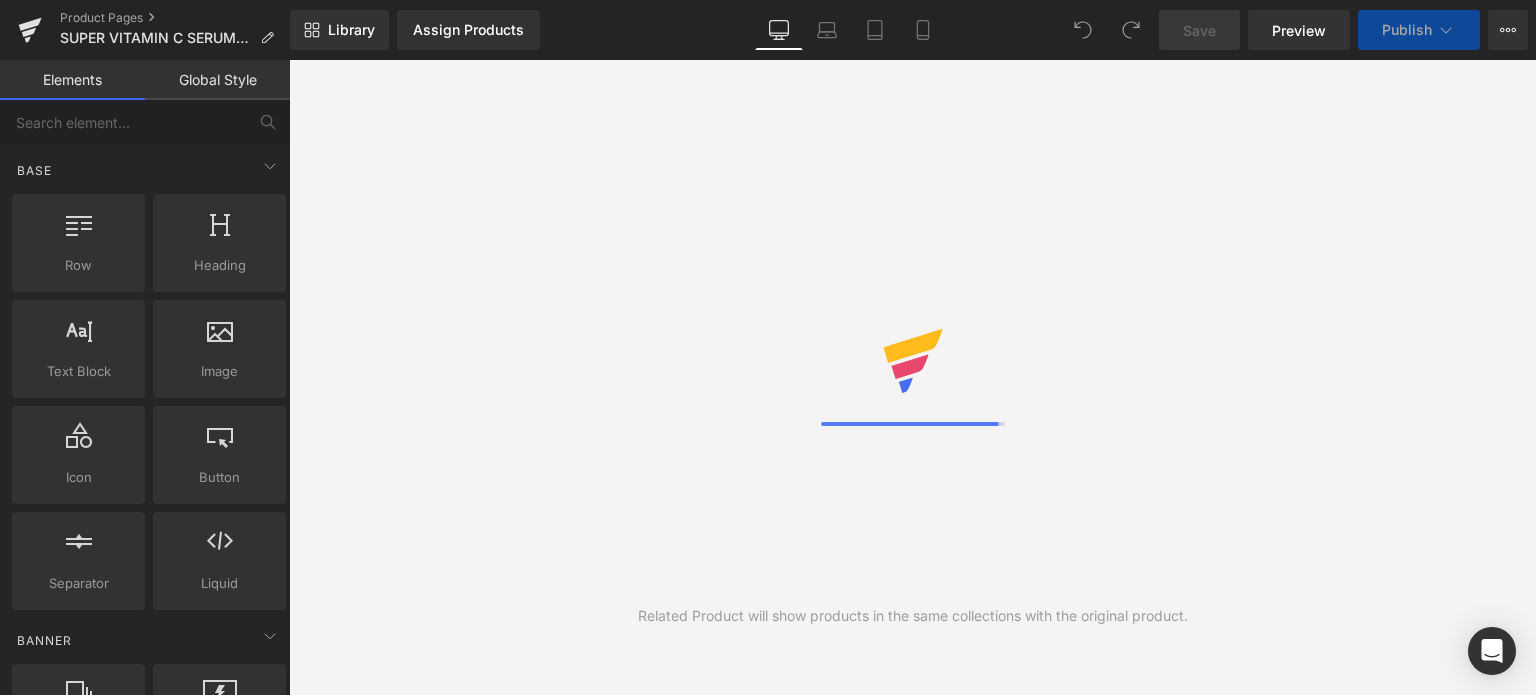 scroll, scrollTop: 0, scrollLeft: 0, axis: both 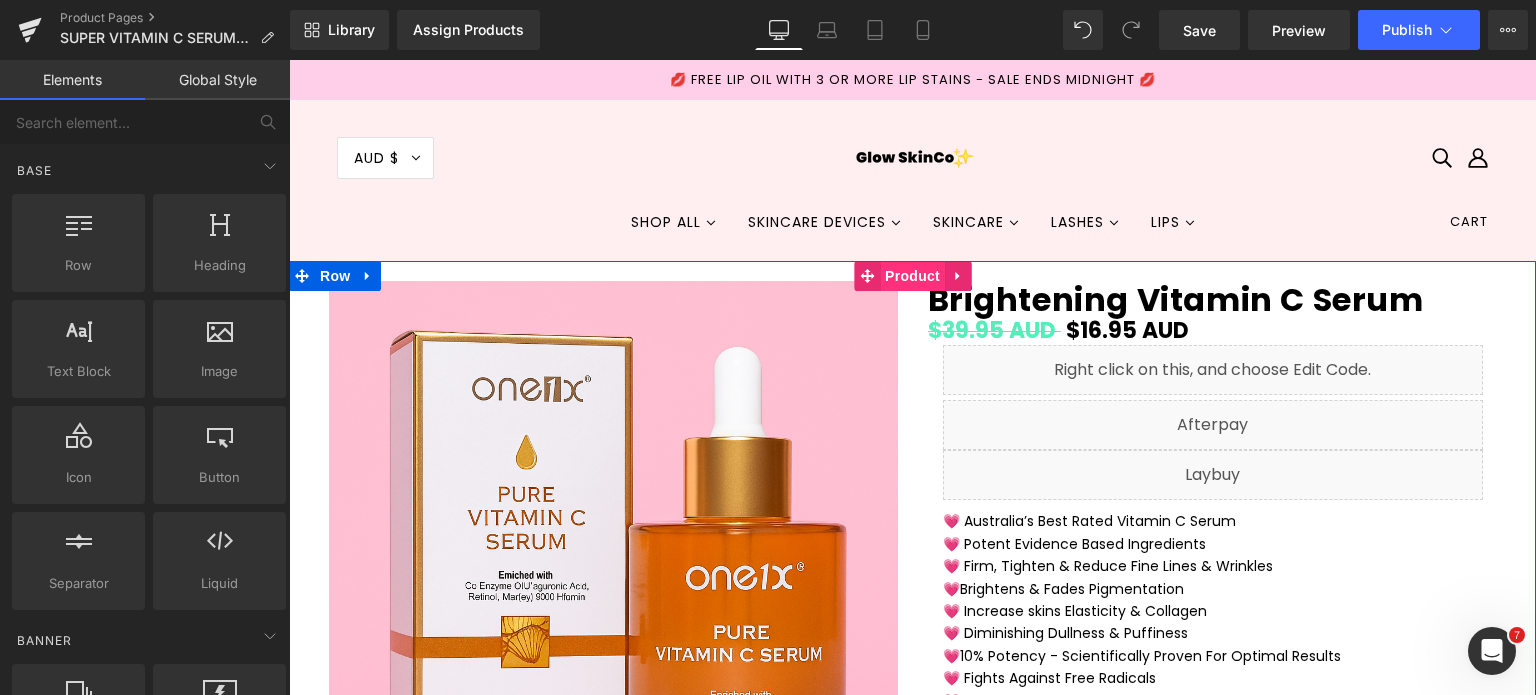 click on "Product" at bounding box center (912, 276) 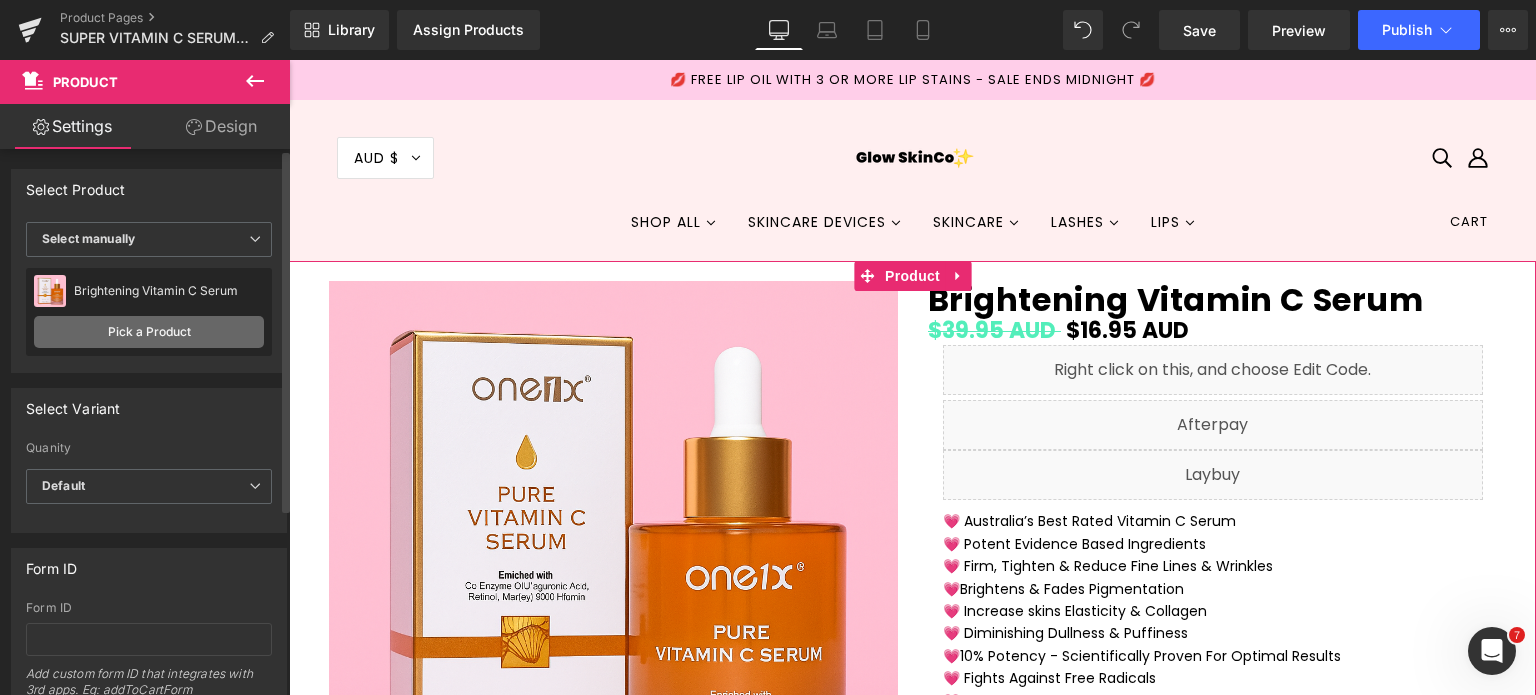 click on "Pick a Product" at bounding box center [149, 332] 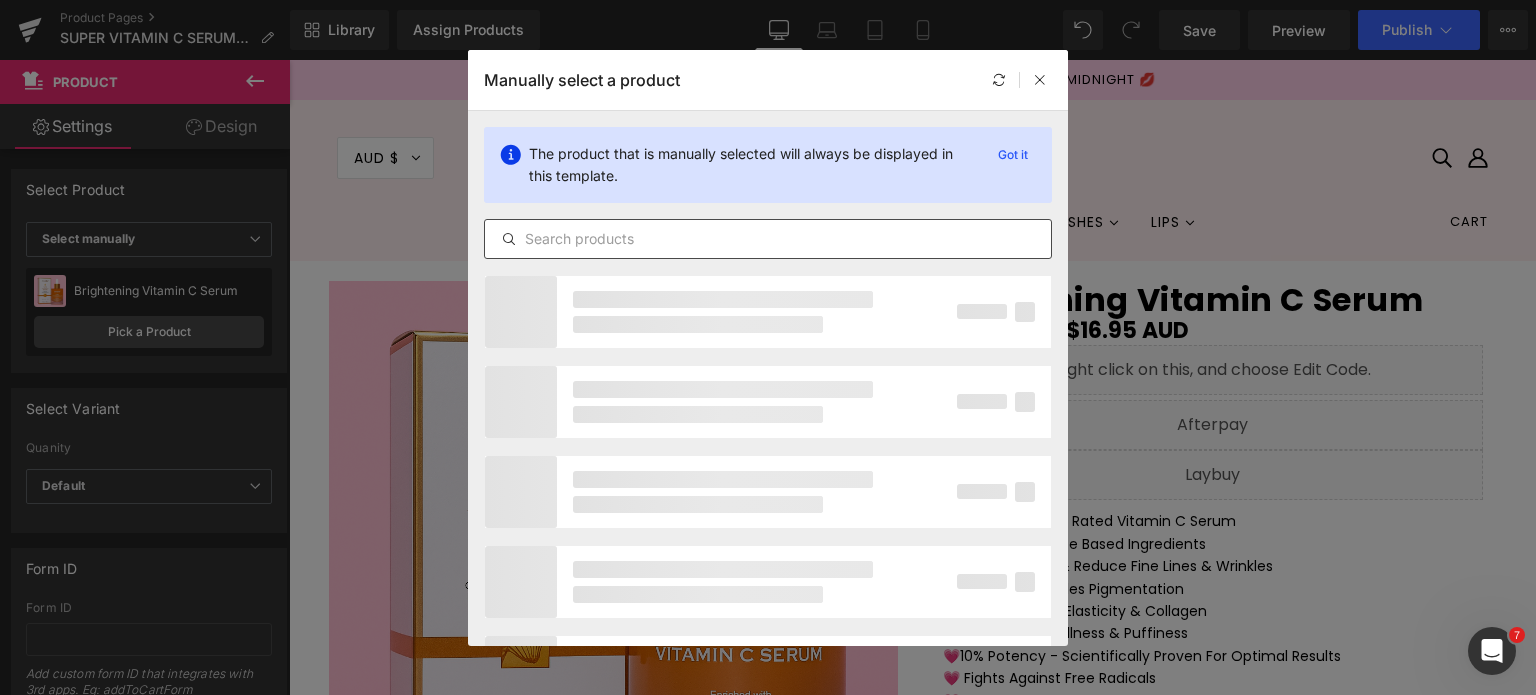 click at bounding box center [768, 239] 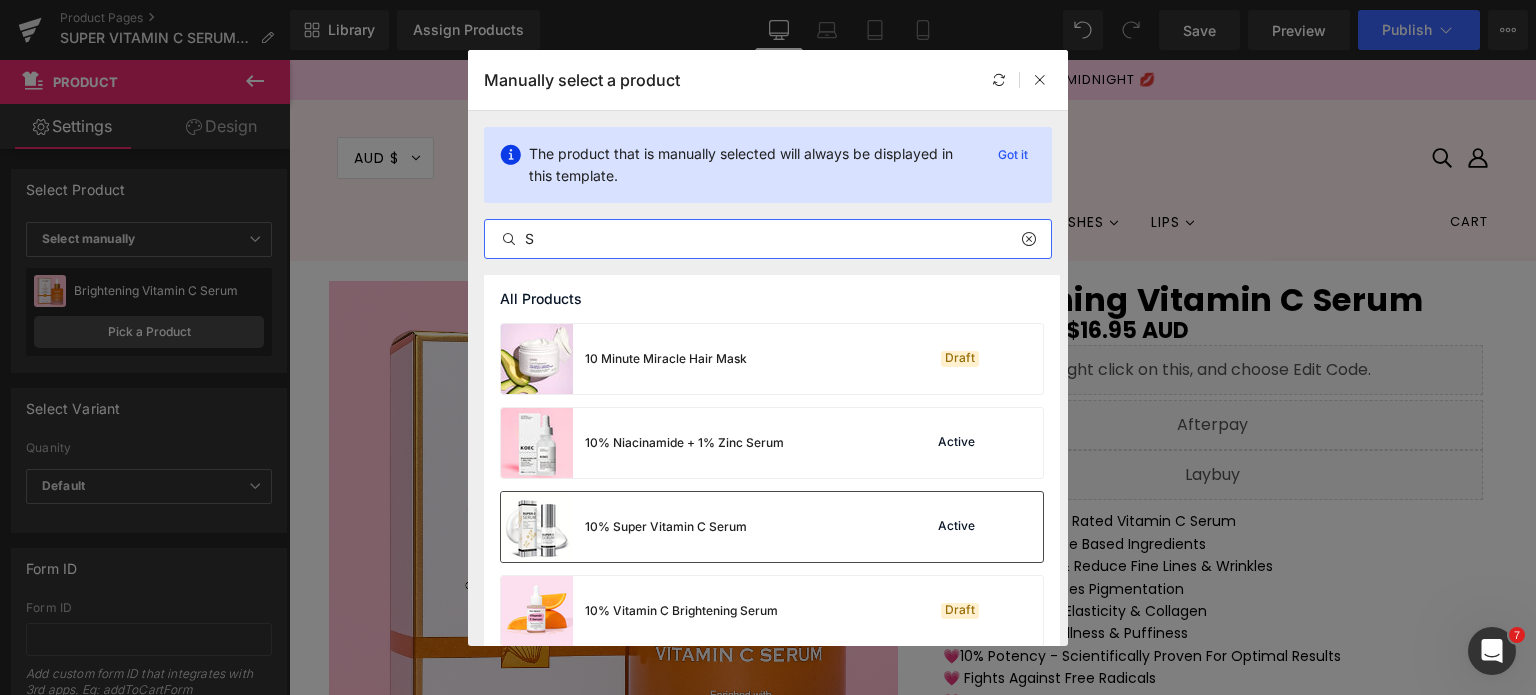 type on "S" 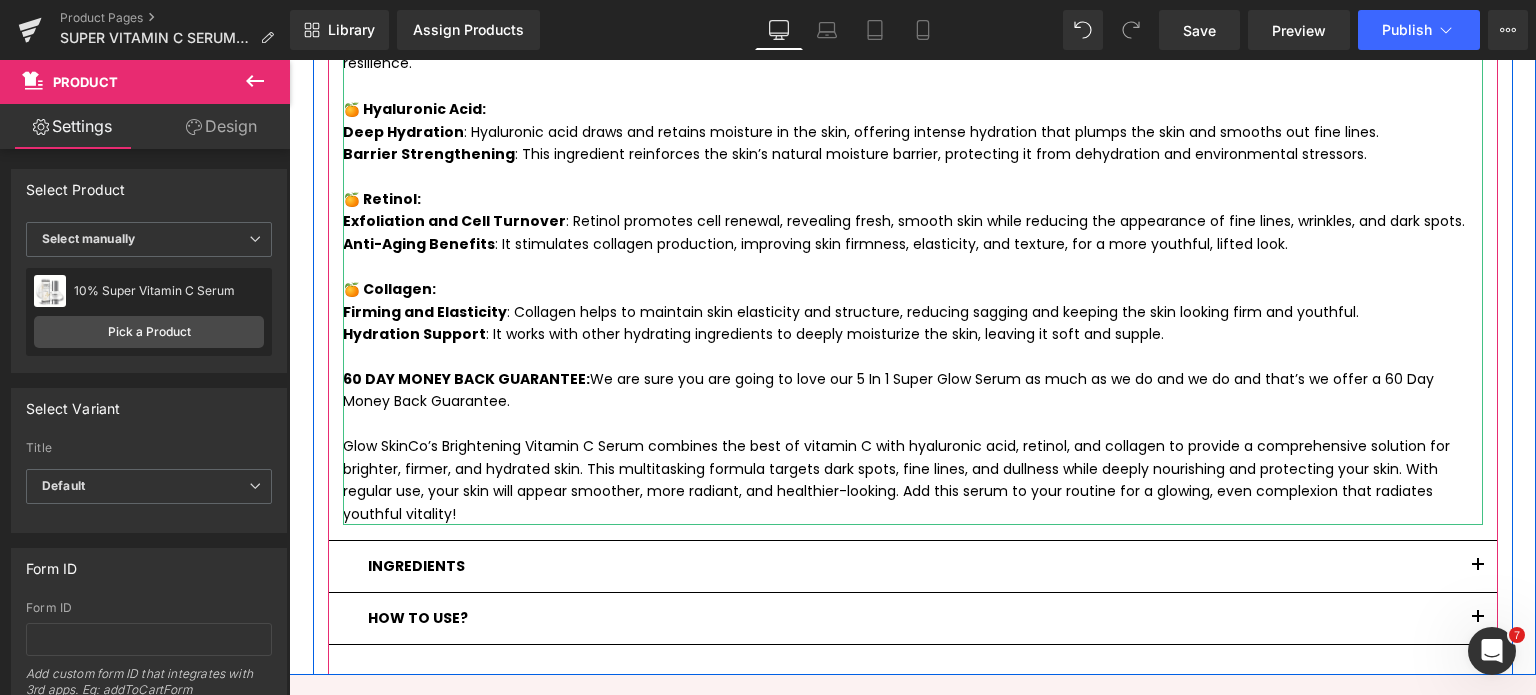 scroll, scrollTop: 1700, scrollLeft: 0, axis: vertical 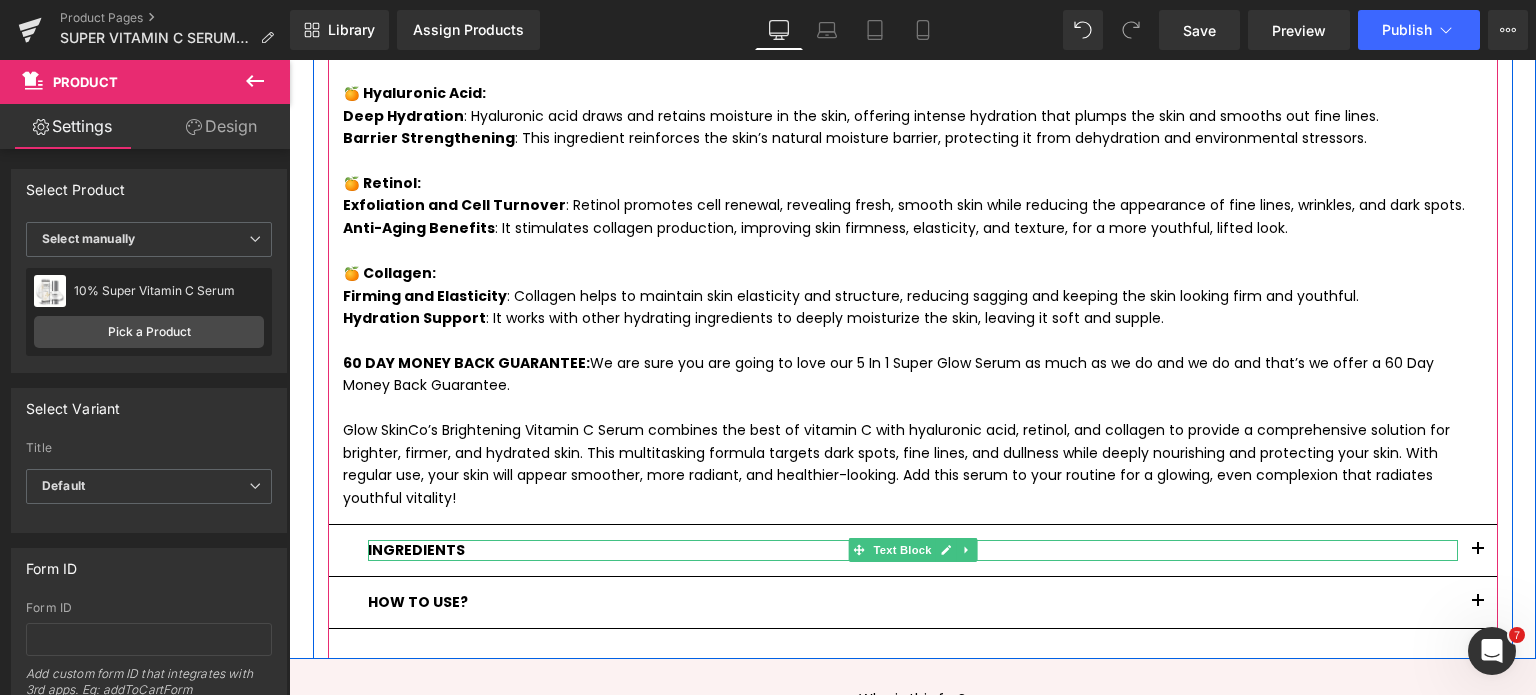 click on "INGREDIENTS" at bounding box center [913, 550] 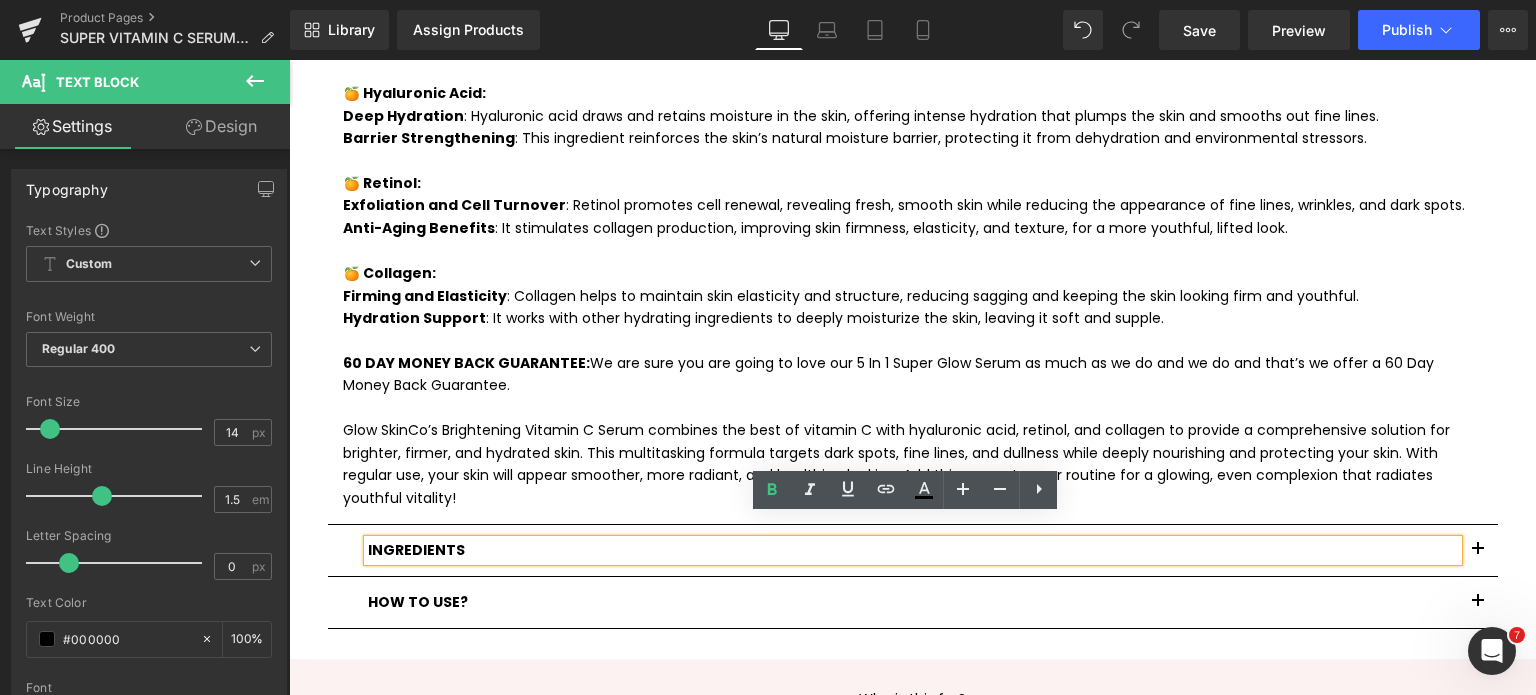 click at bounding box center (1478, 550) 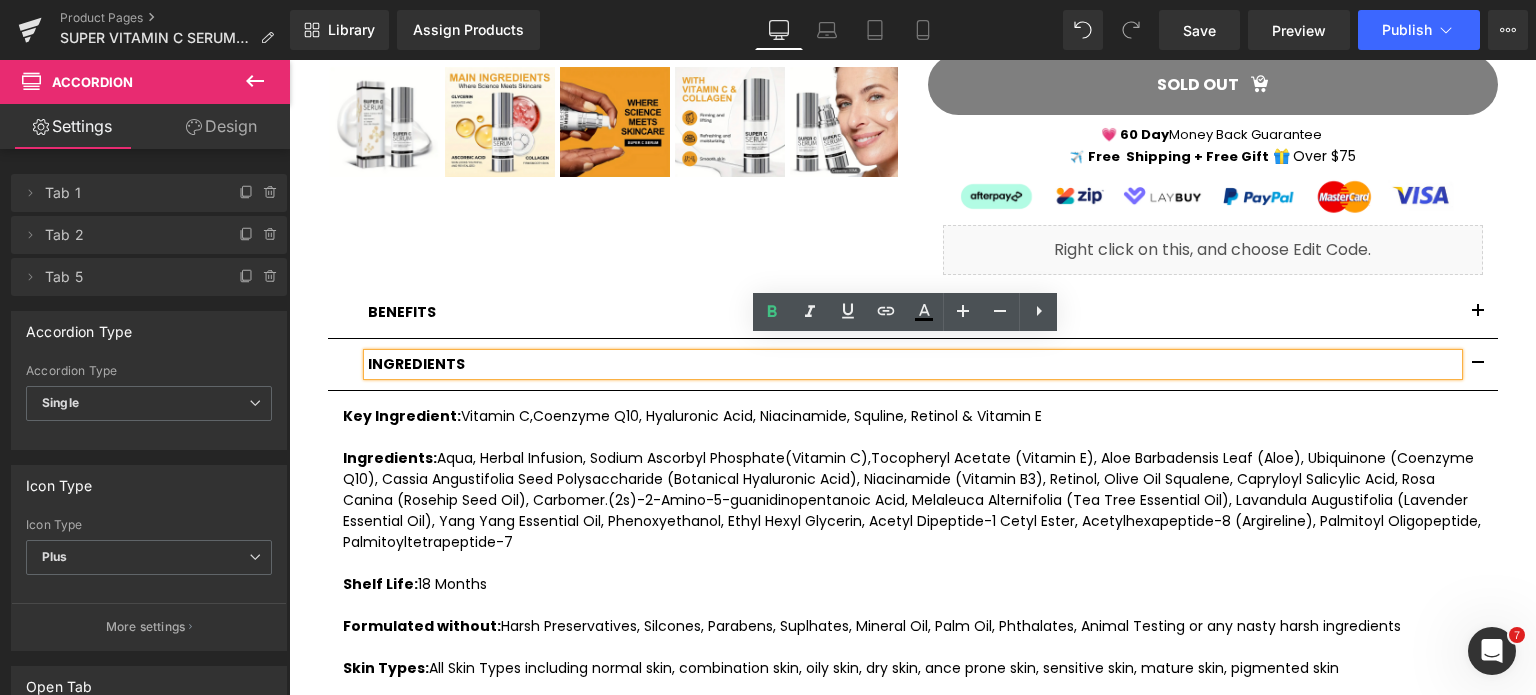 scroll, scrollTop: 836, scrollLeft: 0, axis: vertical 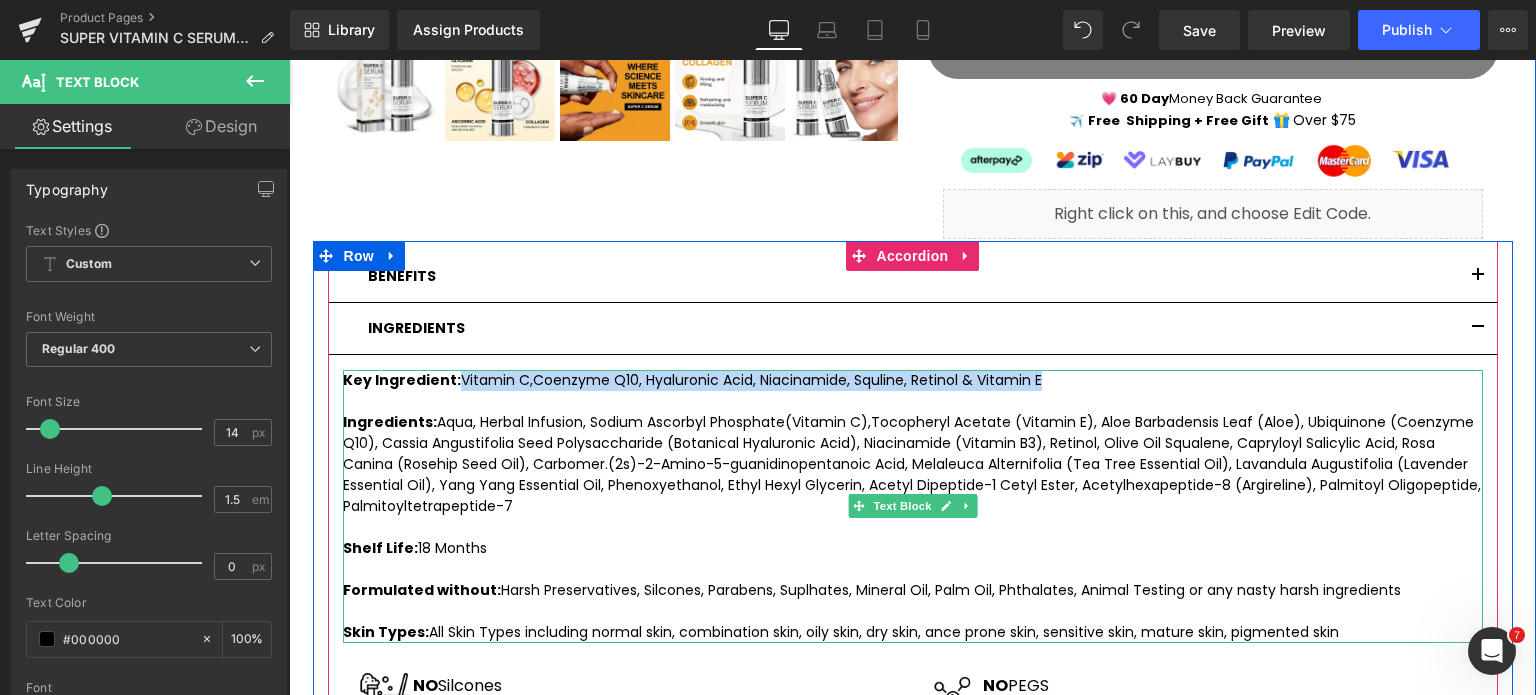drag, startPoint x: 448, startPoint y: 383, endPoint x: 1032, endPoint y: 387, distance: 584.0137 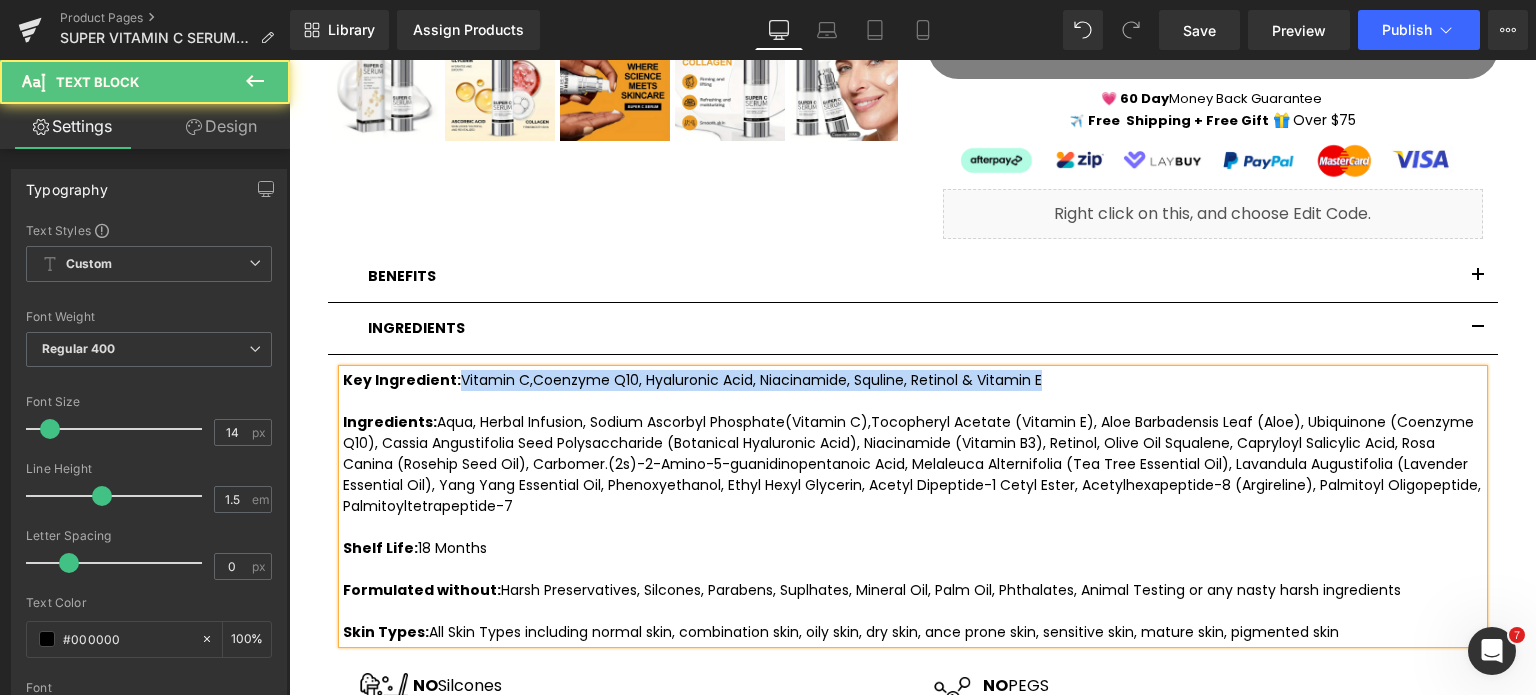 click on "Key Ingredient:  Vitamin C,  Coenzyme Q10, Hyaluronic Acid, Niacinamide, Squline, Retinol & Vitamin E" at bounding box center (913, 380) 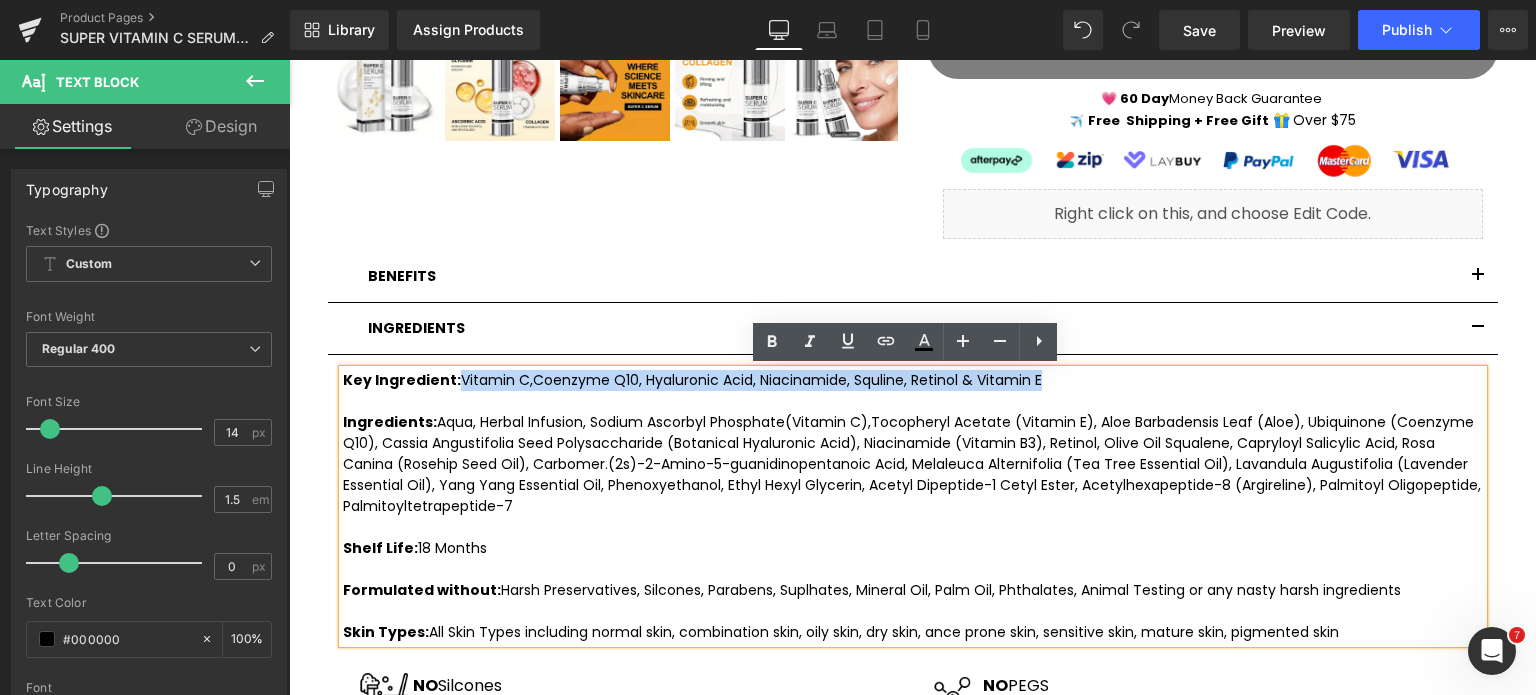 drag, startPoint x: 446, startPoint y: 383, endPoint x: 1100, endPoint y: 385, distance: 654.00305 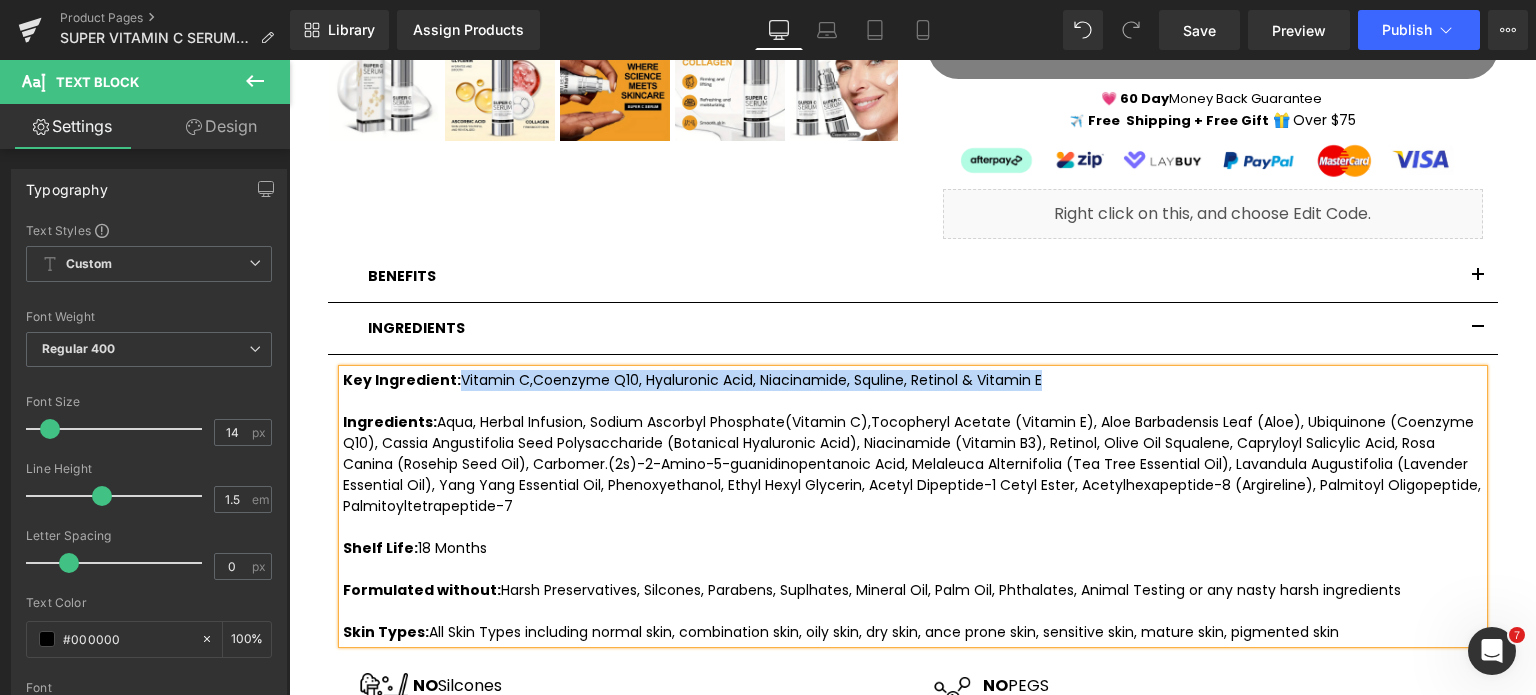 type 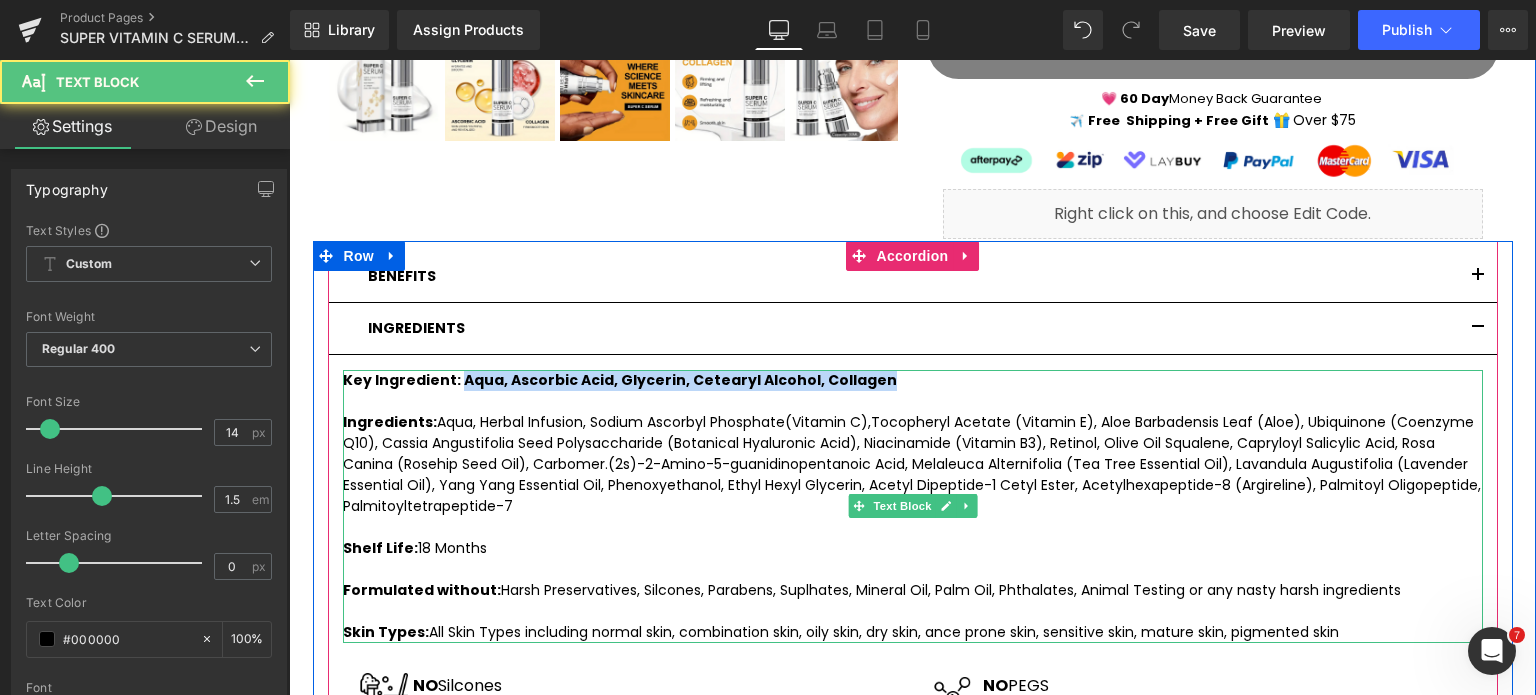 drag, startPoint x: 449, startPoint y: 381, endPoint x: 874, endPoint y: 384, distance: 425.0106 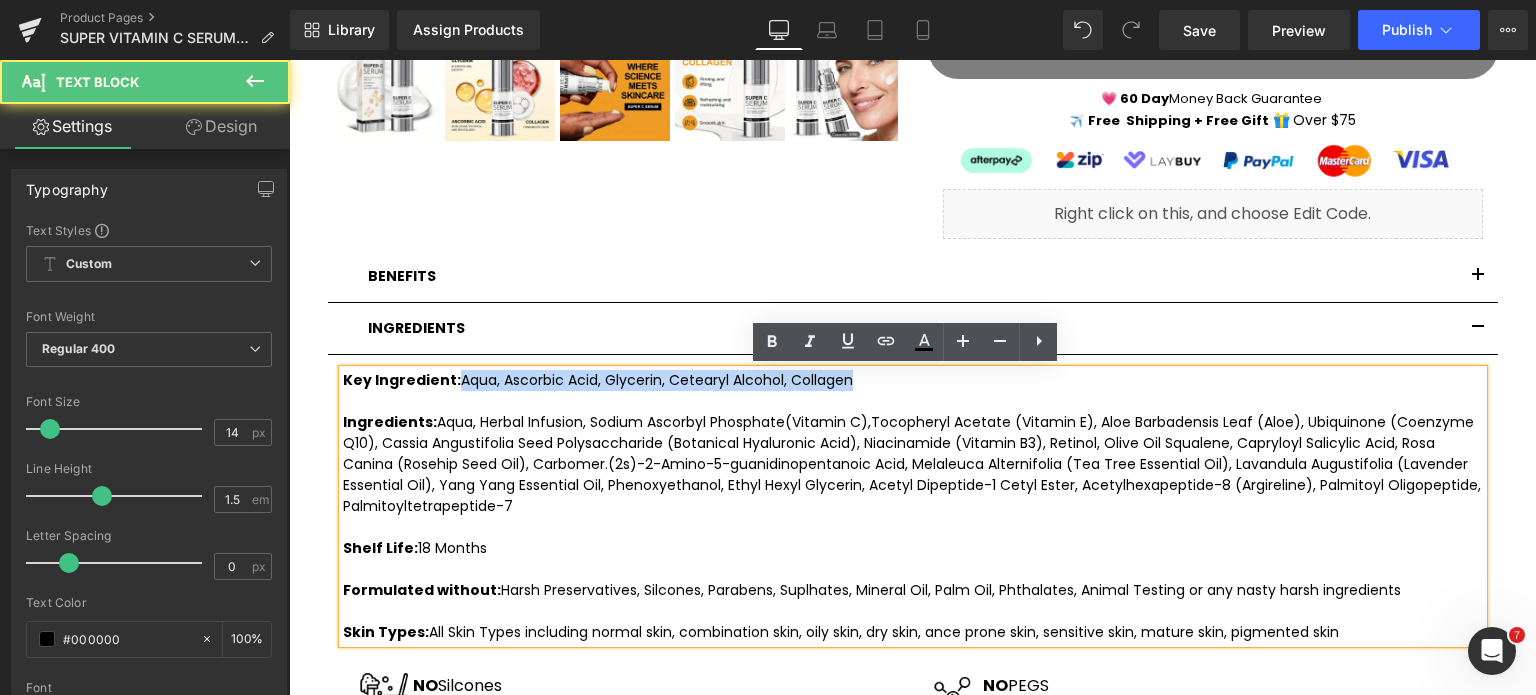 drag, startPoint x: 446, startPoint y: 379, endPoint x: 850, endPoint y: 383, distance: 404.0198 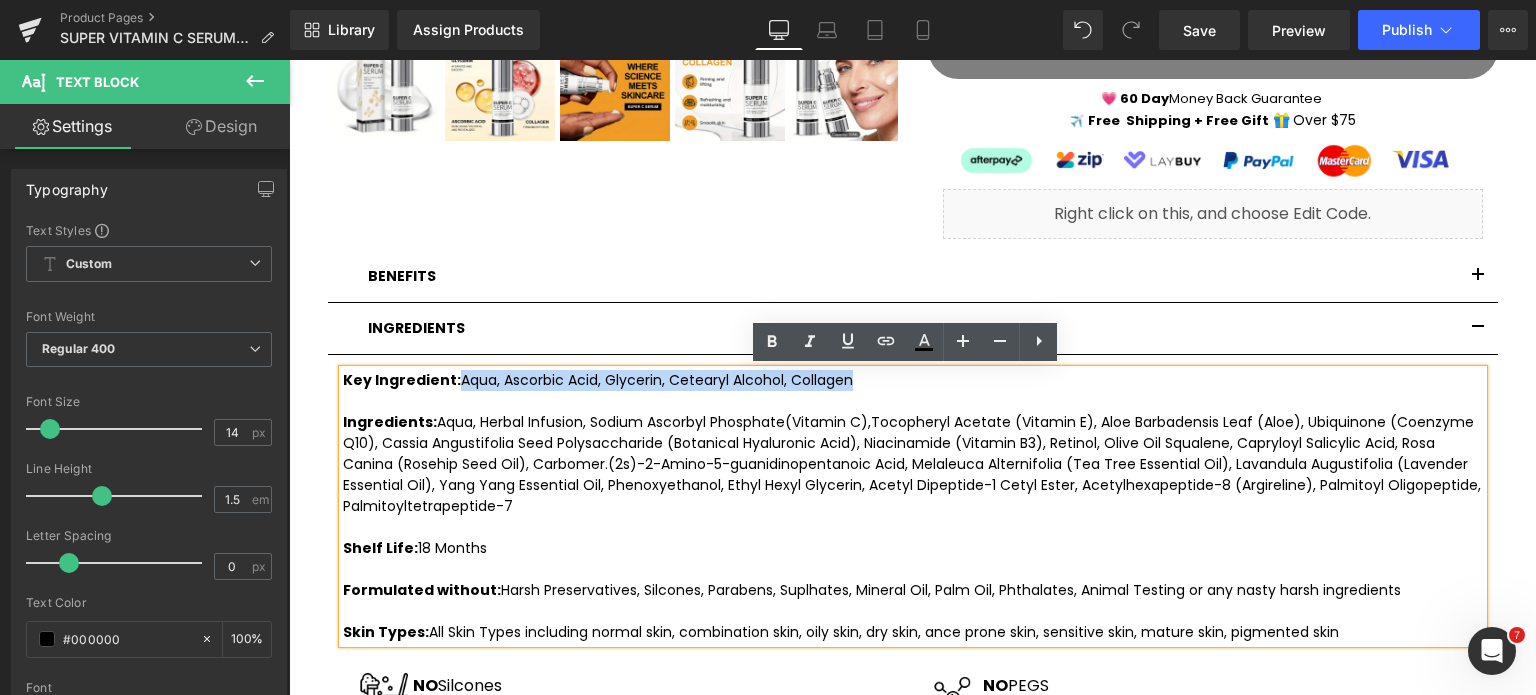copy on "Aqua, Ascorbic Acid, Glycerin, Cetearyl Alcohol, Collagen" 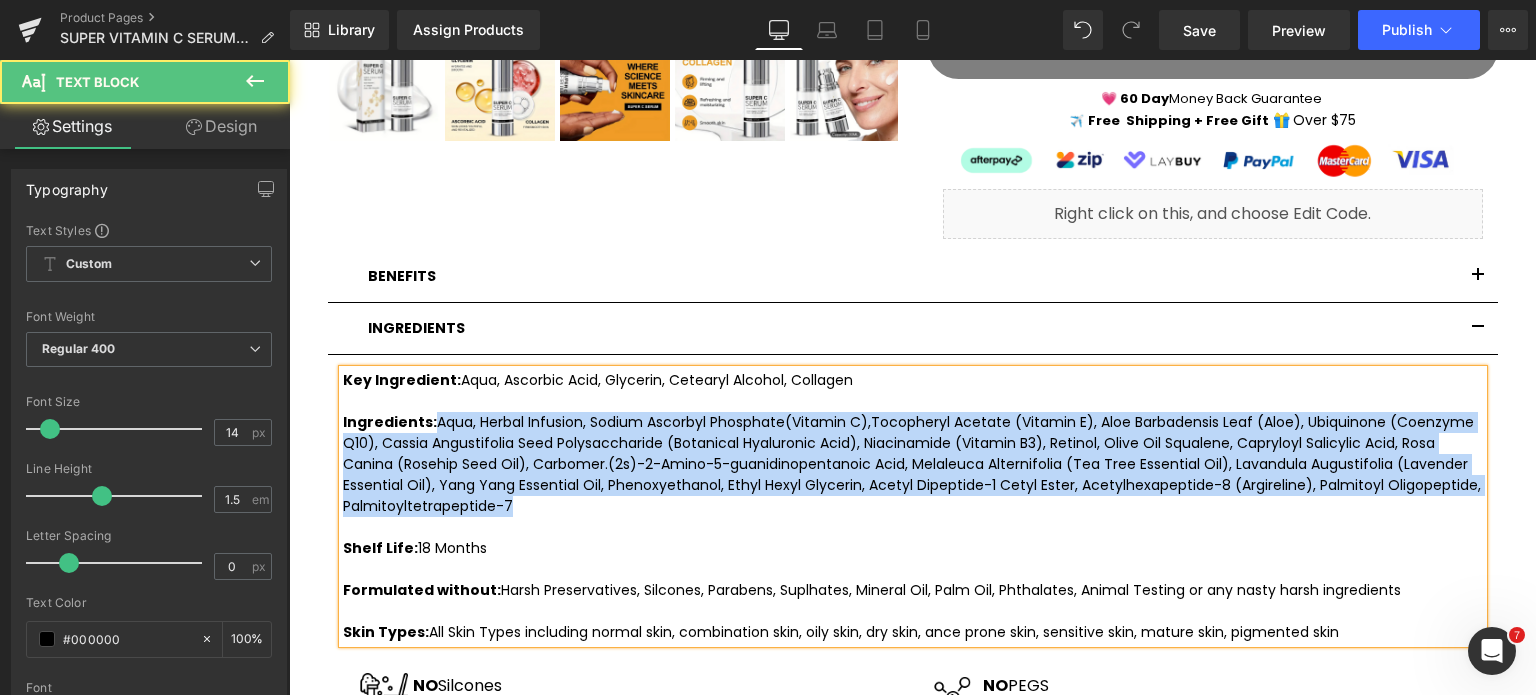 drag, startPoint x: 510, startPoint y: 507, endPoint x: 425, endPoint y: 427, distance: 116.72617 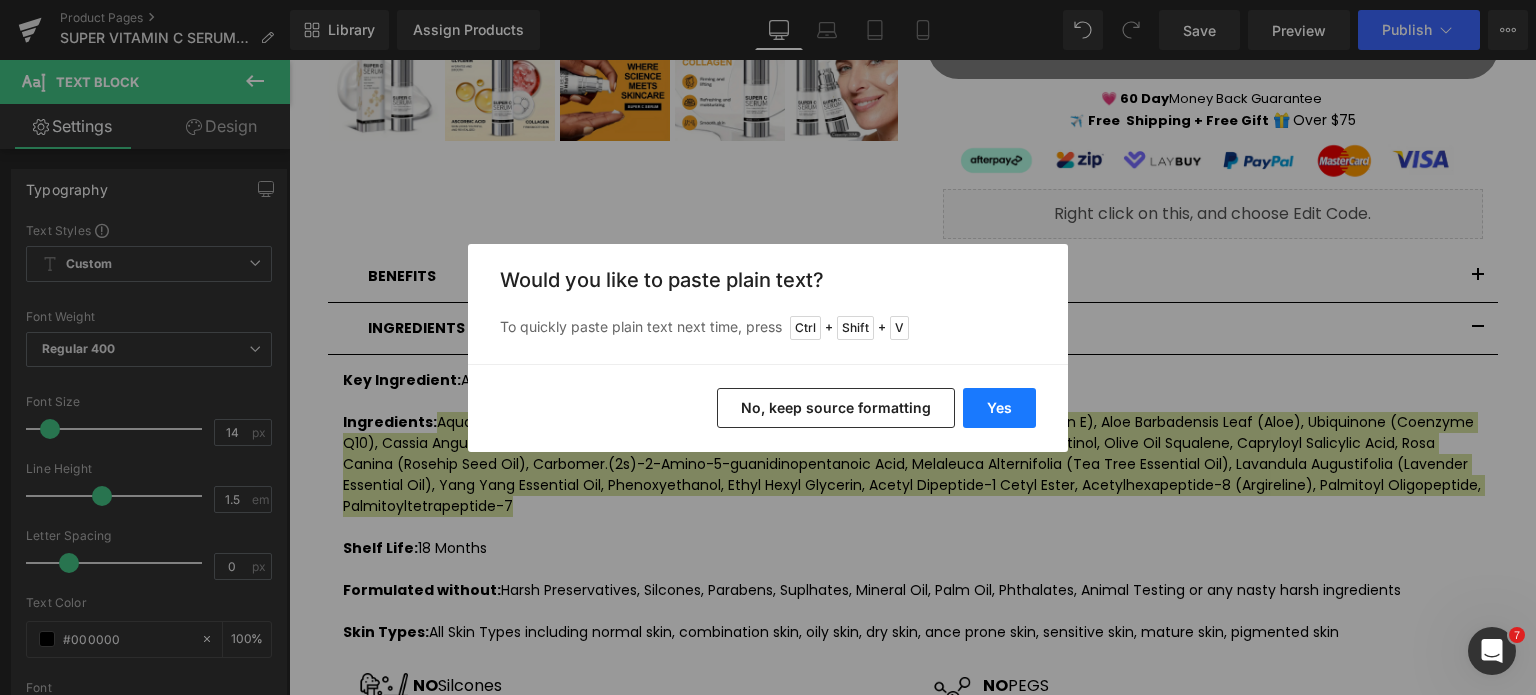 click on "Yes" at bounding box center (999, 408) 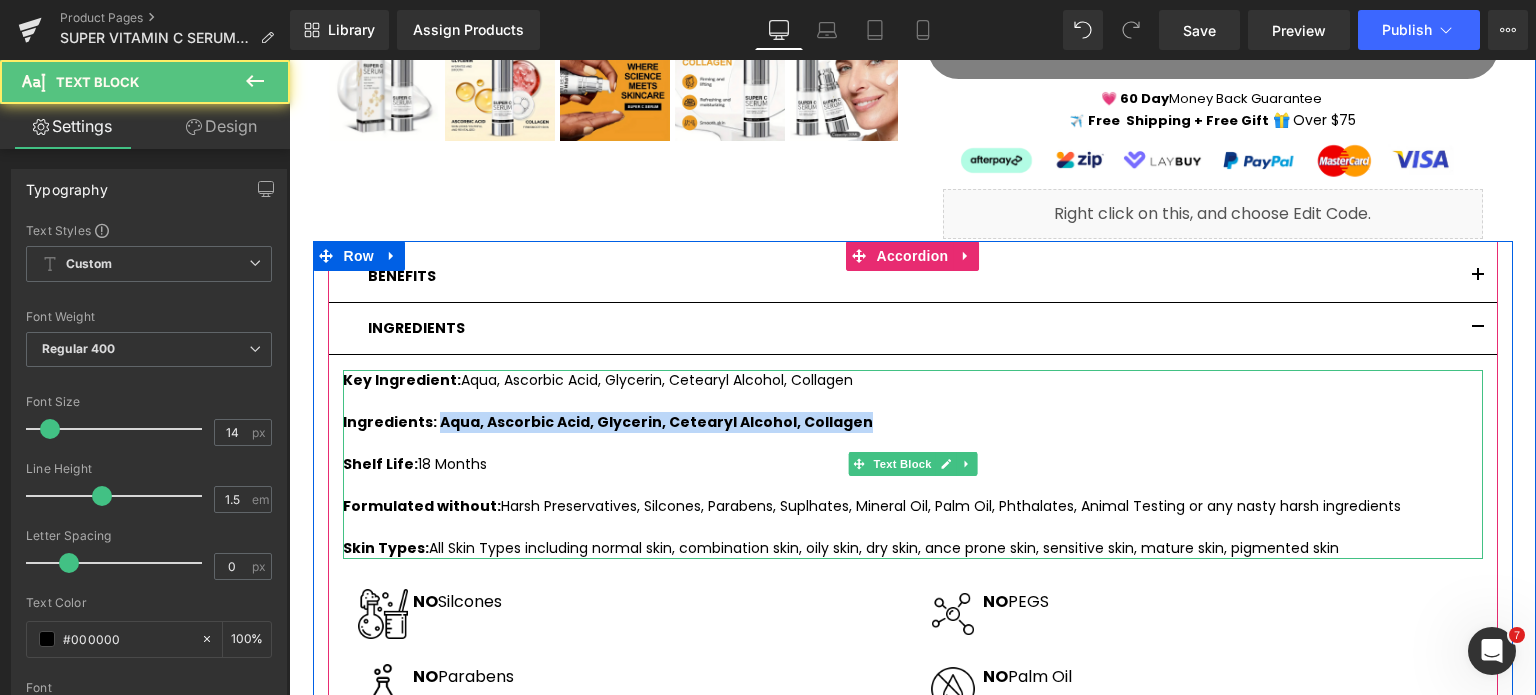 drag, startPoint x: 424, startPoint y: 425, endPoint x: 863, endPoint y: 427, distance: 439.00455 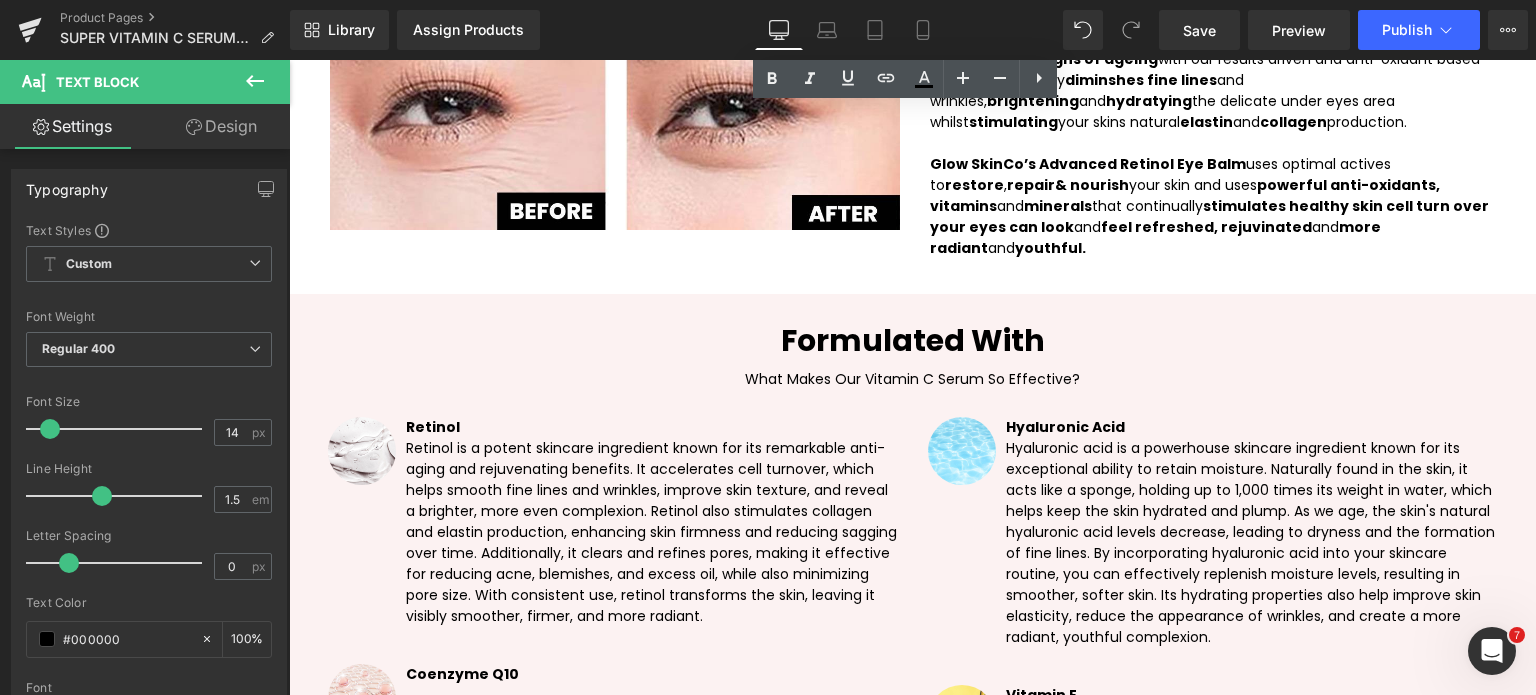 scroll, scrollTop: 5636, scrollLeft: 0, axis: vertical 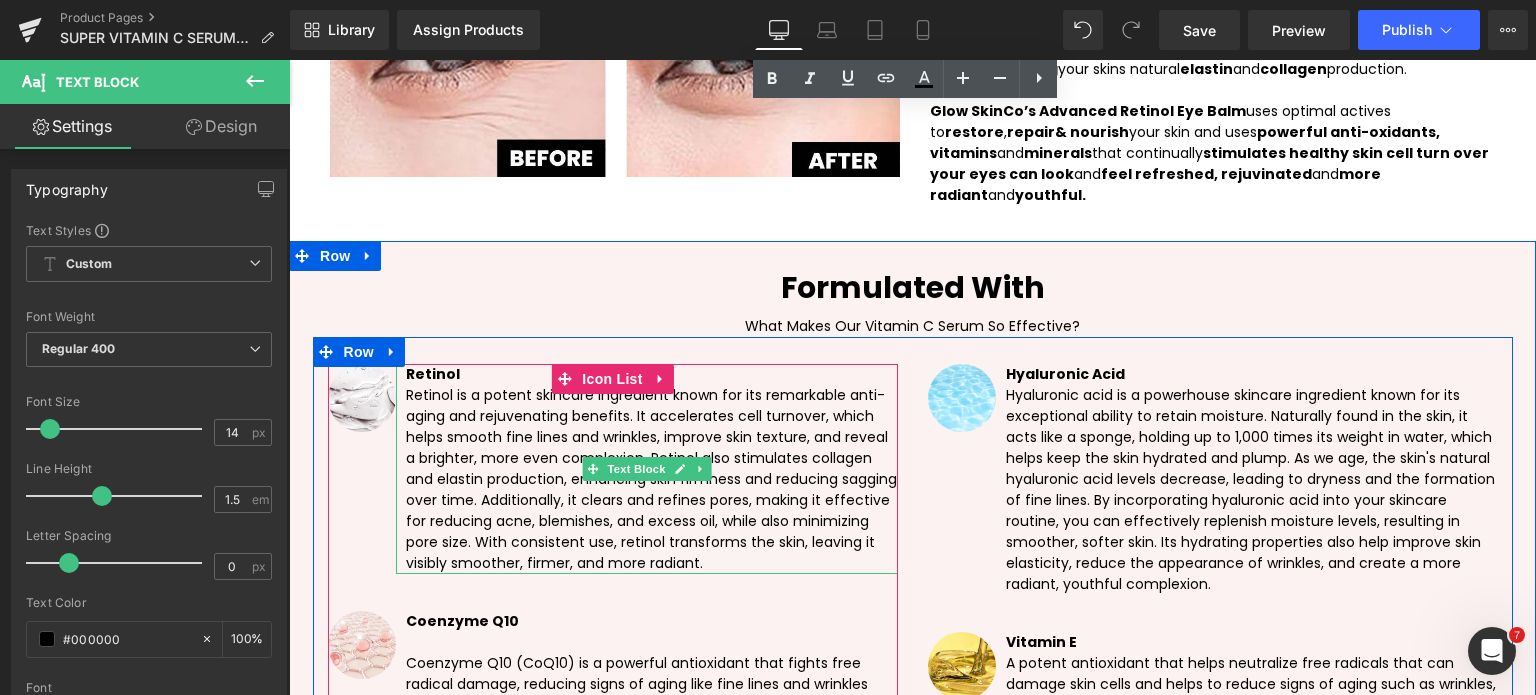 click on "Retinol" at bounding box center (433, 374) 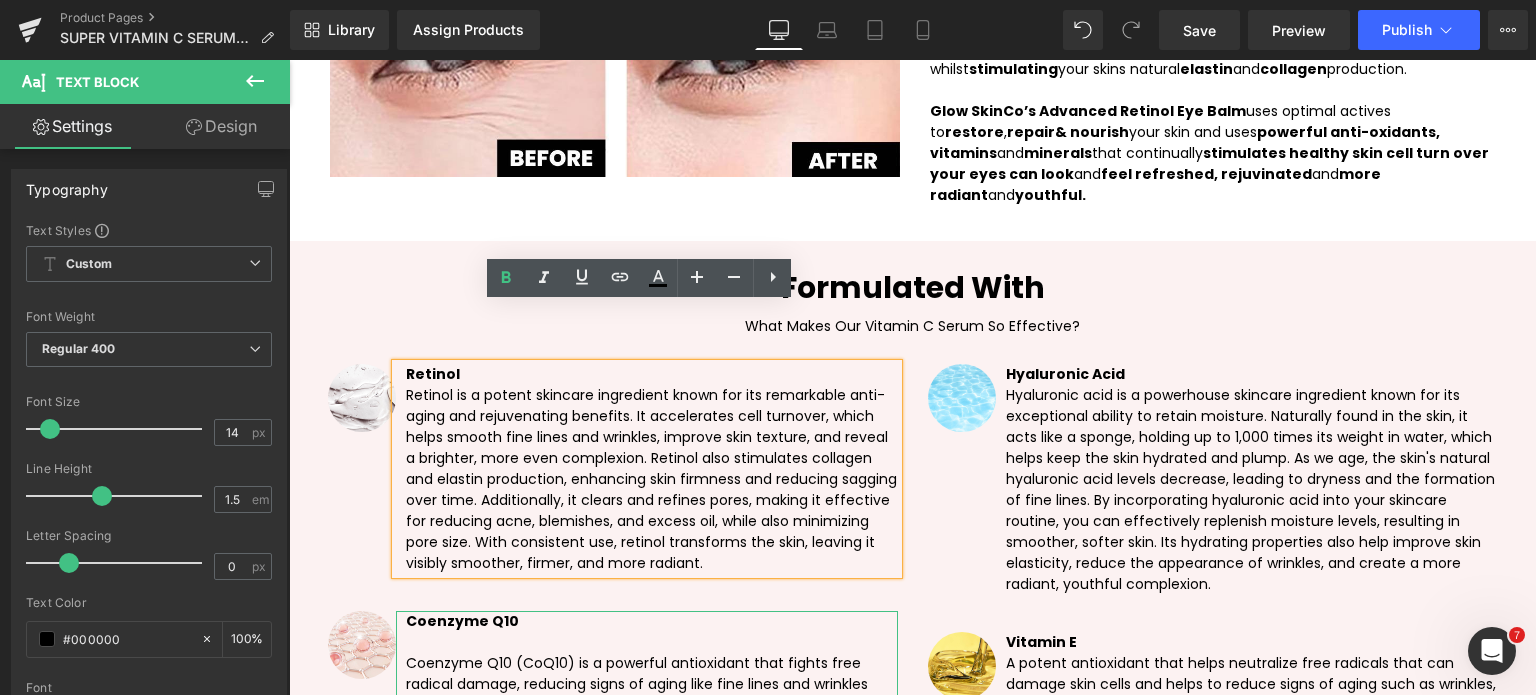 click on "Coenzyme Q10" at bounding box center (462, 621) 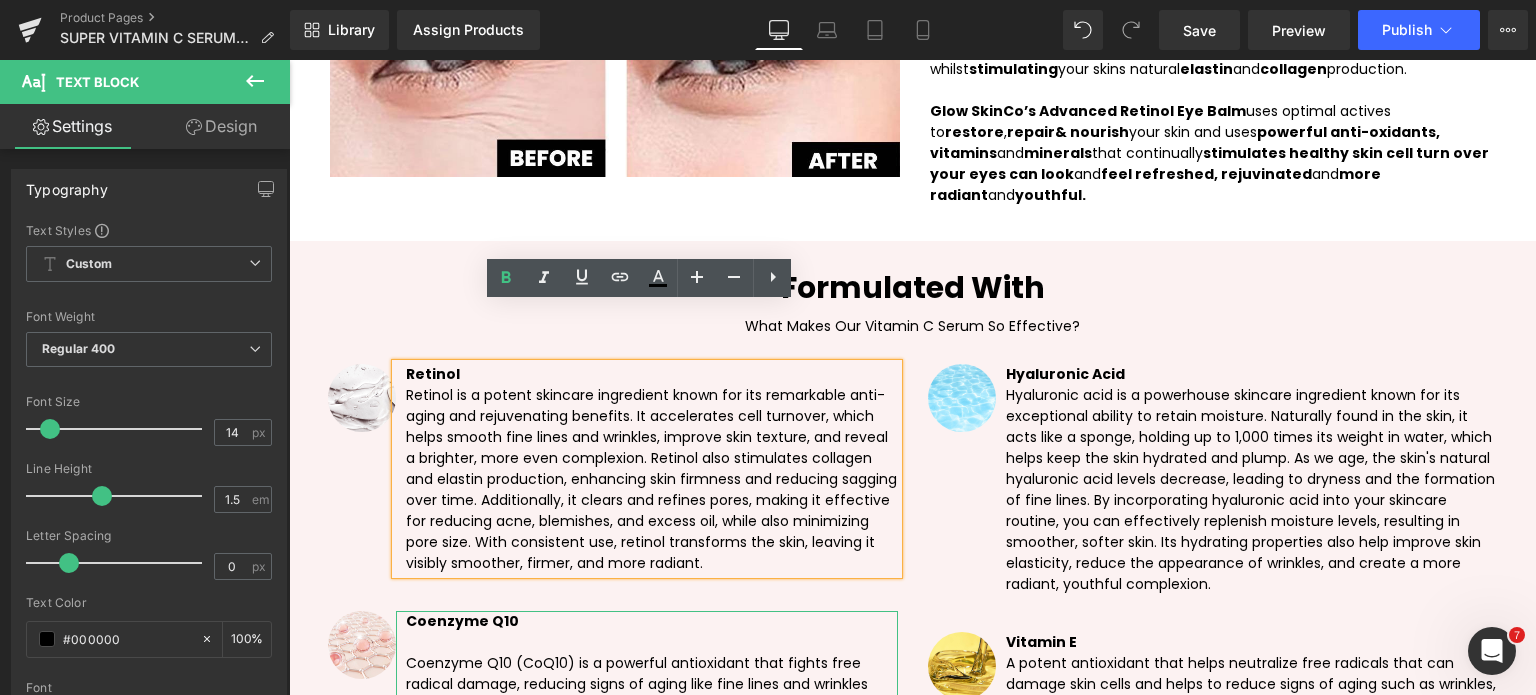 click on "Coenzyme Q10" at bounding box center [462, 621] 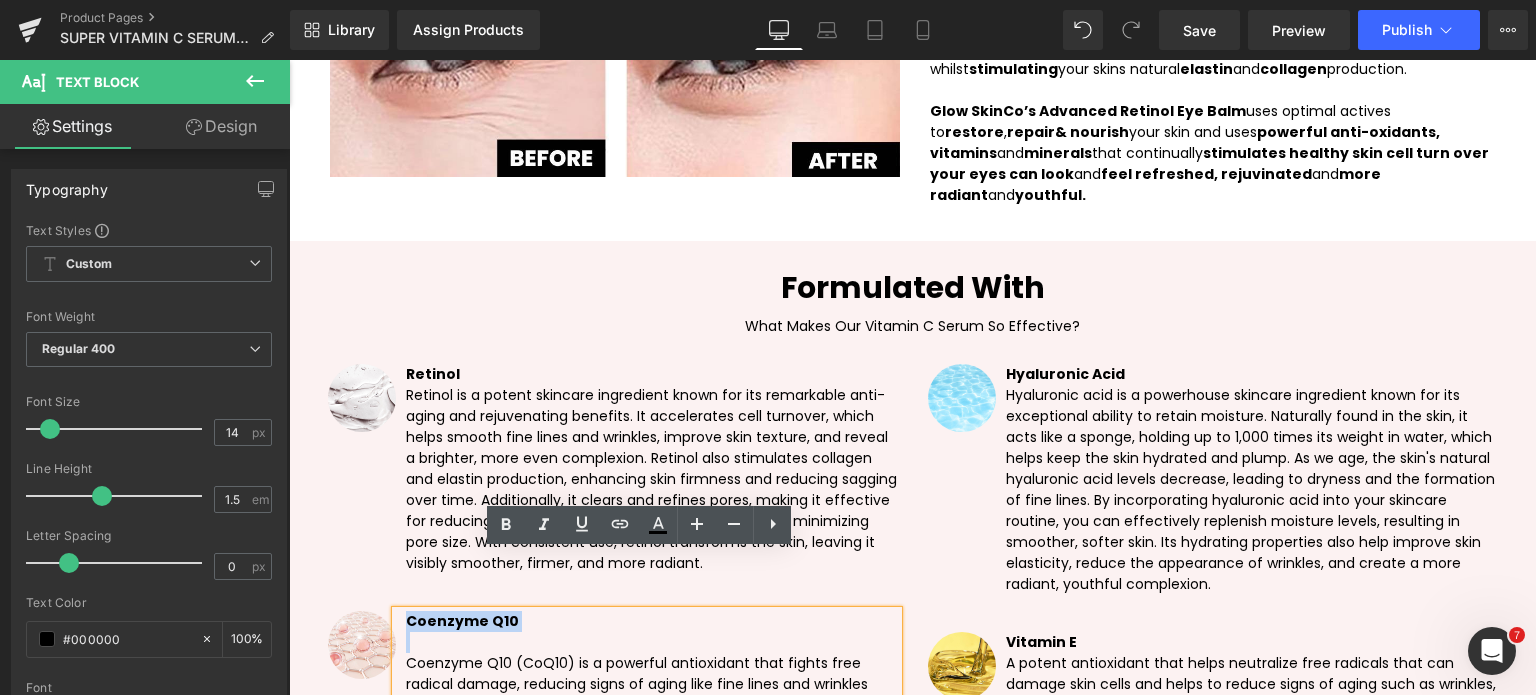 type 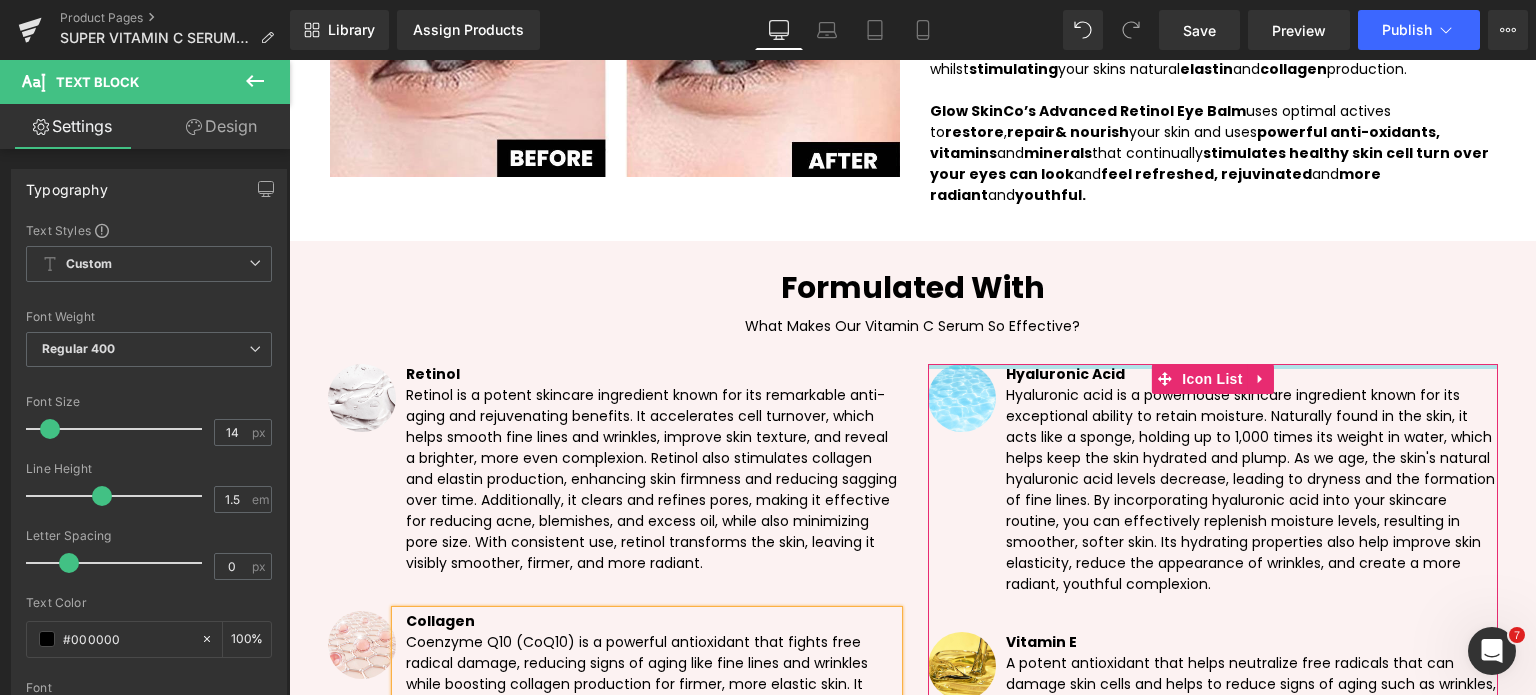 click at bounding box center [1213, 366] 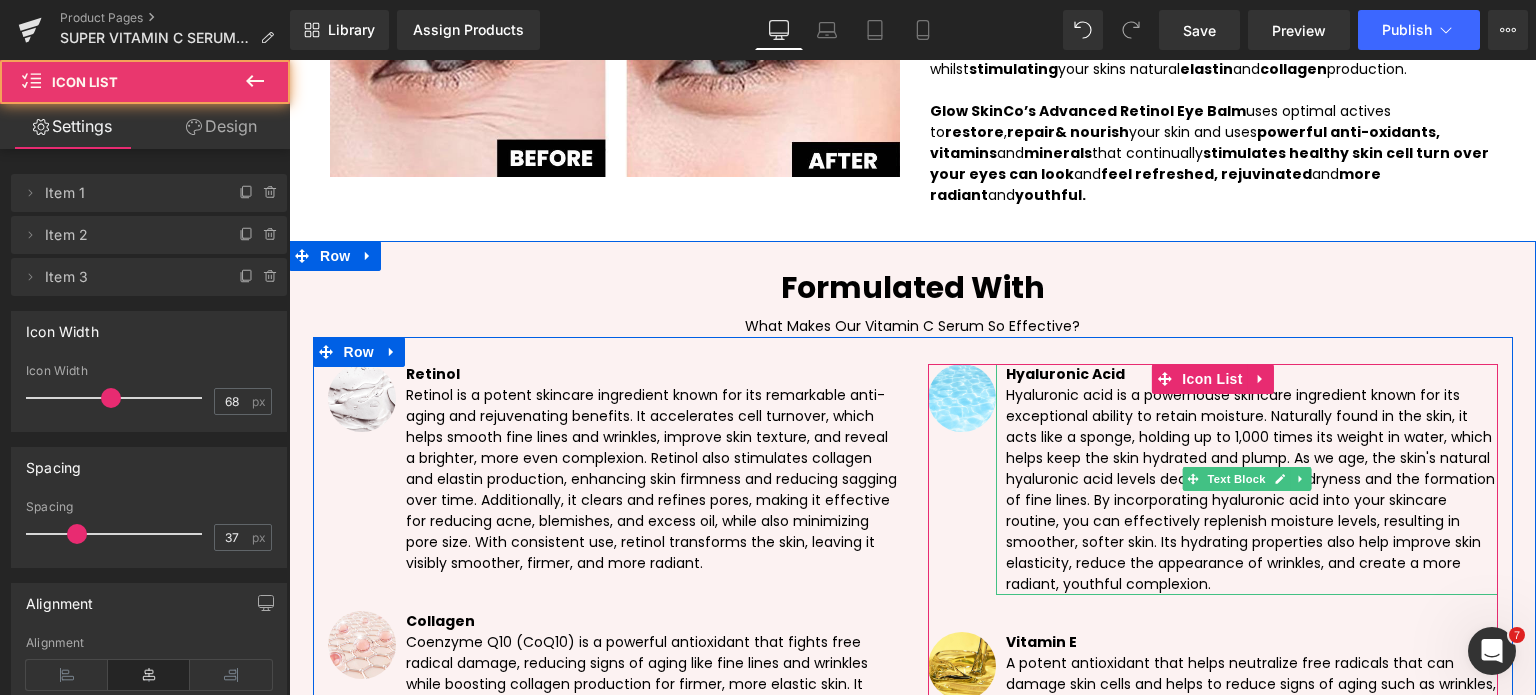 click on "Hyaluronic Acid" at bounding box center [1065, 374] 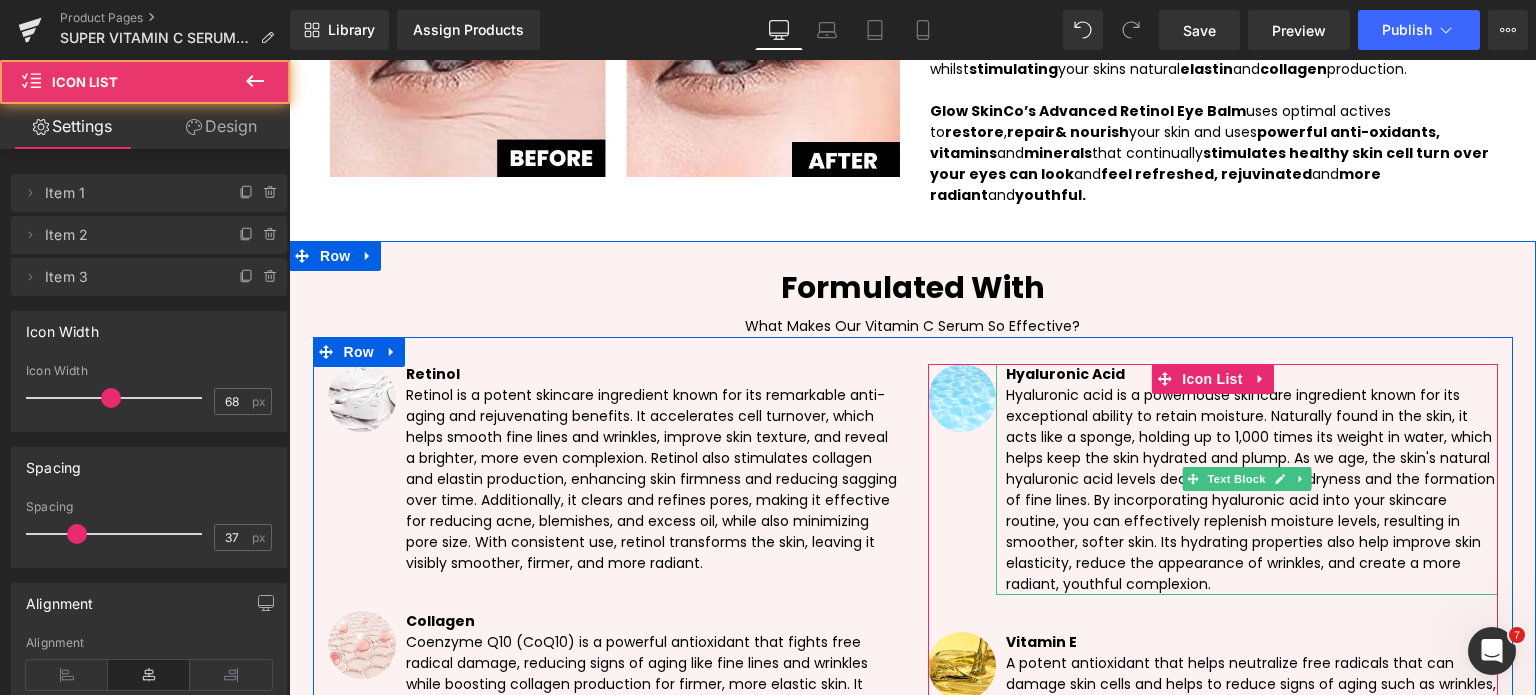 click on "Hyaluronic Acid" at bounding box center [1065, 374] 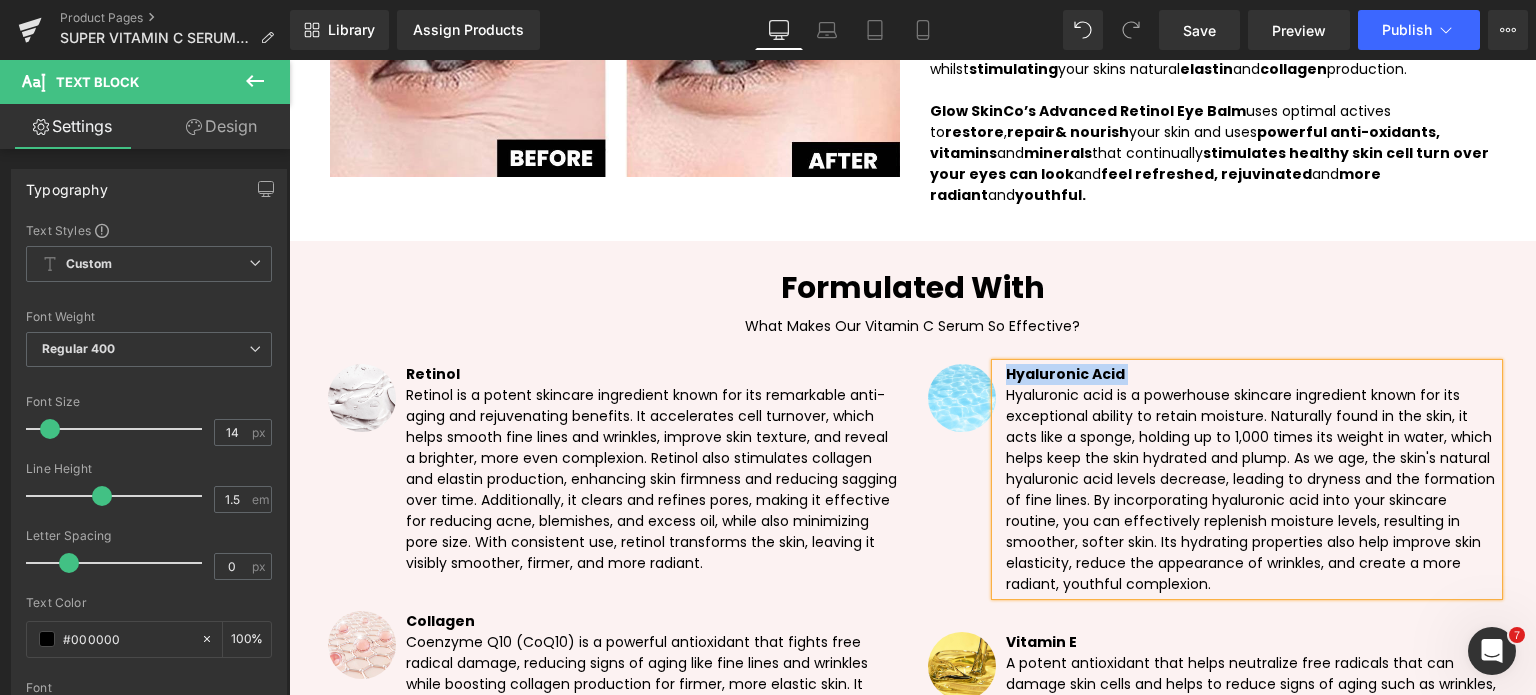type 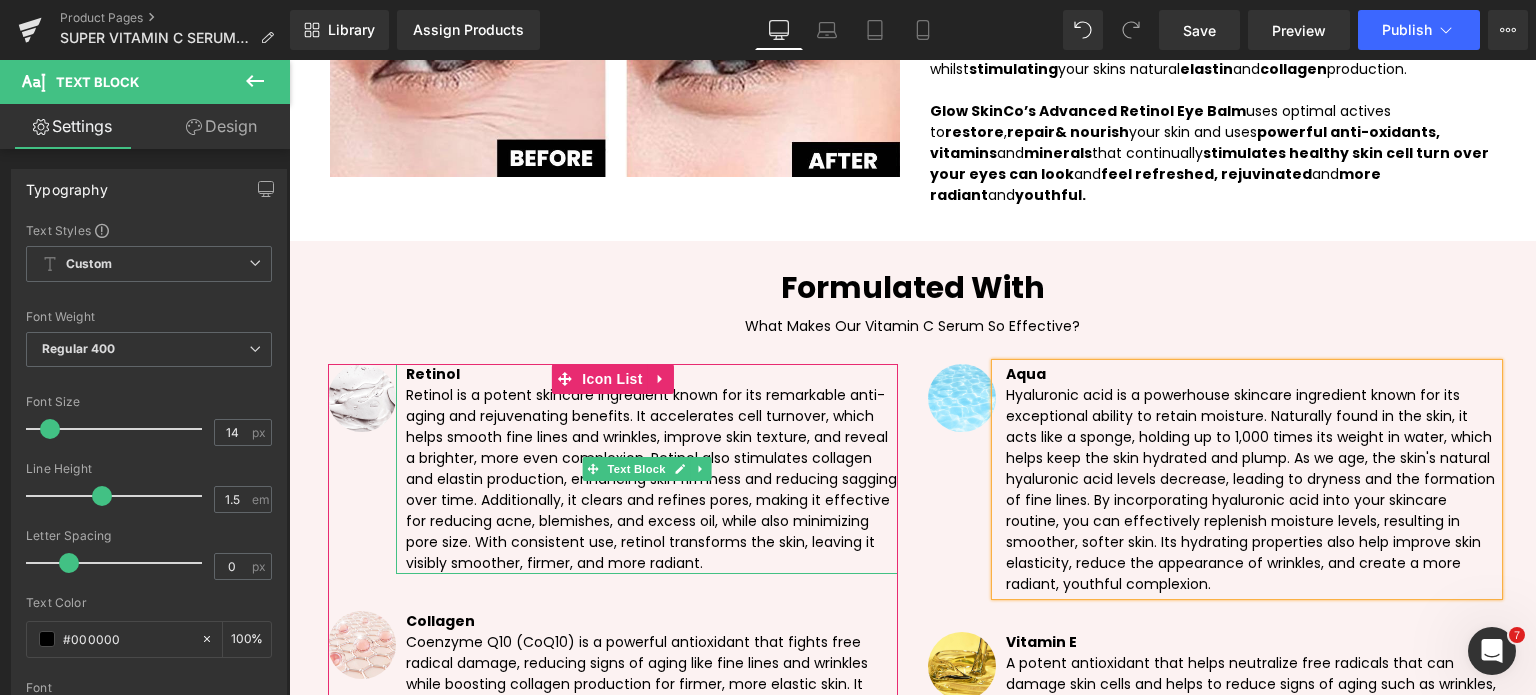 click on "Retinol" at bounding box center (433, 374) 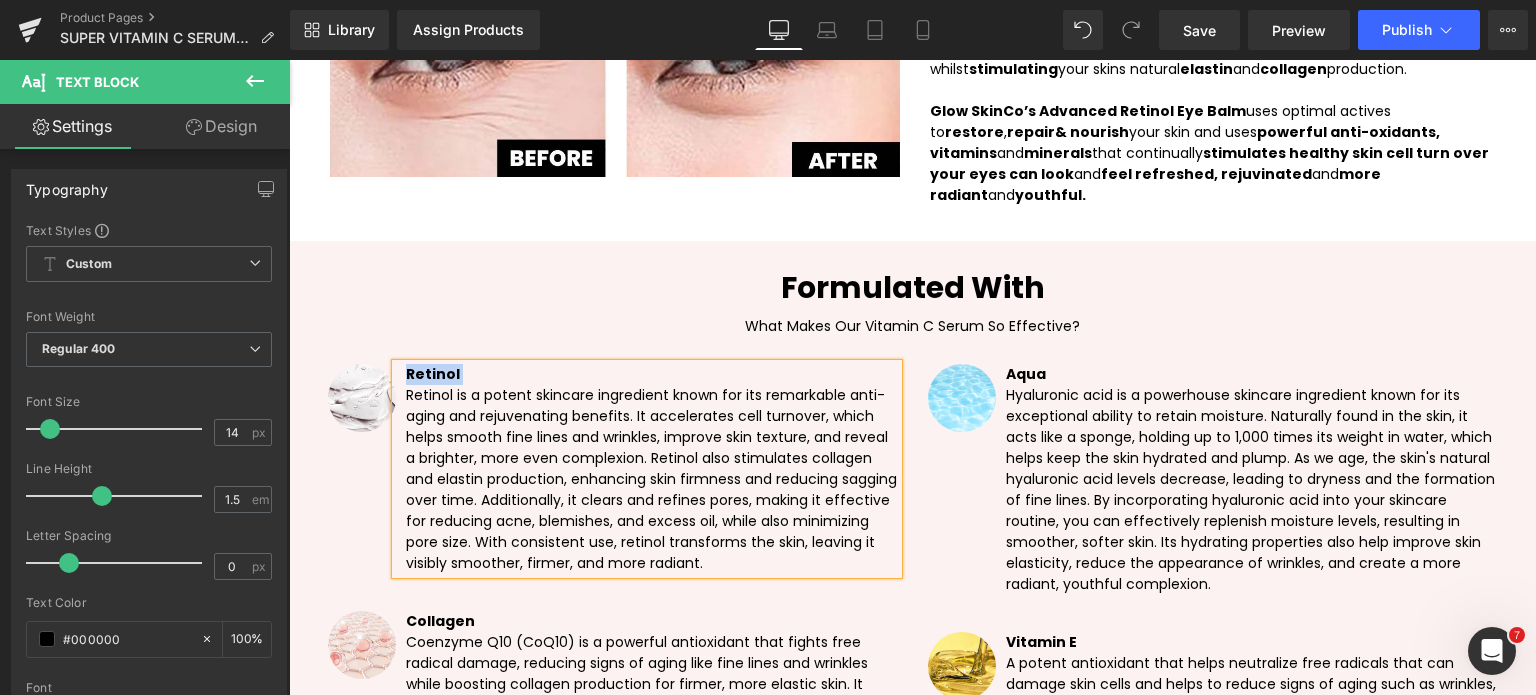 type 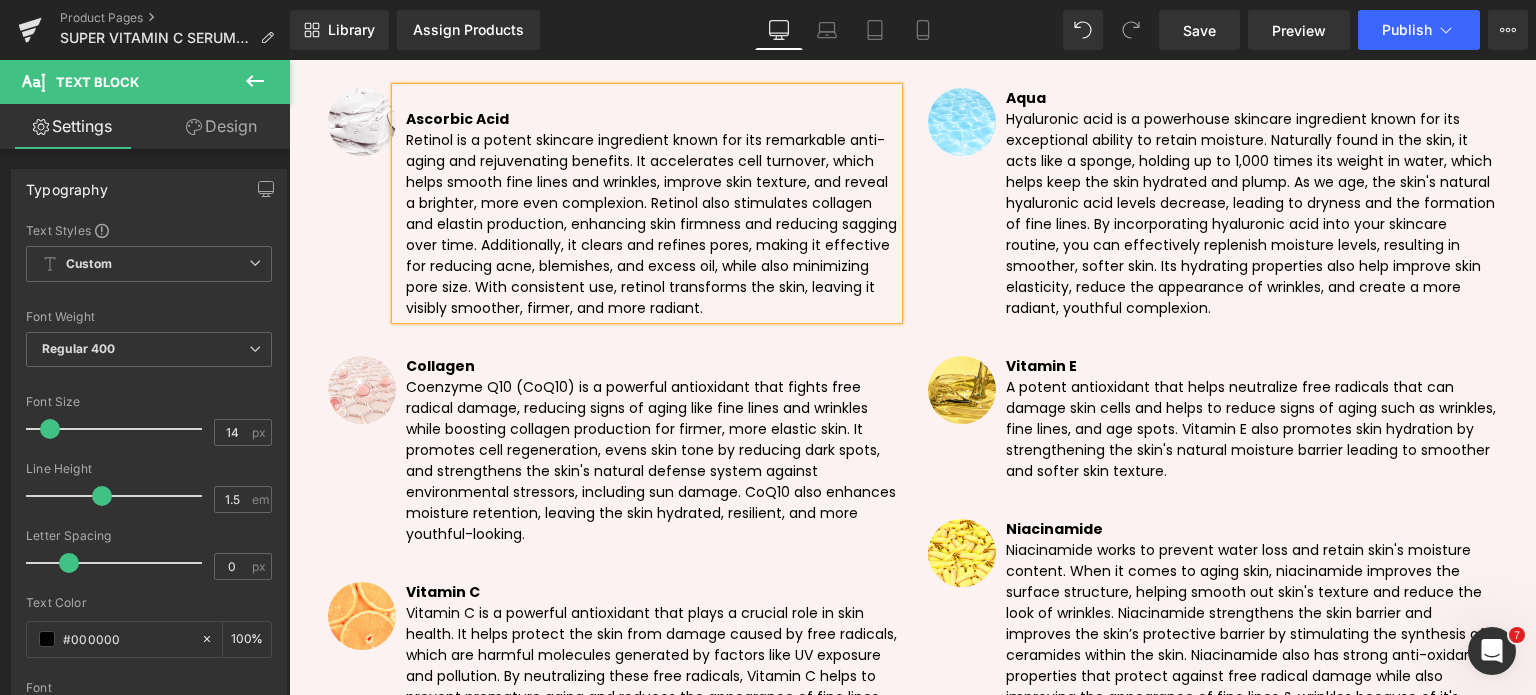 scroll, scrollTop: 5936, scrollLeft: 0, axis: vertical 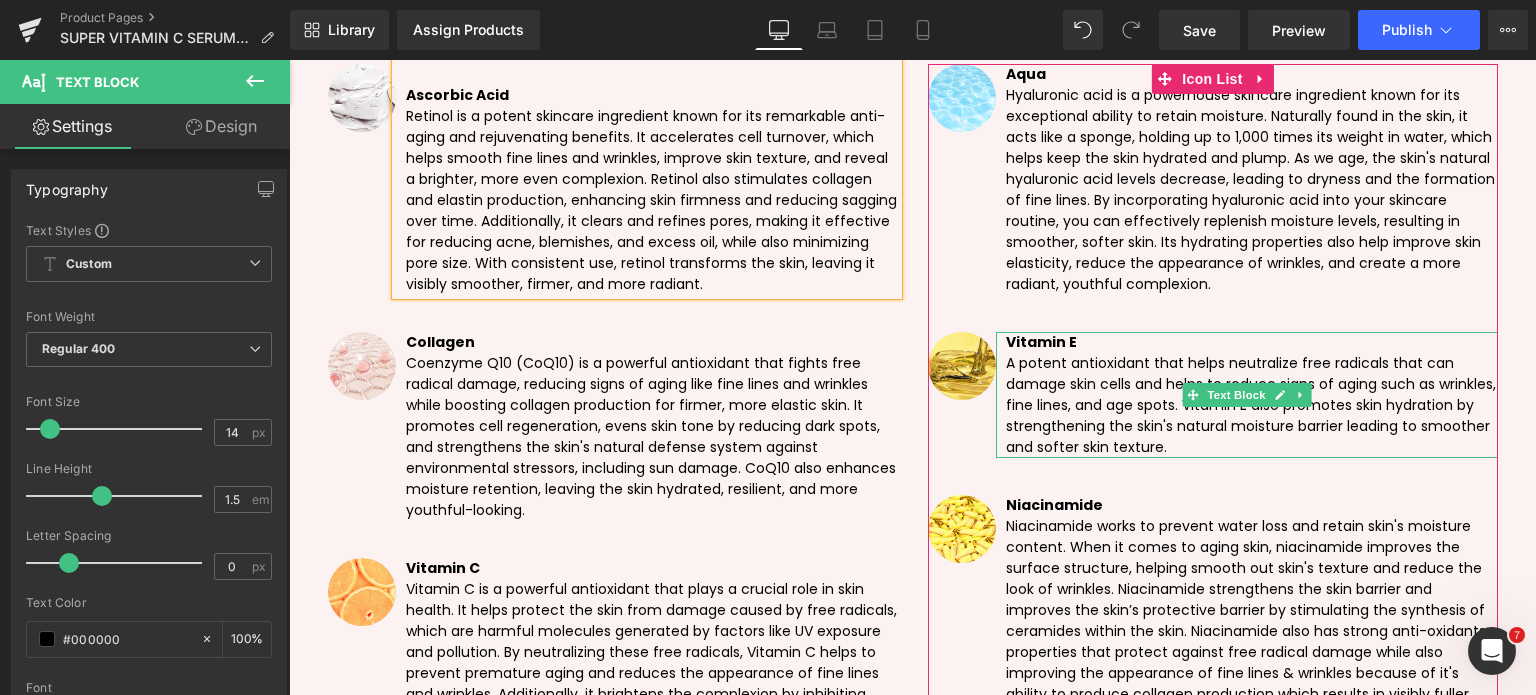 click on "Vitamin E" at bounding box center (1041, 342) 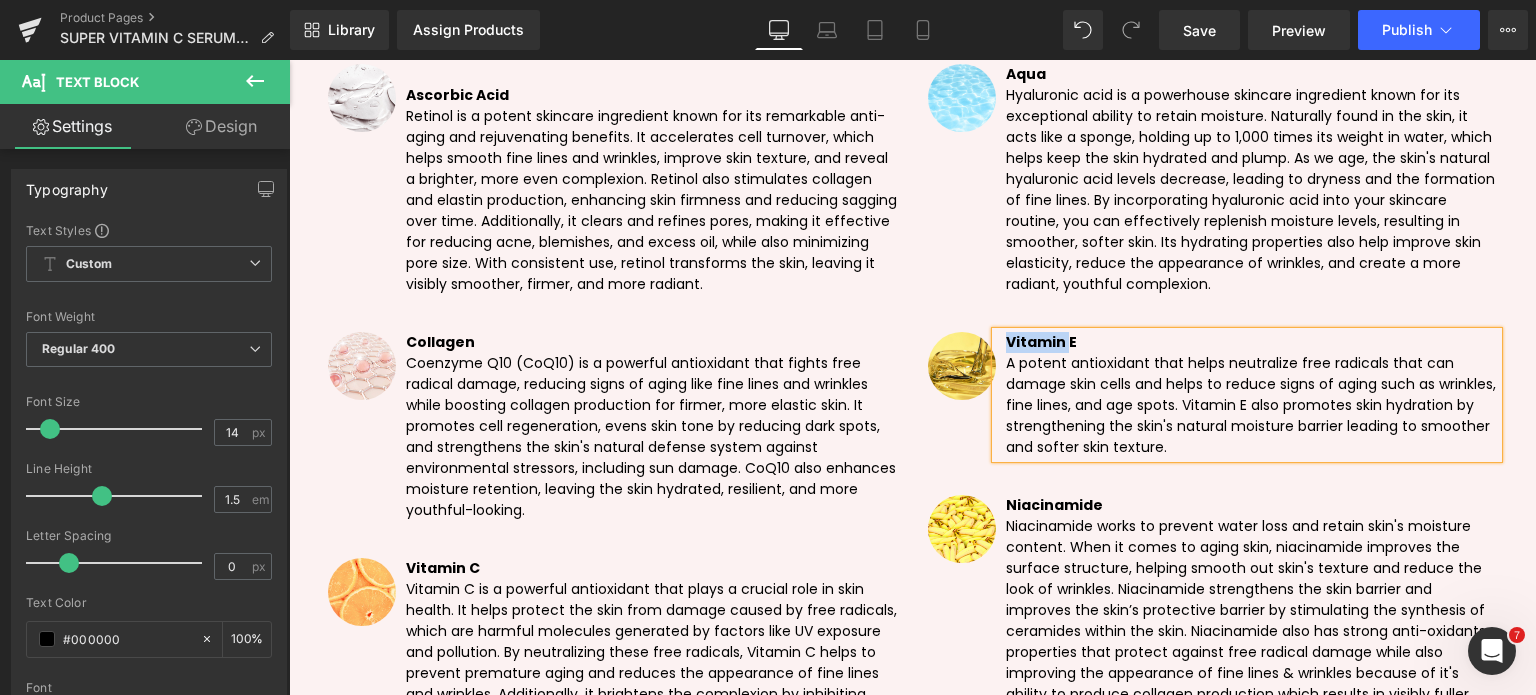 type 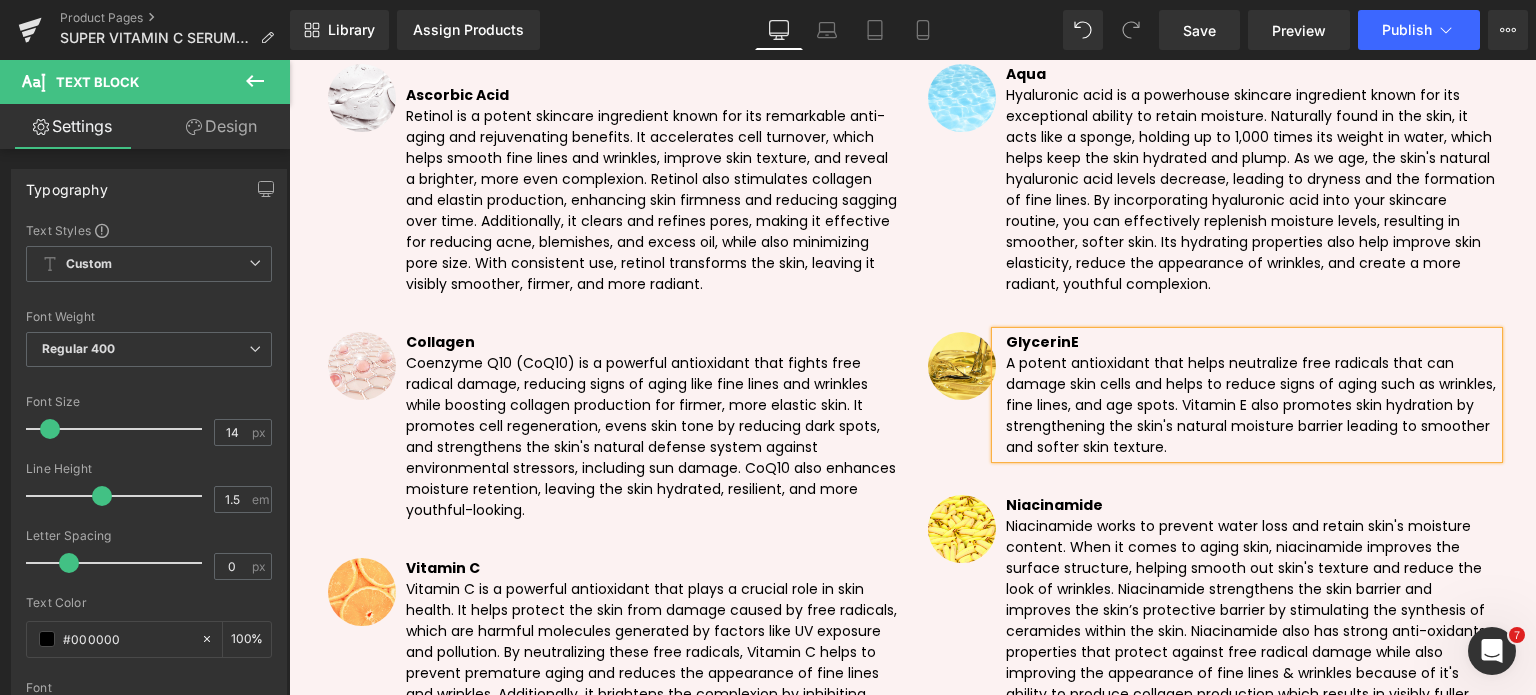 click on "GlycerinE" at bounding box center (1252, 342) 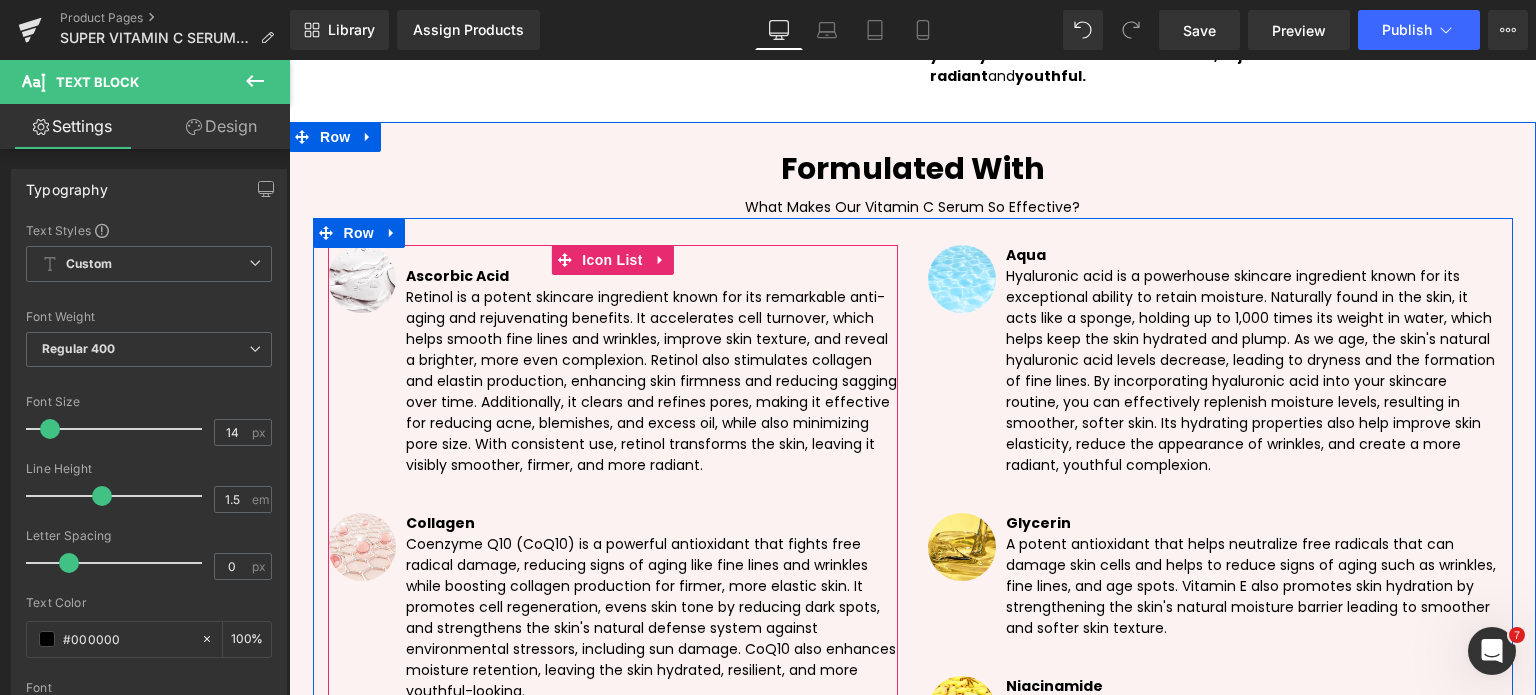 scroll, scrollTop: 5736, scrollLeft: 0, axis: vertical 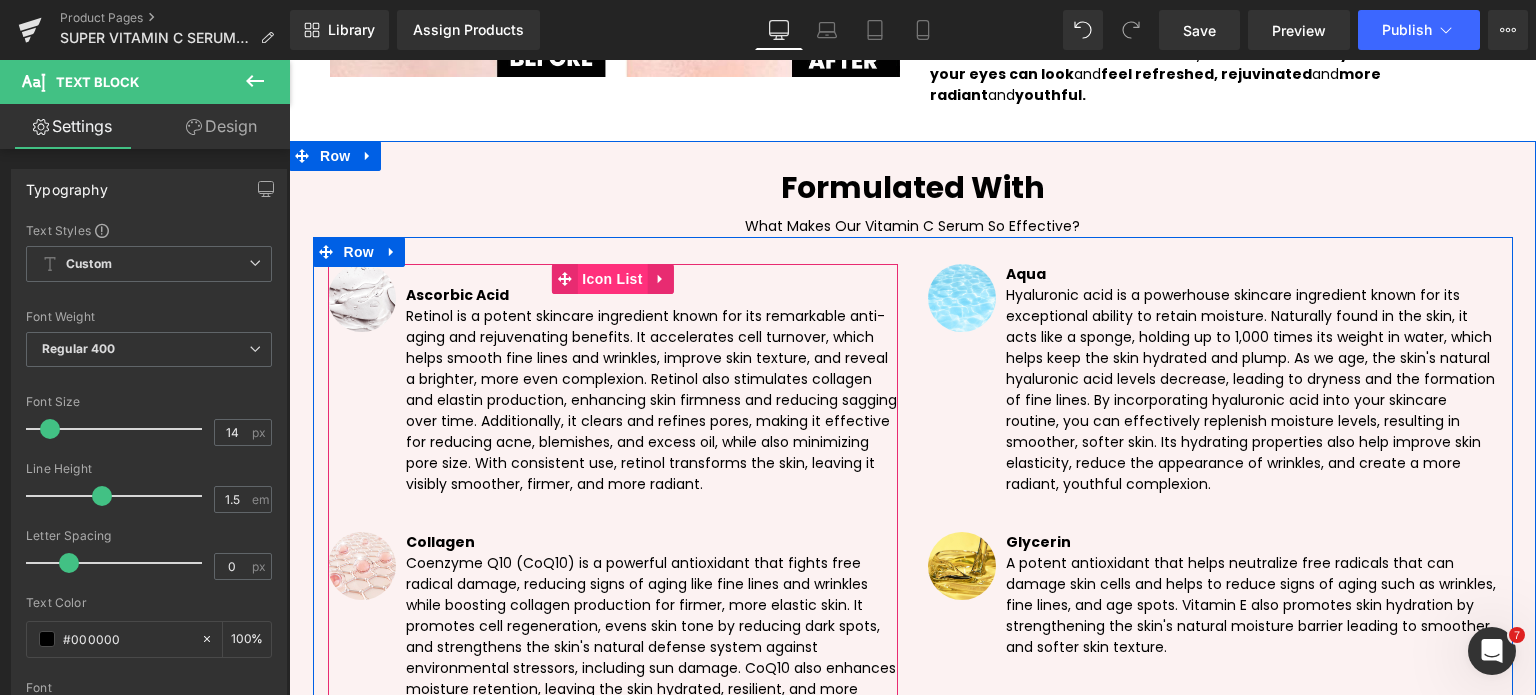click on "Icon List" at bounding box center (612, 279) 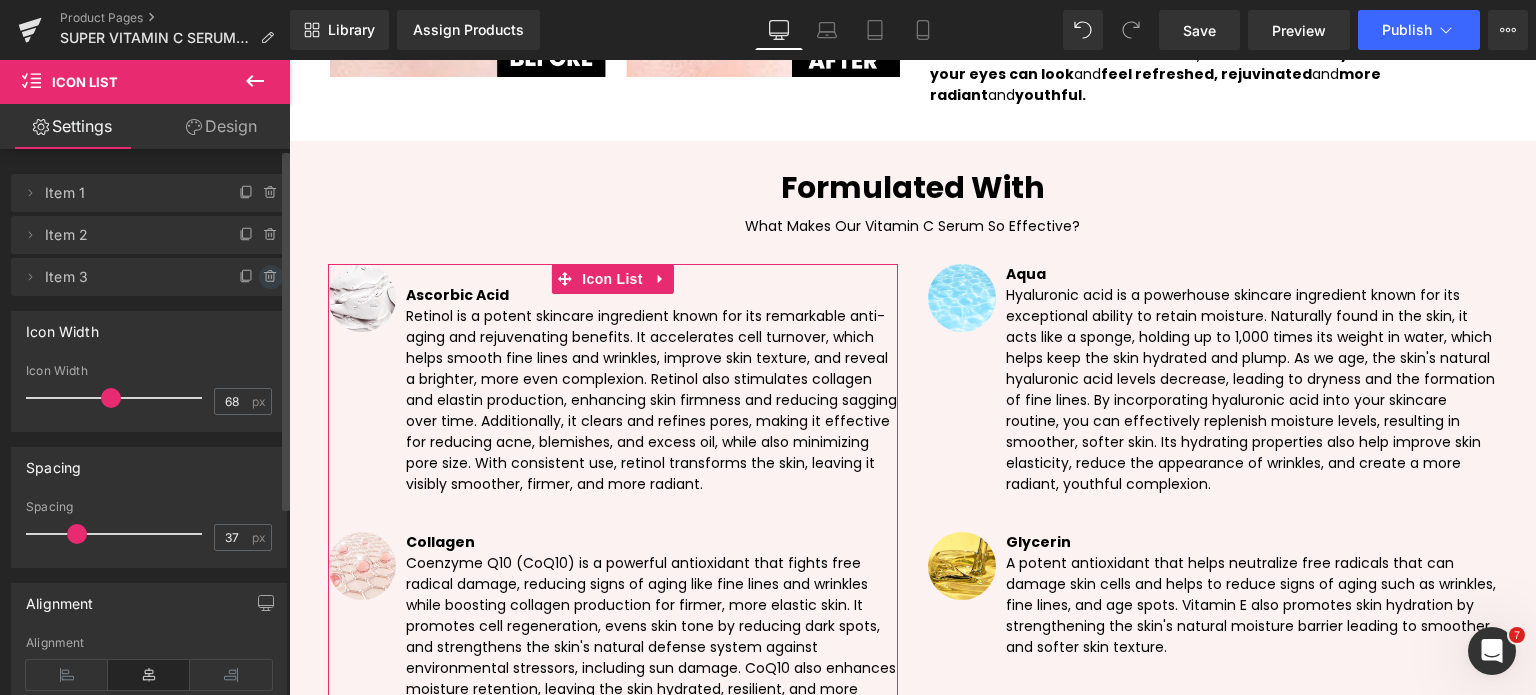click 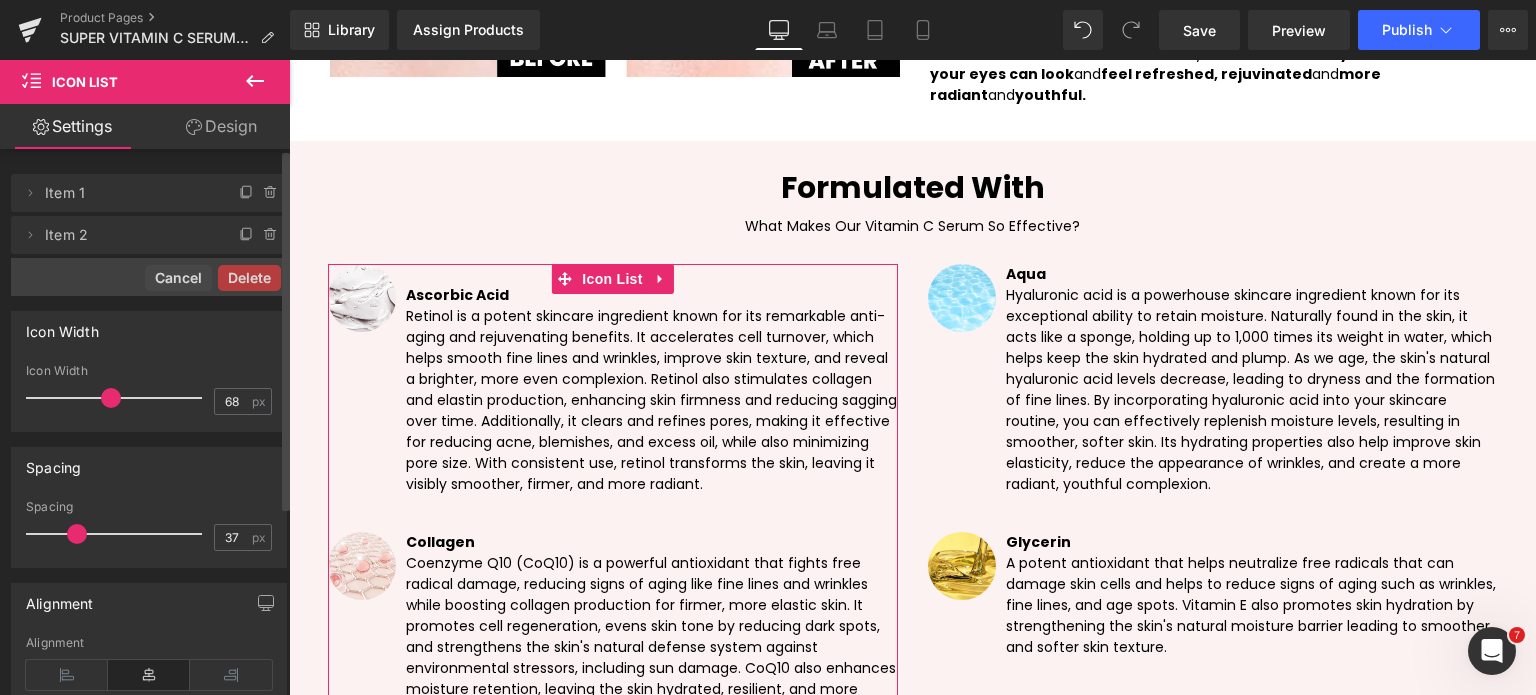click on "Delete" at bounding box center [249, 278] 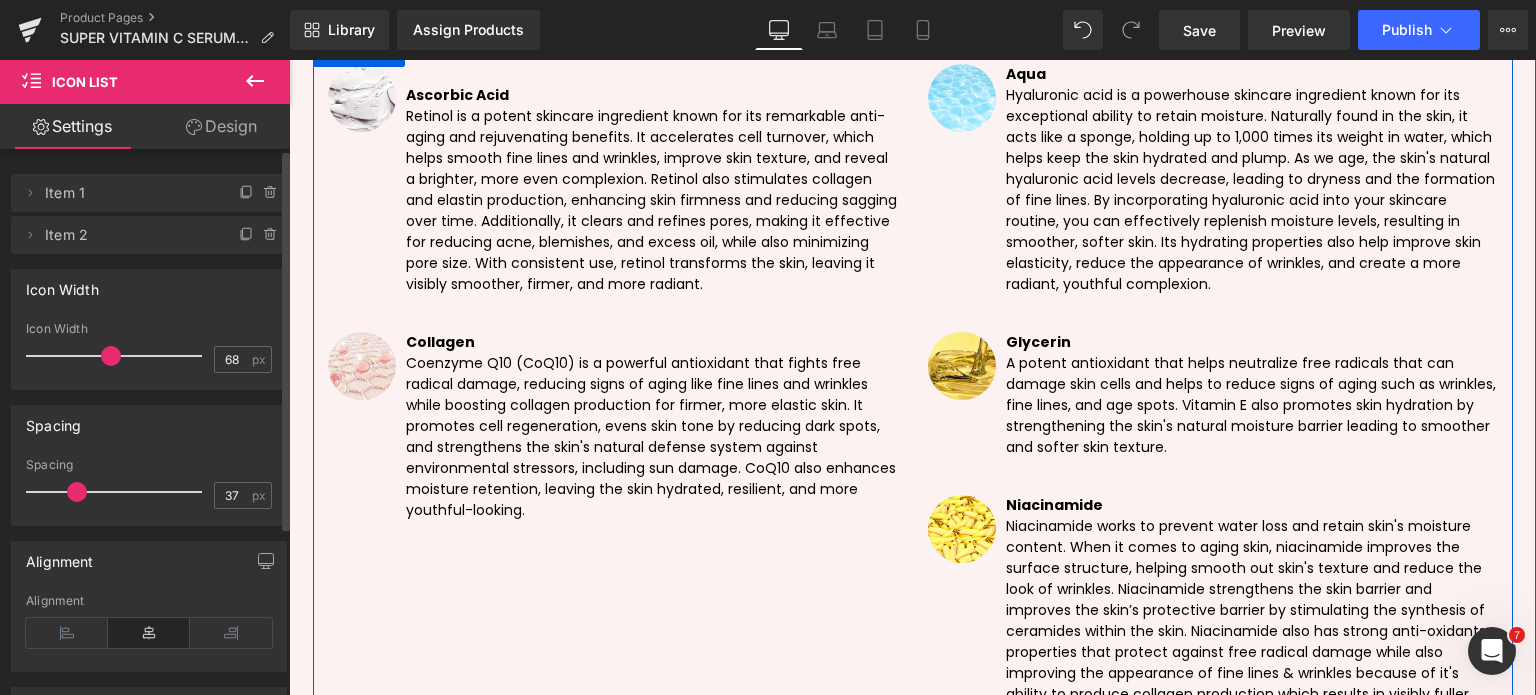 scroll, scrollTop: 5736, scrollLeft: 0, axis: vertical 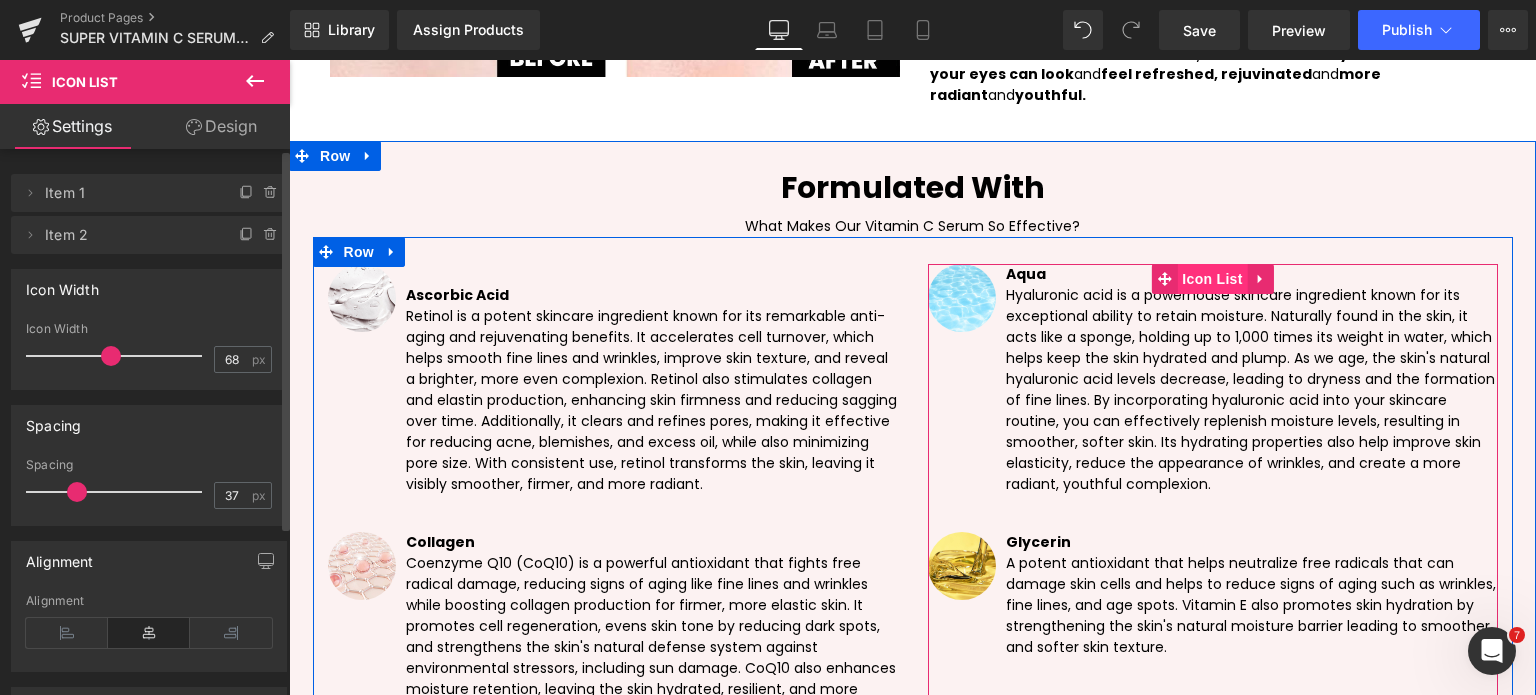 click on "Icon List" at bounding box center (1212, 279) 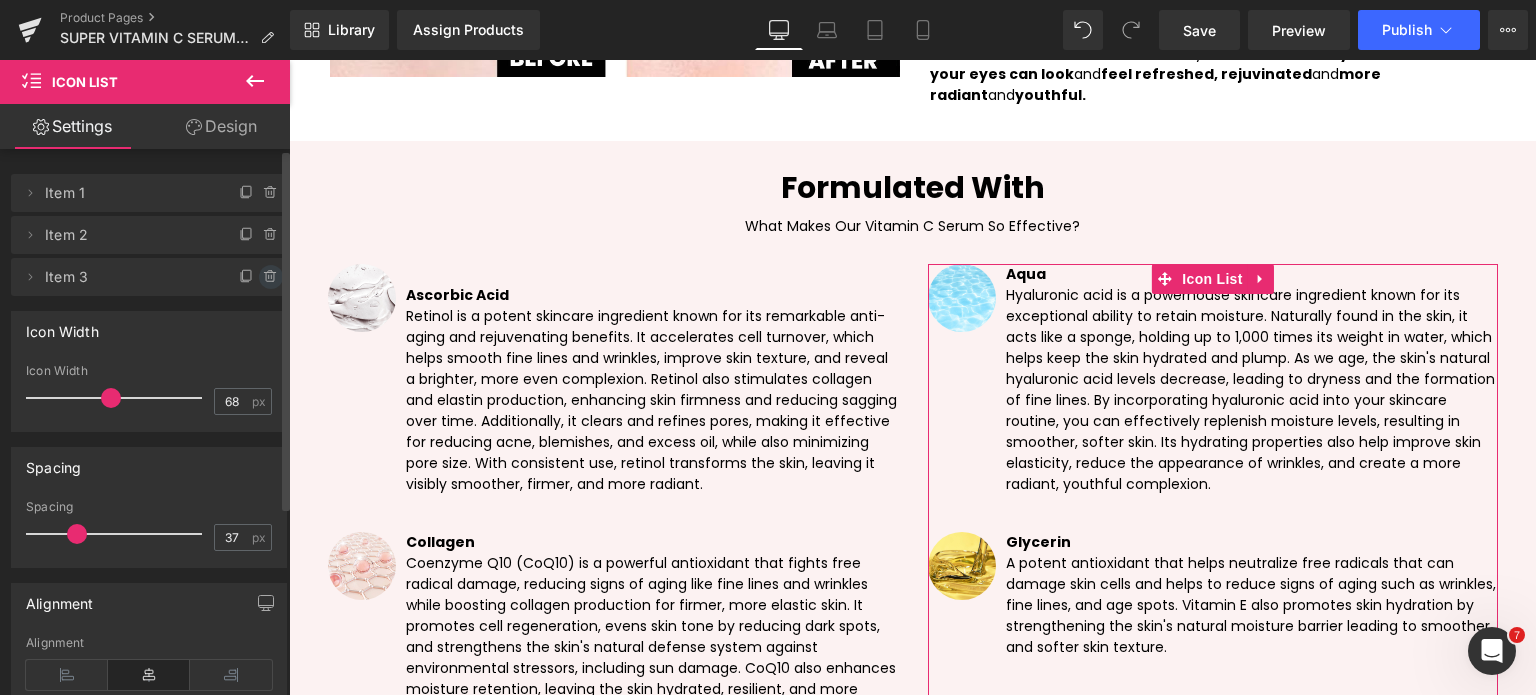 click 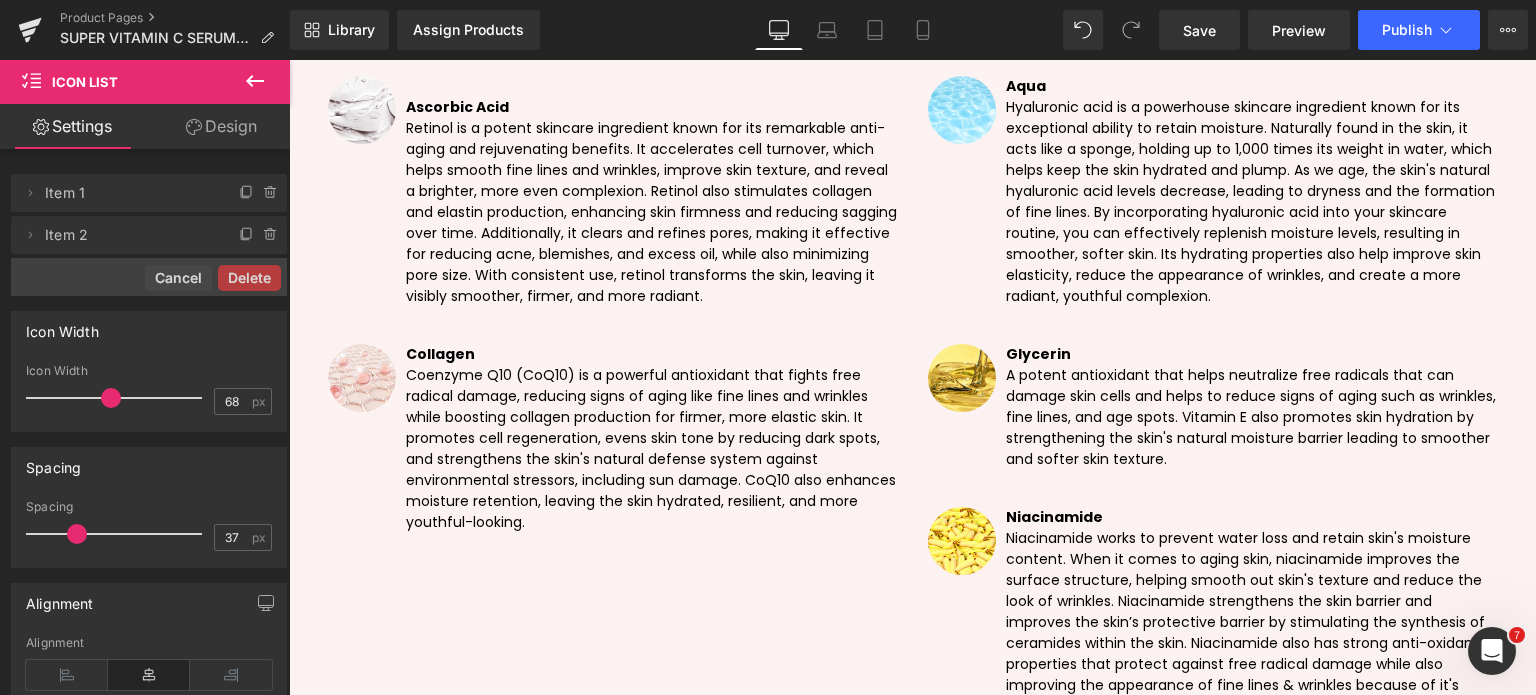 scroll, scrollTop: 5936, scrollLeft: 0, axis: vertical 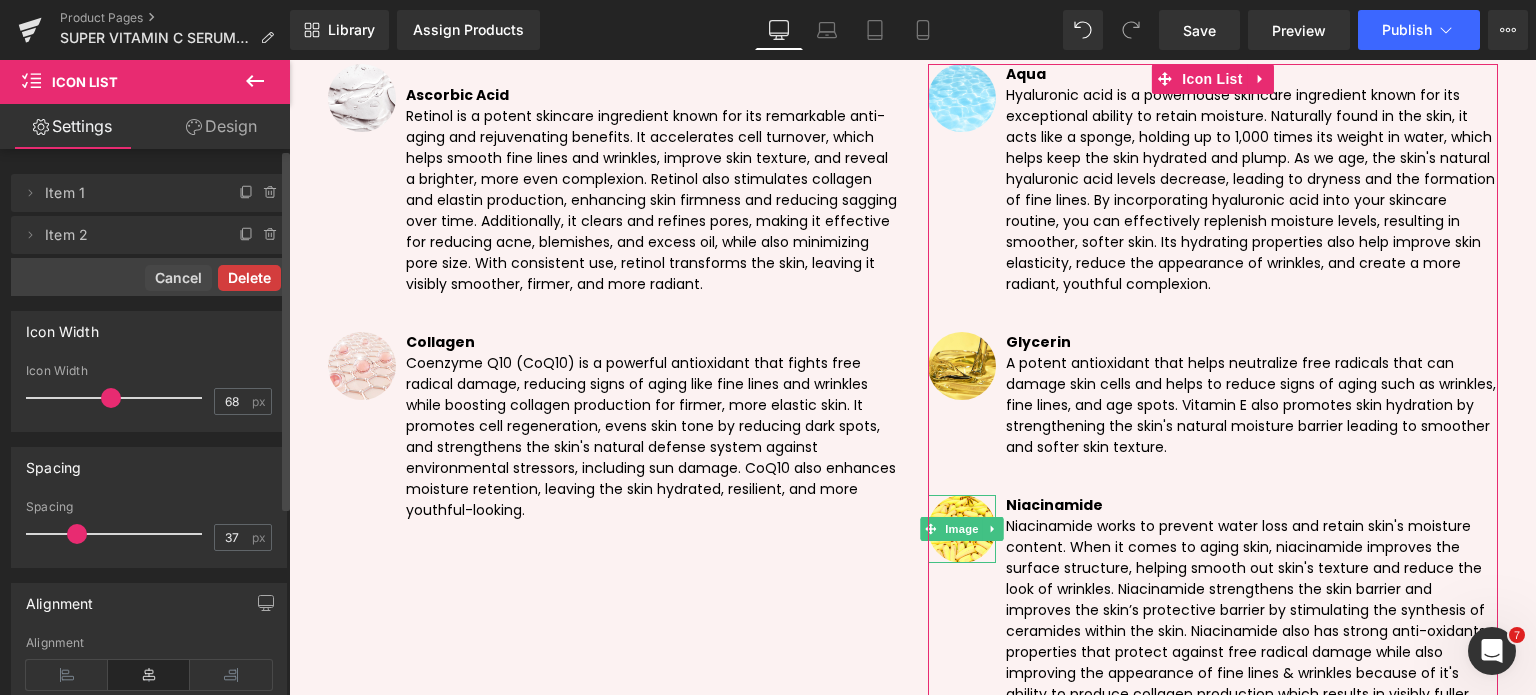 click on "Delete" at bounding box center (249, 278) 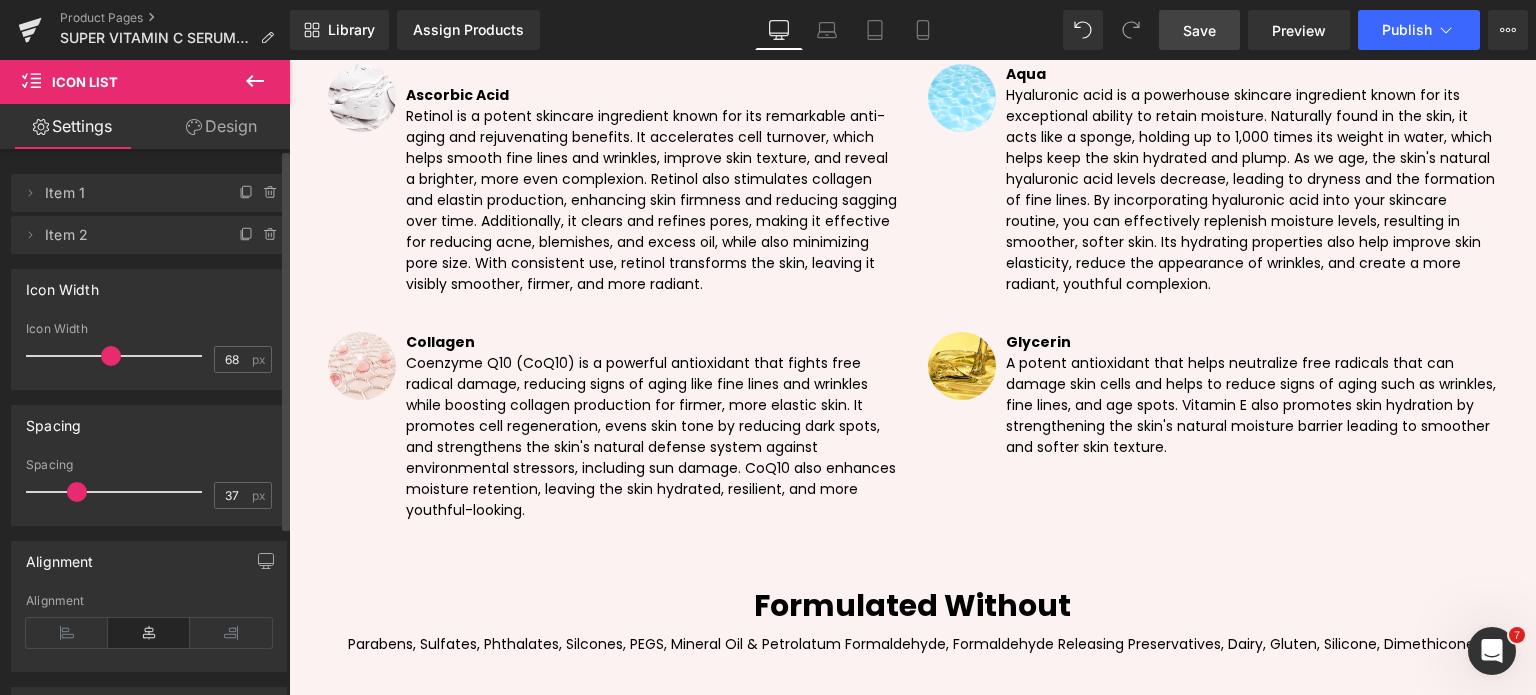 click on "Save" at bounding box center [1199, 30] 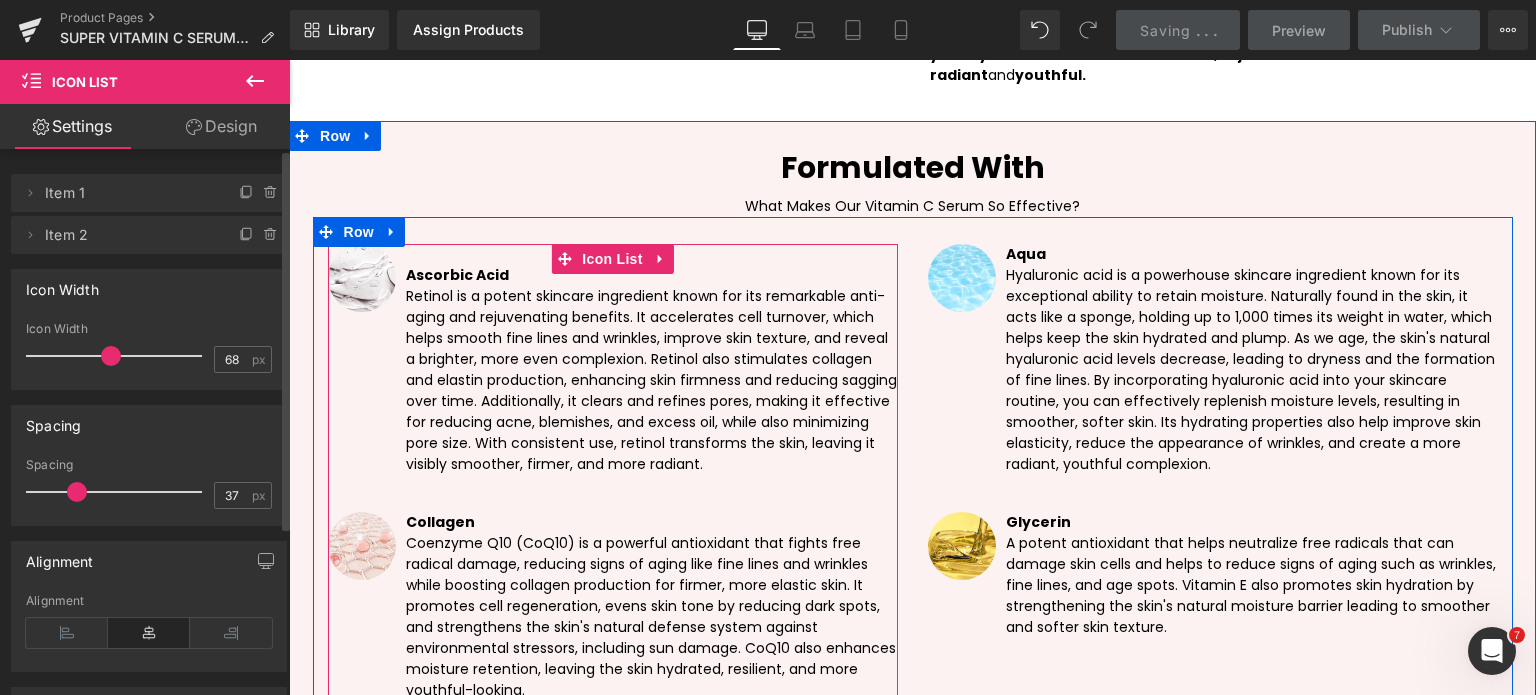 scroll, scrollTop: 5736, scrollLeft: 0, axis: vertical 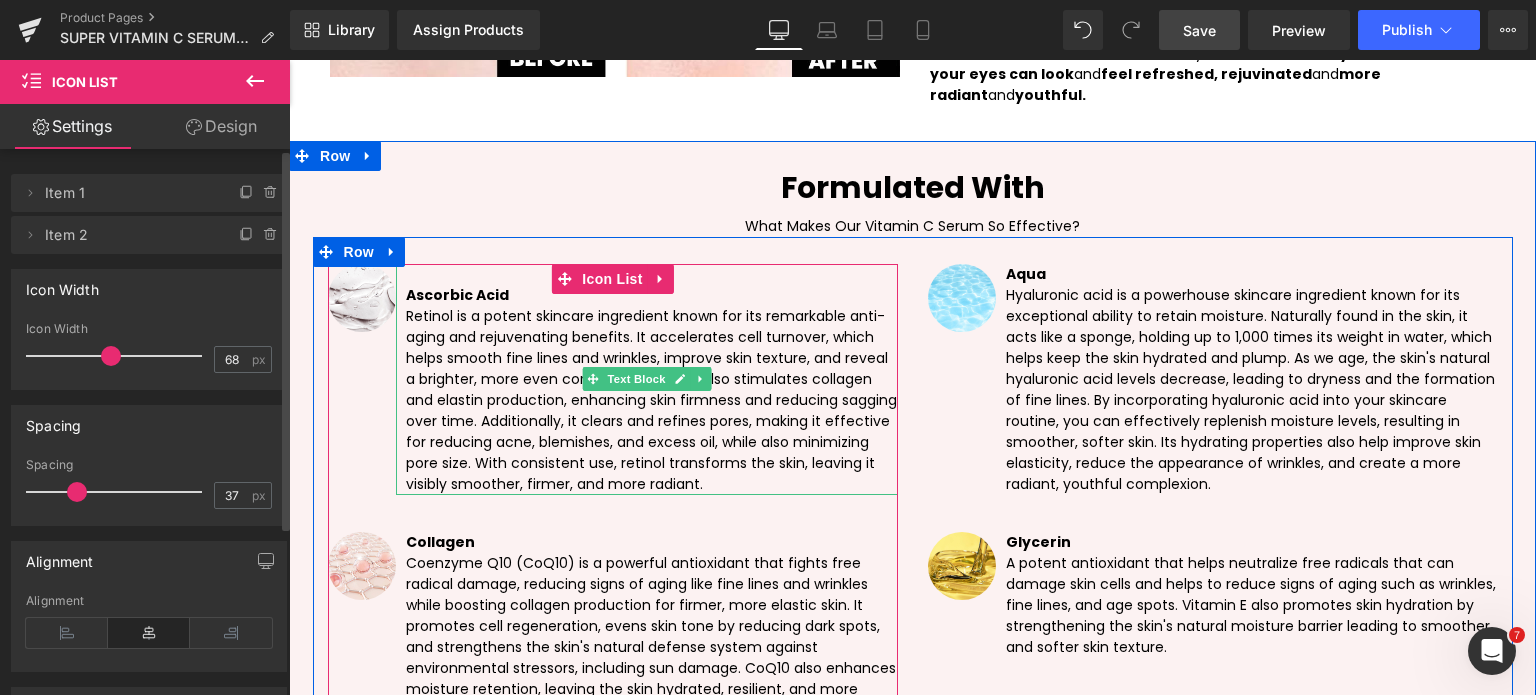 click on "Retinol is a potent skincare ingredient known for its remarkable anti-aging and rejuvenating benefits. It accelerates cell turnover, which helps smooth fine lines and wrinkles, improve skin texture, and reveal a brighter, more even complexion. Retinol also stimulates collagen and elastin production, enhancing skin firmness and reducing sagging over time. Additionally, it clears and refines pores, making it effective for reducing acne, blemishes, and excess oil, while also minimizing pore size. With consistent use, retinol transforms the skin, leaving it visibly smoother, firmer, and more radiant." at bounding box center [651, 400] 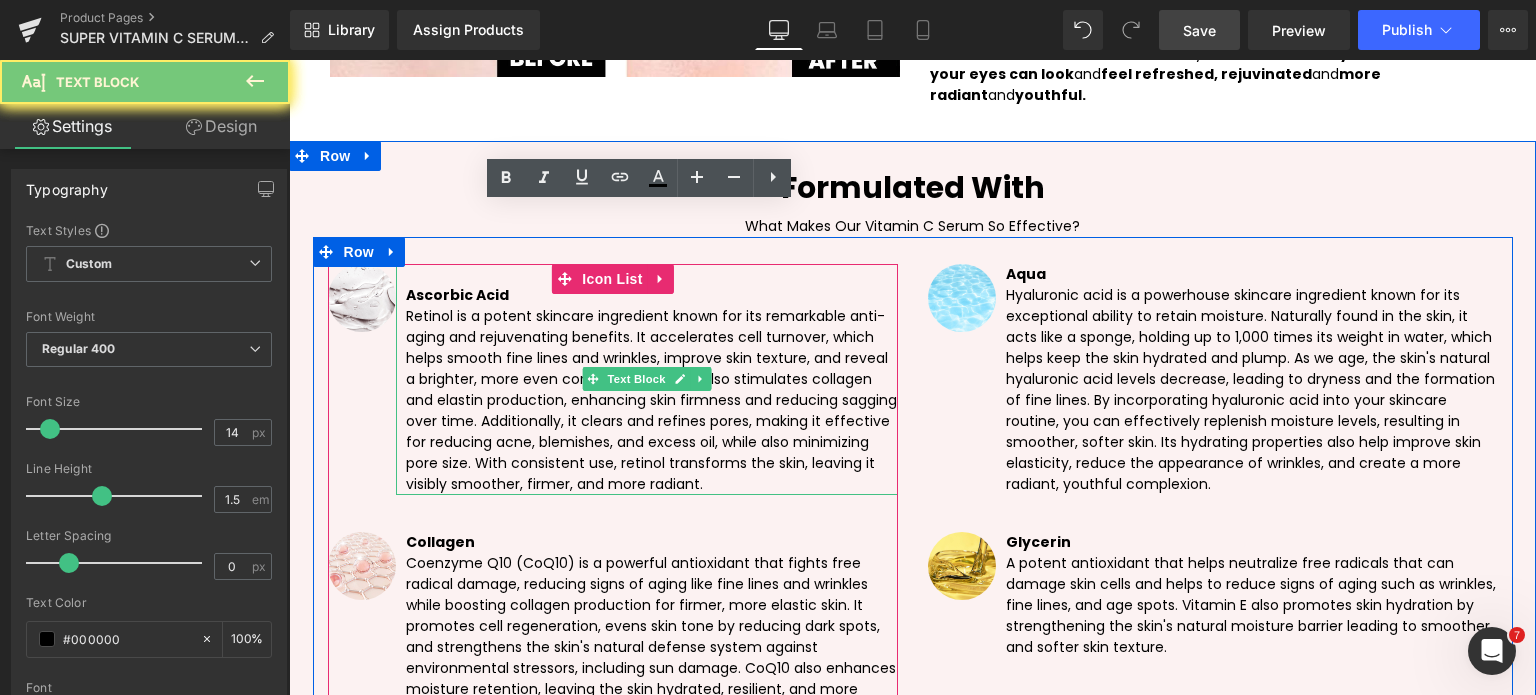 click on "Retinol is a potent skincare ingredient known for its remarkable anti-aging and rejuvenating benefits. It accelerates cell turnover, which helps smooth fine lines and wrinkles, improve skin texture, and reveal a brighter, more even complexion. Retinol also stimulates collagen and elastin production, enhancing skin firmness and reducing sagging over time. Additionally, it clears and refines pores, making it effective for reducing acne, blemishes, and excess oil, while also minimizing pore size. With consistent use, retinol transforms the skin, leaving it visibly smoother, firmer, and more radiant." at bounding box center (651, 400) 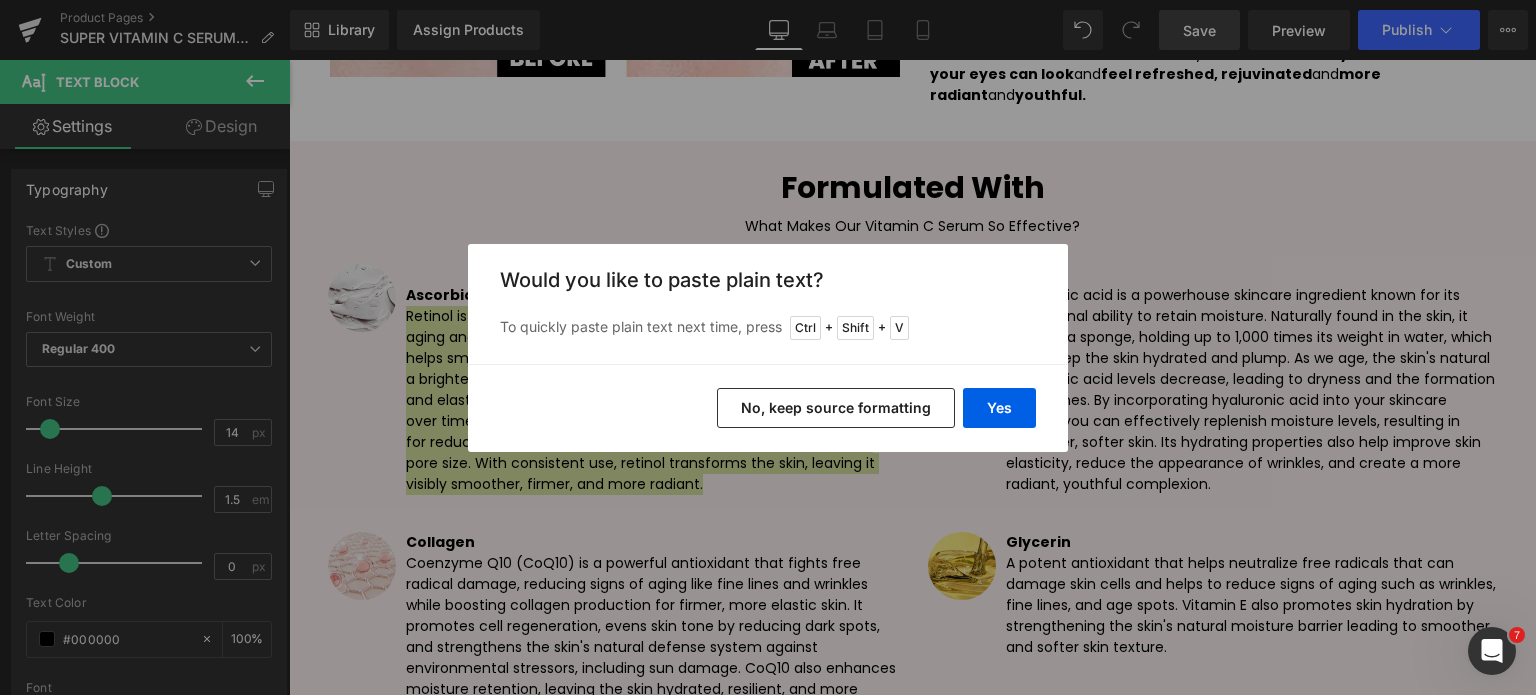 click on "No, keep source formatting" at bounding box center (836, 408) 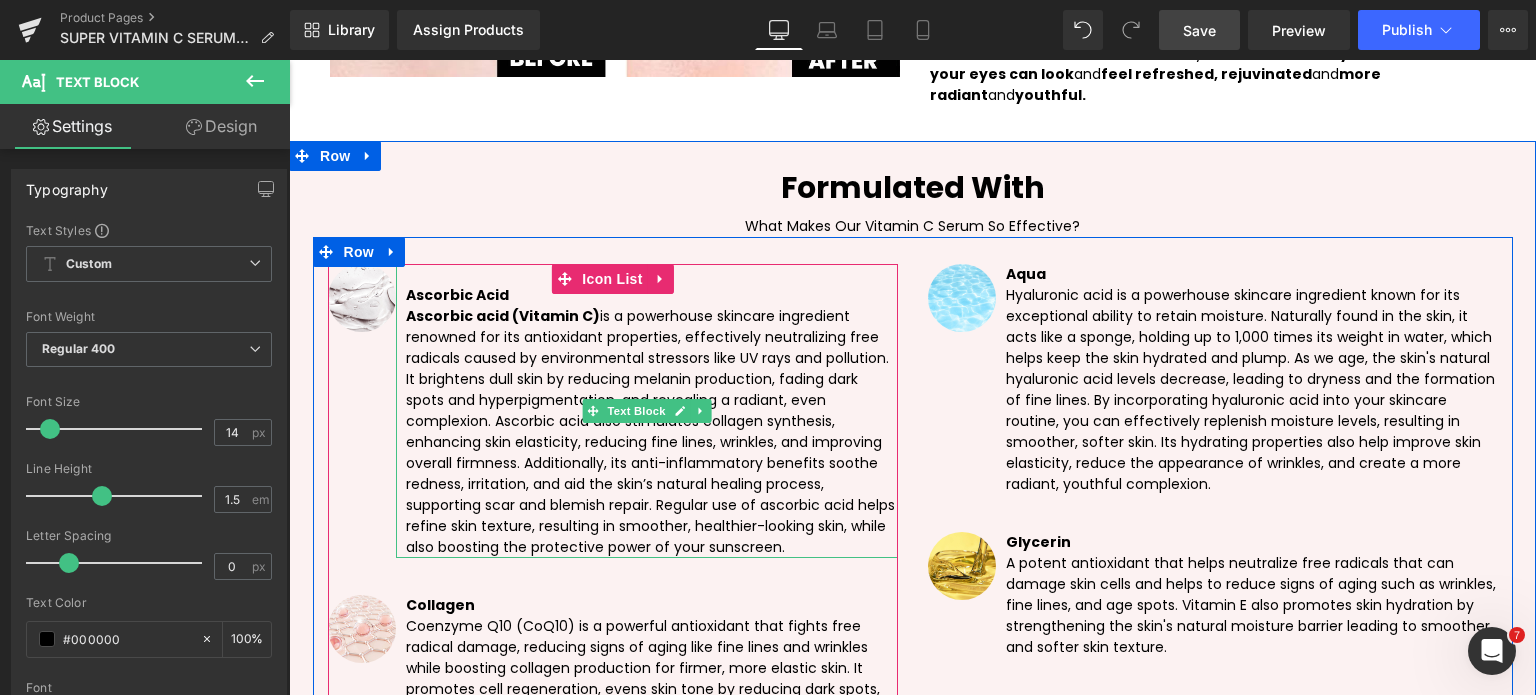 click on "Ascorbic acid (Vitamin C)" at bounding box center [503, 316] 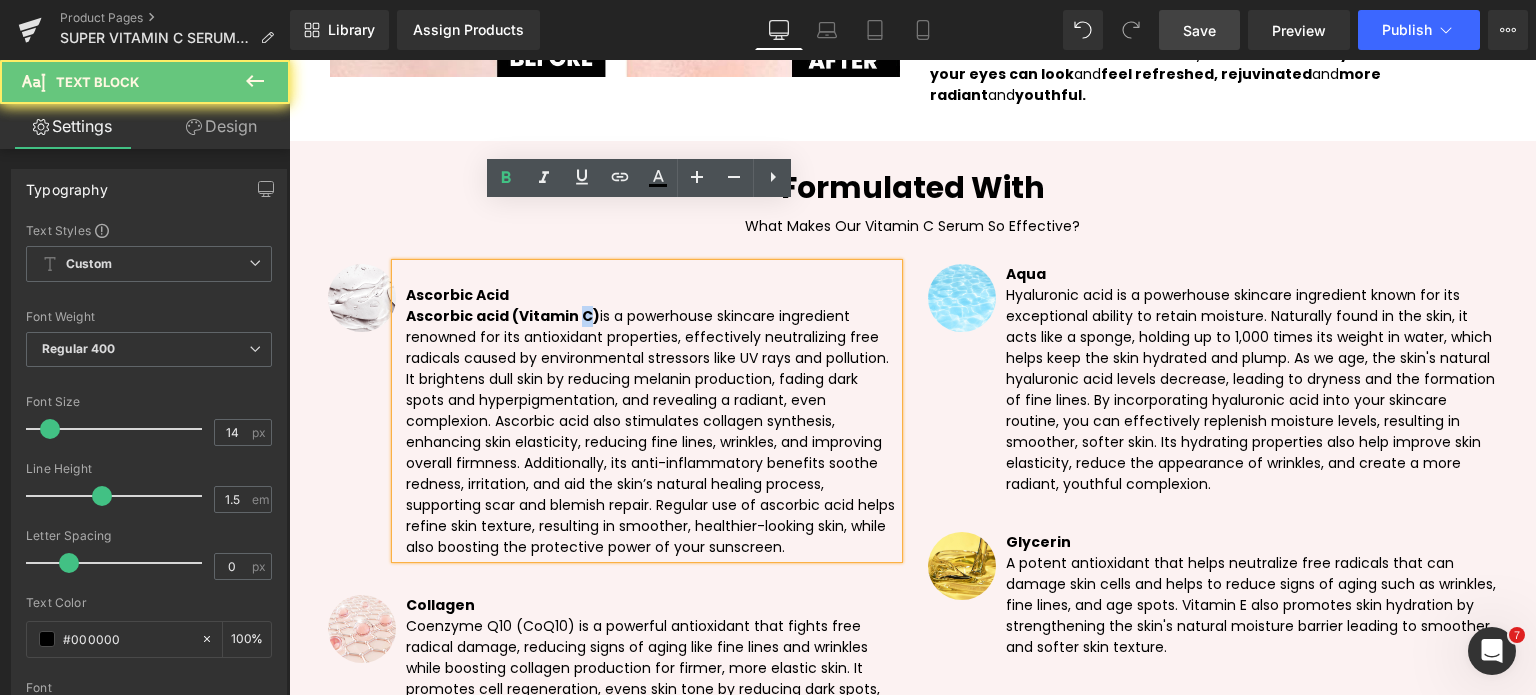 click on "Ascorbic acid (Vitamin C)" at bounding box center (503, 316) 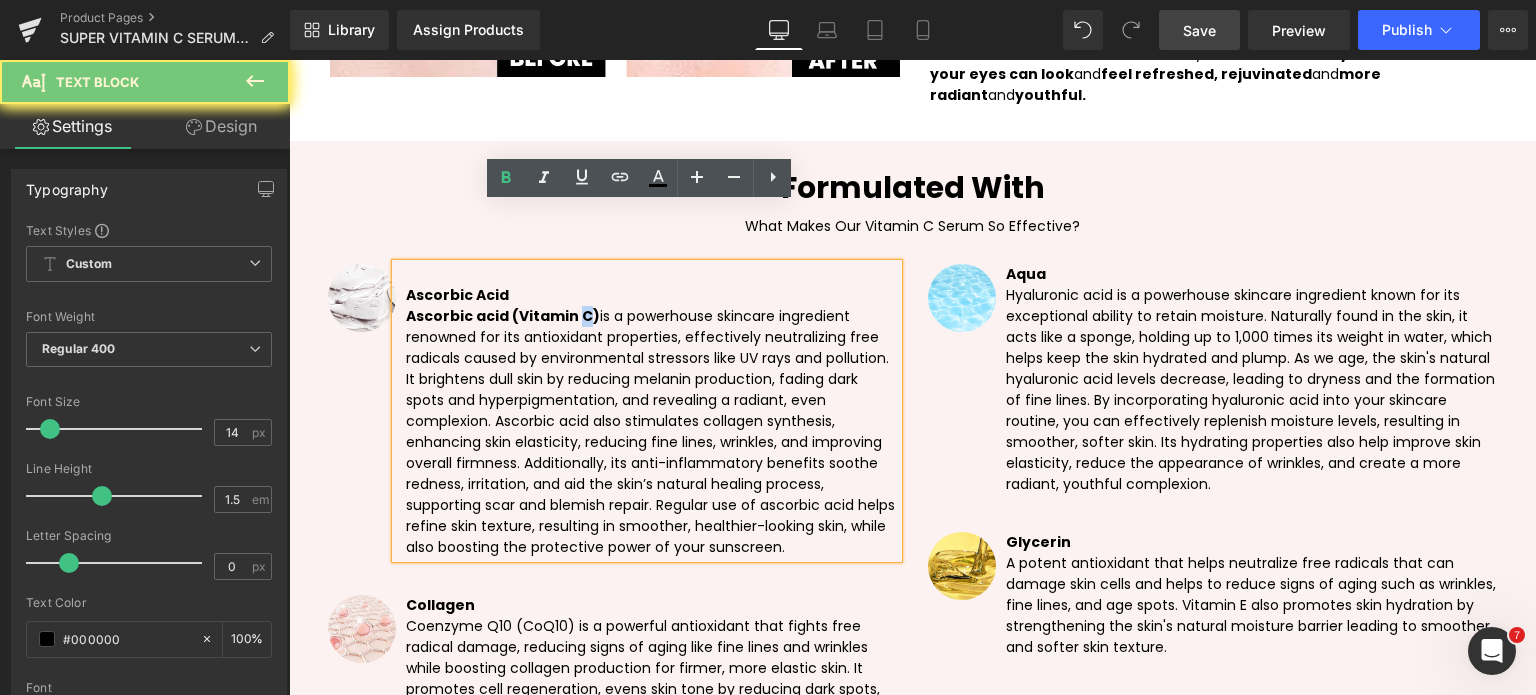 click on "Ascorbic acid (Vitamin C)" at bounding box center (503, 316) 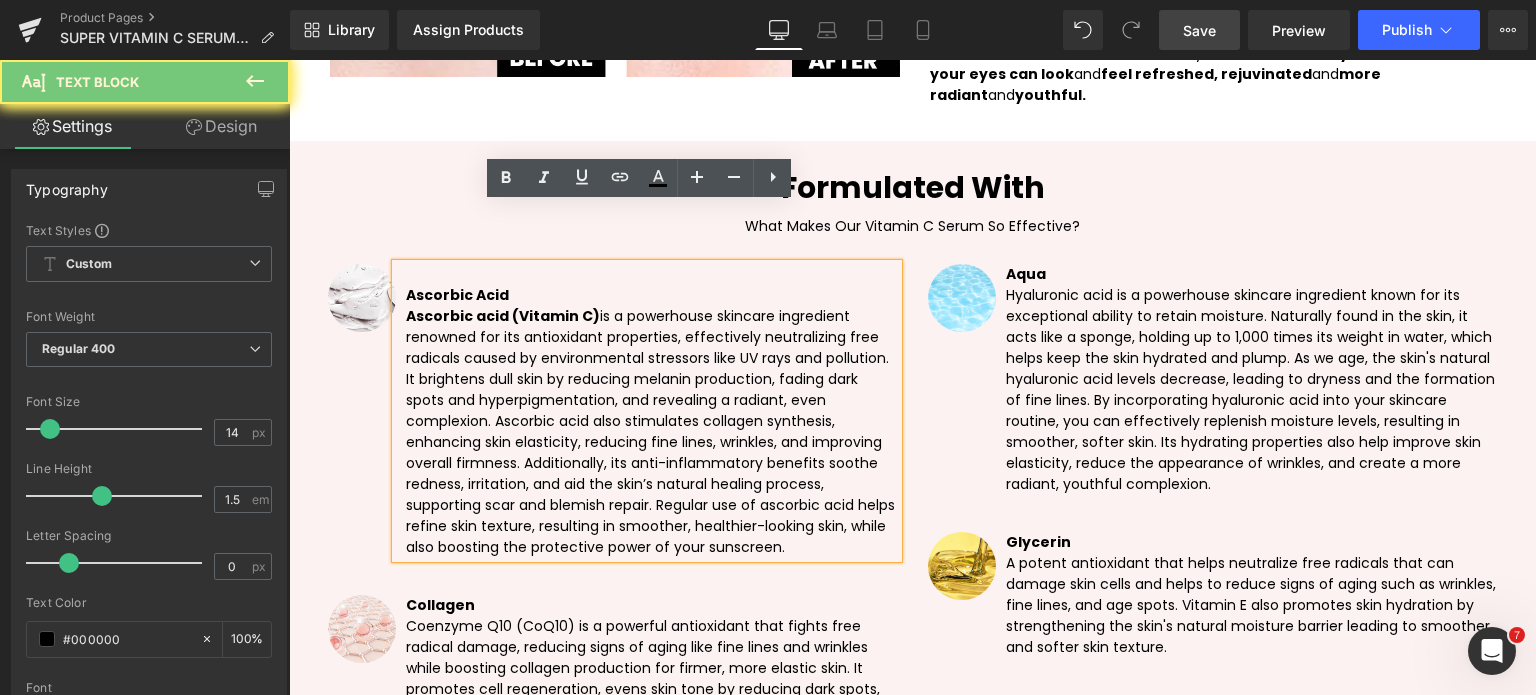 click on "Ascorbic acid (Vitamin C)  is a powerhouse skincare ingredient renowned for its antioxidant properties, effectively neutralizing free radicals caused by environmental stressors like UV rays and pollution. It brightens dull skin by reducing melanin production, fading dark spots and hyperpigmentation, and revealing a radiant, even complexion. Ascorbic acid also stimulates collagen synthesis, enhancing skin elasticity, reducing fine lines, wrinkles, and improving overall firmness. Additionally, its anti-inflammatory benefits soothe redness, irritation, and aid the skin’s natural healing process, supporting scar and blemish repair. Regular use of ascorbic acid helps refine skin texture, resulting in smoother, healthier-looking skin, while also boosting the protective power of your sunscreen." at bounding box center [652, 432] 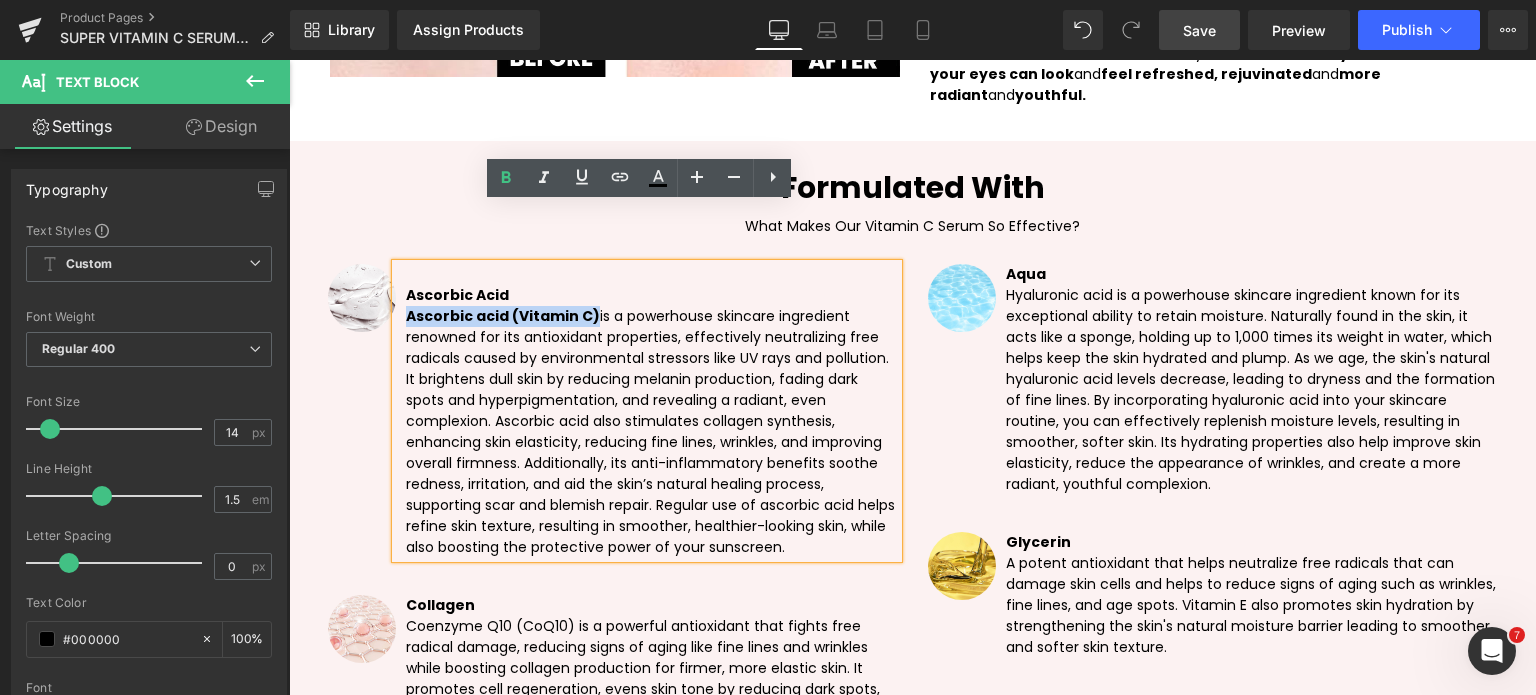 drag, startPoint x: 585, startPoint y: 253, endPoint x: 392, endPoint y: 265, distance: 193.3727 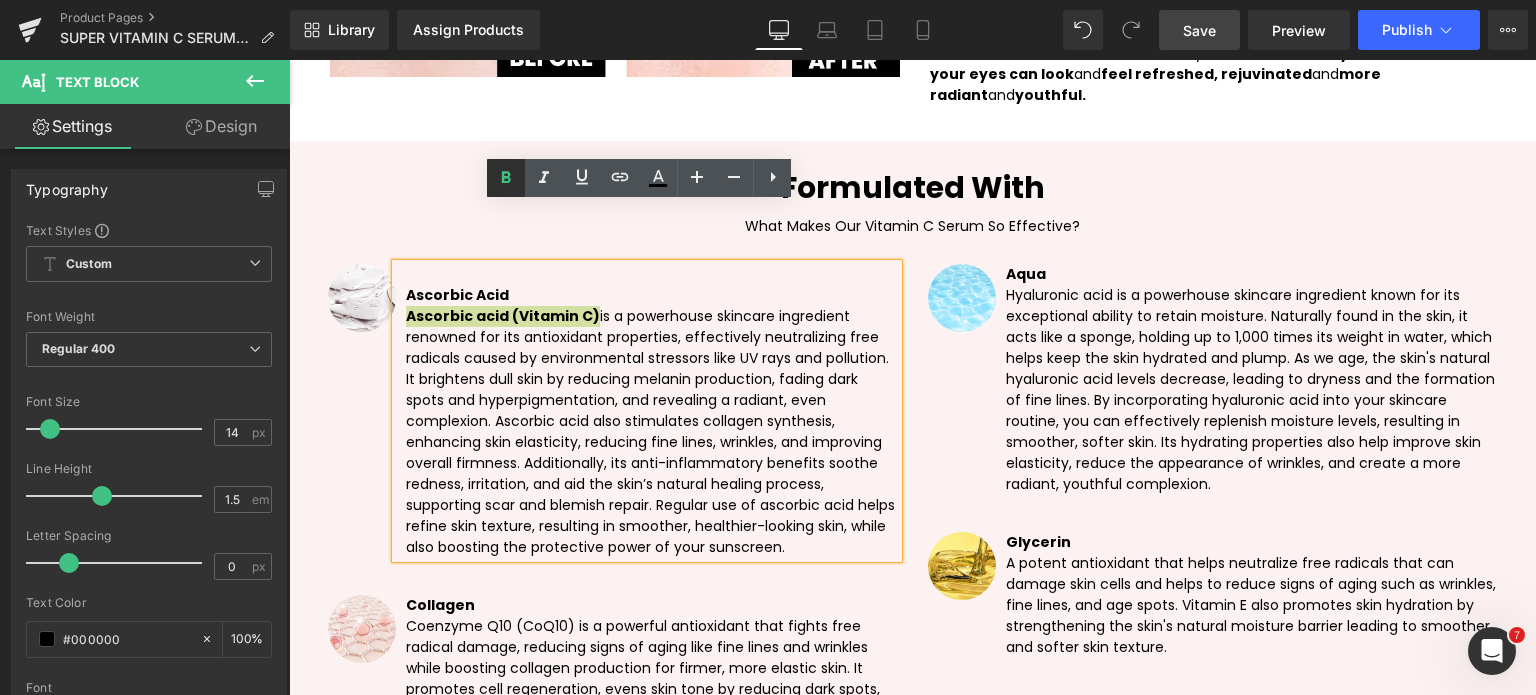 click 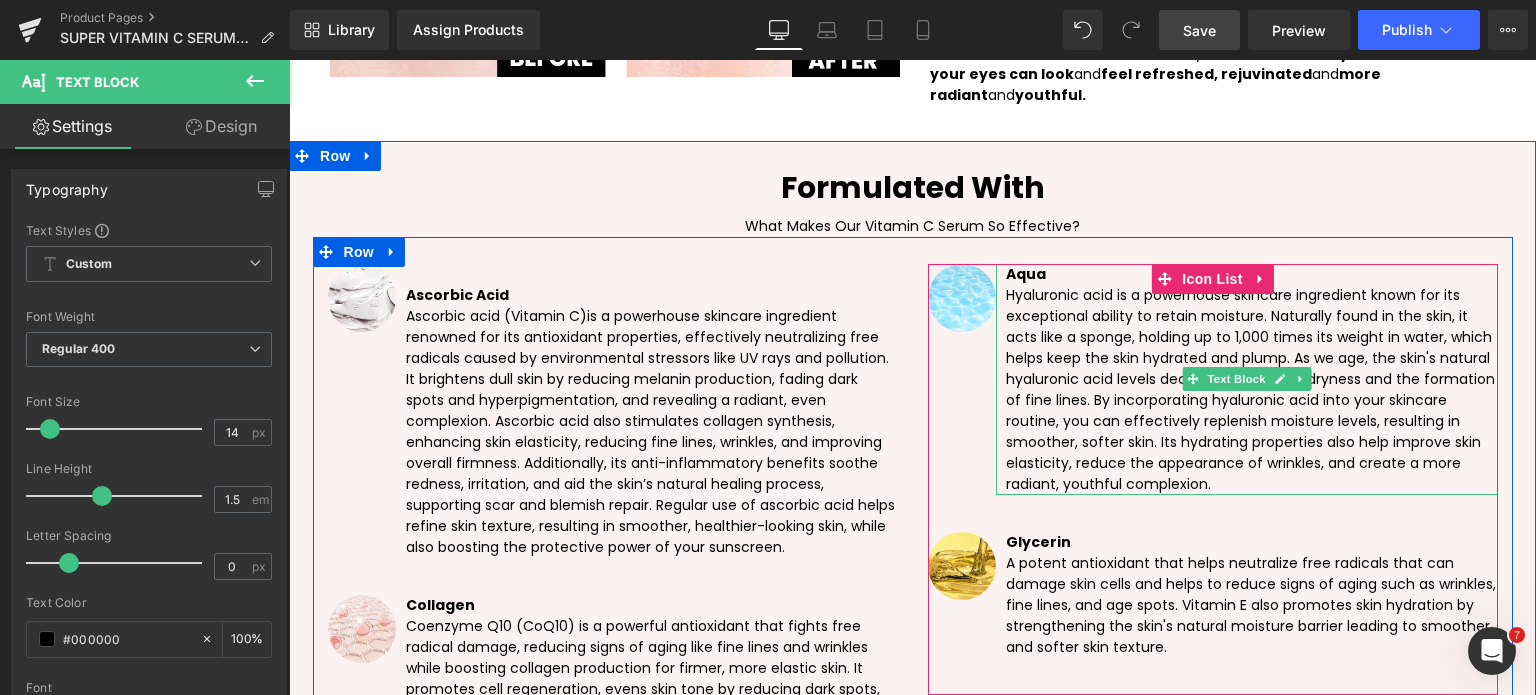 click on "Aqua  Hyaluronic acid is a powerhouse skincare ingredient known for its exceptional ability to retain moisture. Naturally found in the skin, it acts like a sponge, holding up to 1,000 times its weight in water, which helps keep the skin hydrated and plump. As we age, the skin's natural hyaluronic acid levels decrease, leading to dryness and the formation of fine lines. By incorporating hyaluronic acid into your skincare routine, you can effectively replenish moisture levels, resulting in smoother, softer skin. Its hydrating properties also help improve skin elasticity, reduce the appearance of wrinkles, and create a more radiant, youthful complexion." at bounding box center [1247, 379] 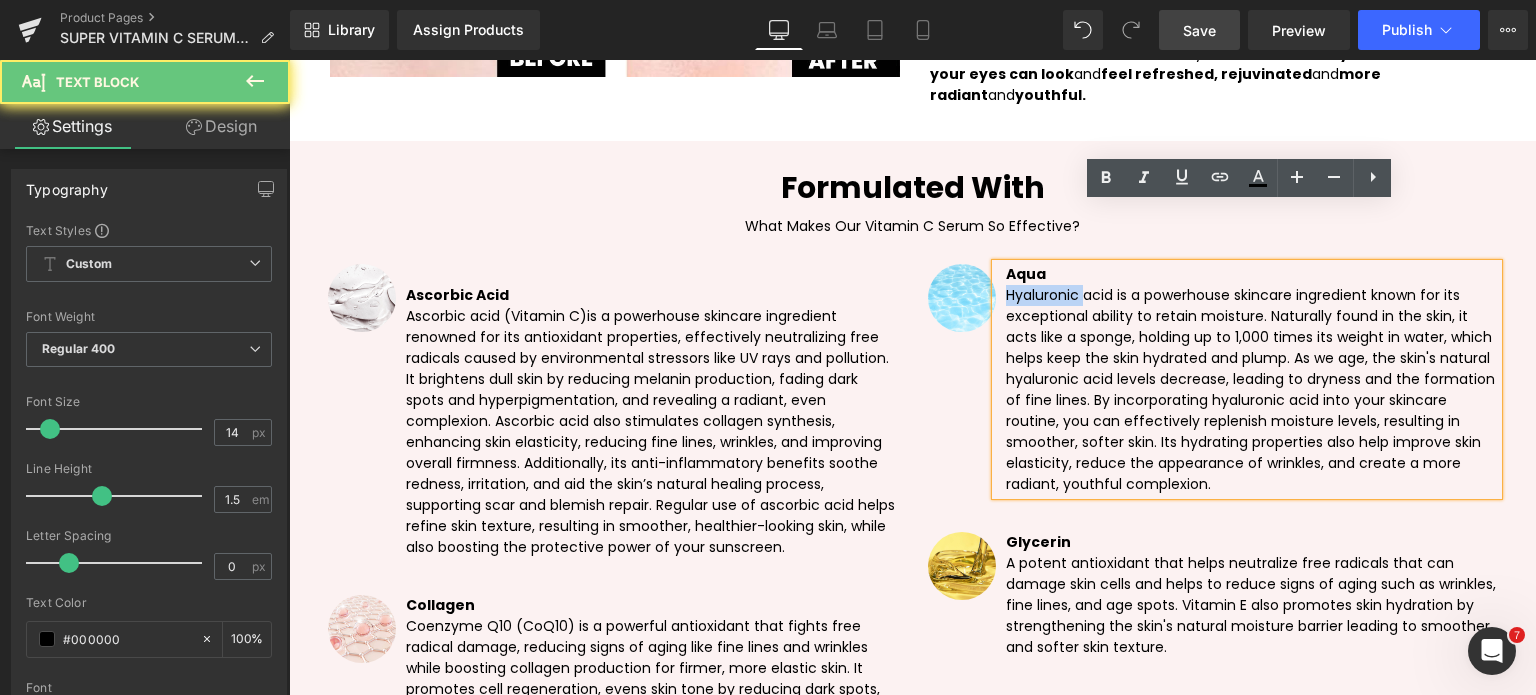 click on "Aqua  Hyaluronic acid is a powerhouse skincare ingredient known for its exceptional ability to retain moisture. Naturally found in the skin, it acts like a sponge, holding up to 1,000 times its weight in water, which helps keep the skin hydrated and plump. As we age, the skin's natural hyaluronic acid levels decrease, leading to dryness and the formation of fine lines. By incorporating hyaluronic acid into your skincare routine, you can effectively replenish moisture levels, resulting in smoother, softer skin. Its hydrating properties also help improve skin elasticity, reduce the appearance of wrinkles, and create a more radiant, youthful complexion." at bounding box center [1247, 379] 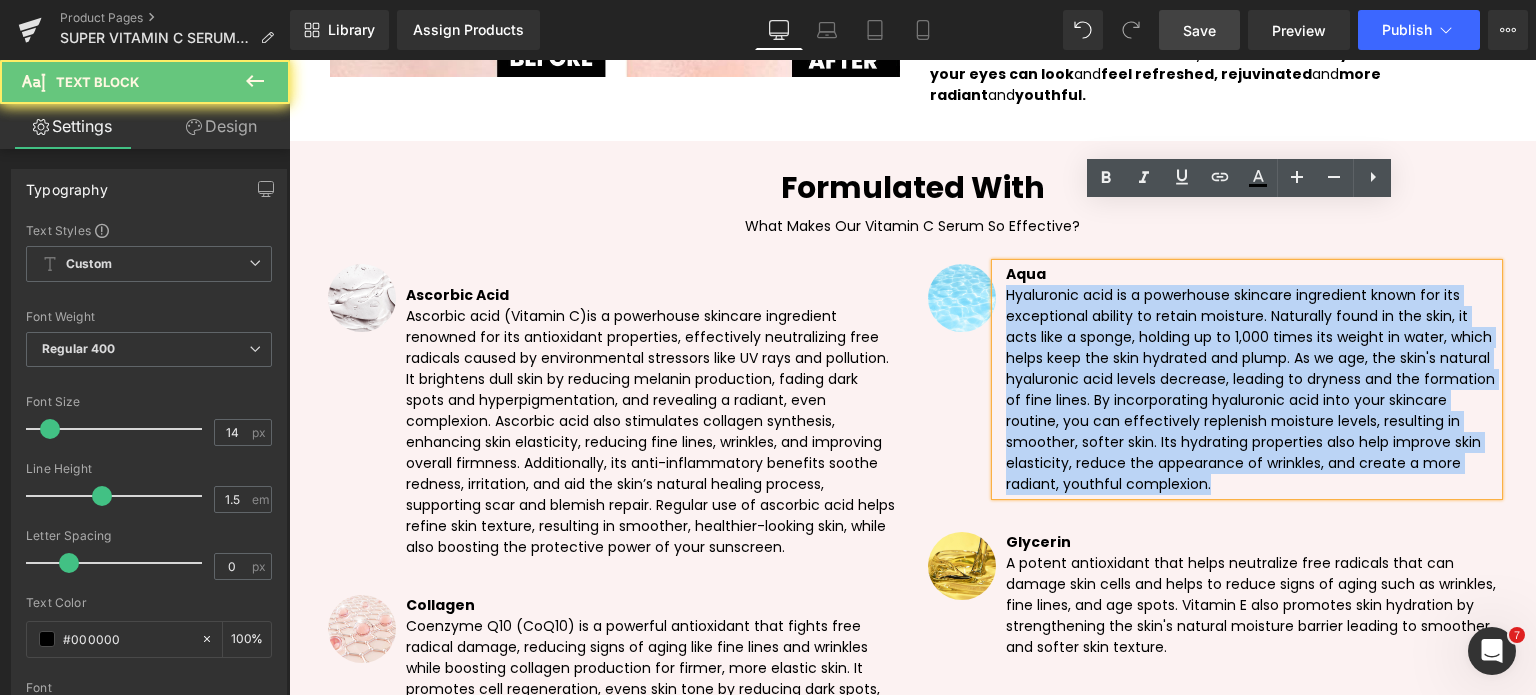 click on "Aqua  Hyaluronic acid is a powerhouse skincare ingredient known for its exceptional ability to retain moisture. Naturally found in the skin, it acts like a sponge, holding up to 1,000 times its weight in water, which helps keep the skin hydrated and plump. As we age, the skin's natural hyaluronic acid levels decrease, leading to dryness and the formation of fine lines. By incorporating hyaluronic acid into your skincare routine, you can effectively replenish moisture levels, resulting in smoother, softer skin. Its hydrating properties also help improve skin elasticity, reduce the appearance of wrinkles, and create a more radiant, youthful complexion." at bounding box center [1247, 379] 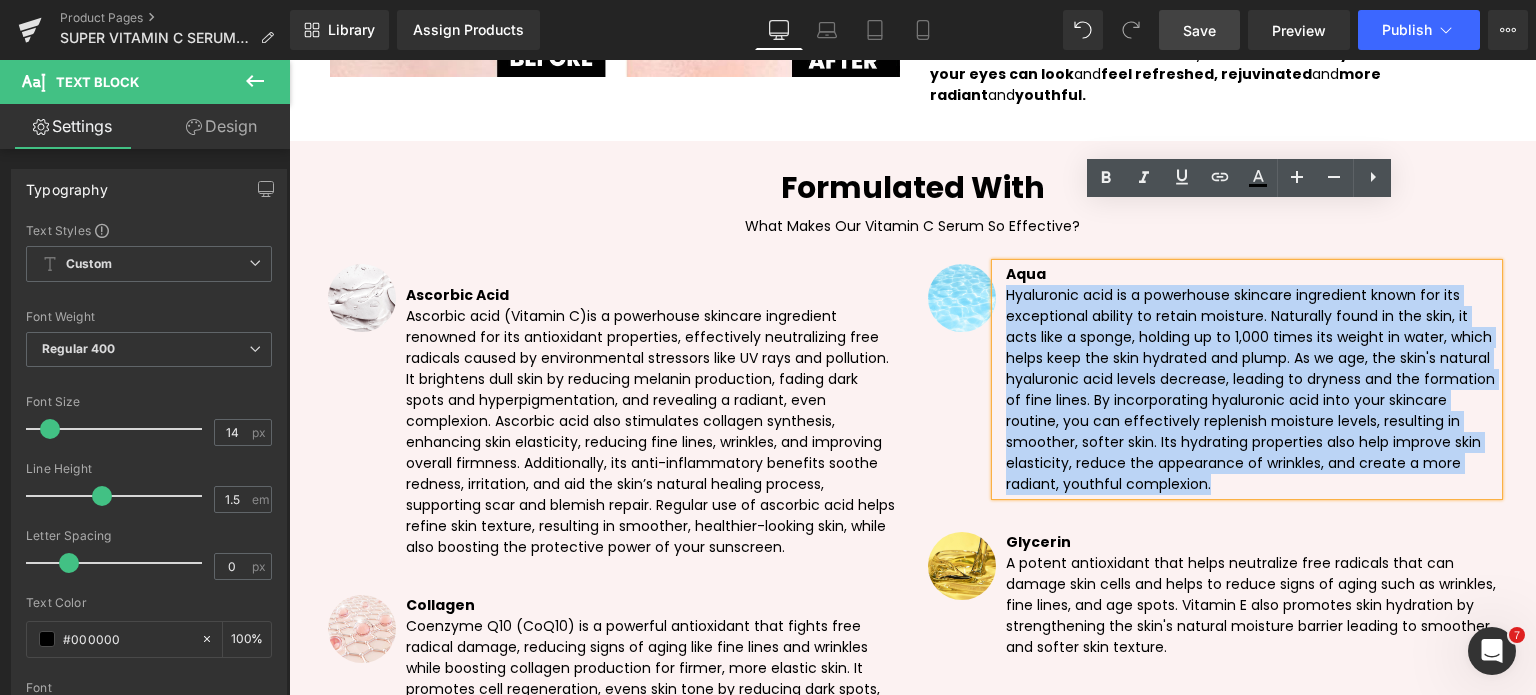 click on "Aqua  Hyaluronic acid is a powerhouse skincare ingredient known for its exceptional ability to retain moisture. Naturally found in the skin, it acts like a sponge, holding up to 1,000 times its weight in water, which helps keep the skin hydrated and plump. As we age, the skin's natural hyaluronic acid levels decrease, leading to dryness and the formation of fine lines. By incorporating hyaluronic acid into your skincare routine, you can effectively replenish moisture levels, resulting in smoother, softer skin. Its hydrating properties also help improve skin elasticity, reduce the appearance of wrinkles, and create a more radiant, youthful complexion." at bounding box center (1247, 379) 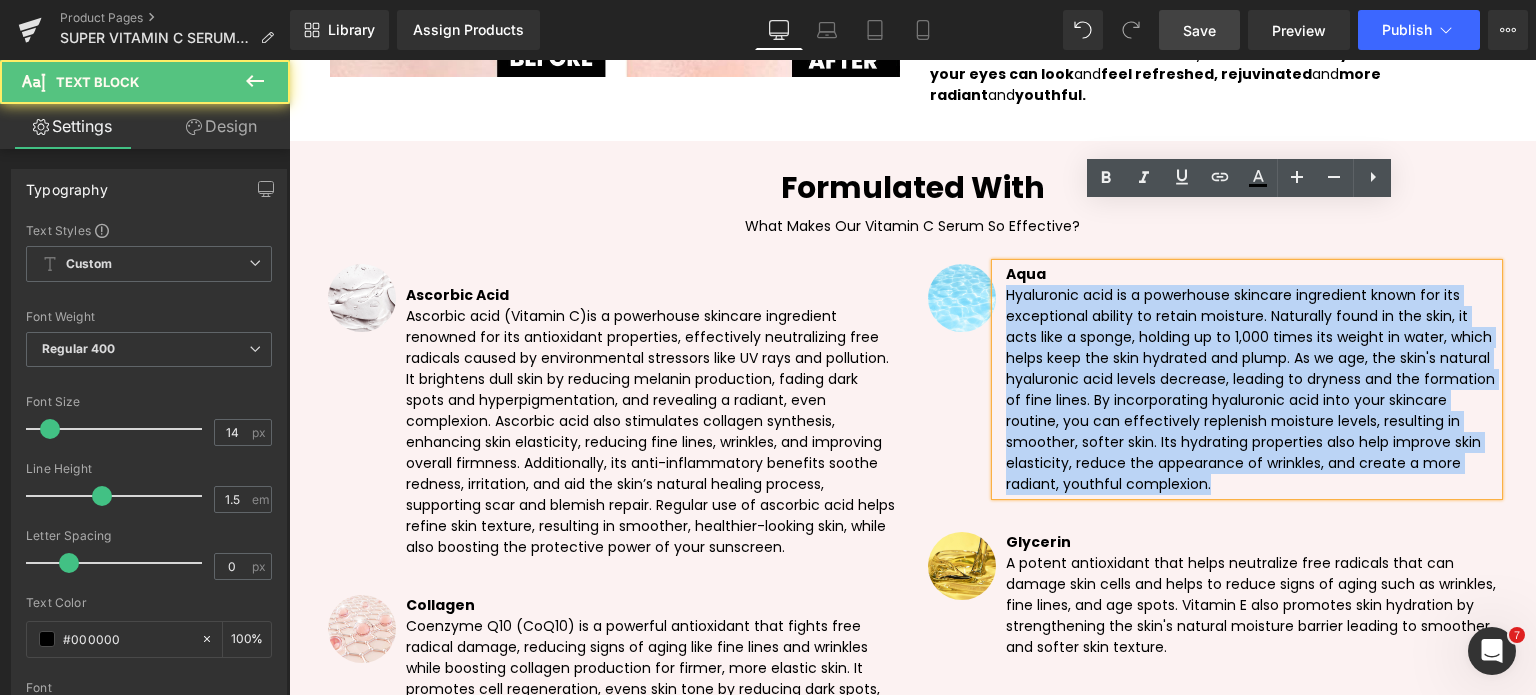 click on "Aqua  Hyaluronic acid is a powerhouse skincare ingredient known for its exceptional ability to retain moisture. Naturally found in the skin, it acts like a sponge, holding up to 1,000 times its weight in water, which helps keep the skin hydrated and plump. As we age, the skin's natural hyaluronic acid levels decrease, leading to dryness and the formation of fine lines. By incorporating hyaluronic acid into your skincare routine, you can effectively replenish moisture levels, resulting in smoother, softer skin. Its hydrating properties also help improve skin elasticity, reduce the appearance of wrinkles, and create a more radiant, youthful complexion." at bounding box center [1247, 379] 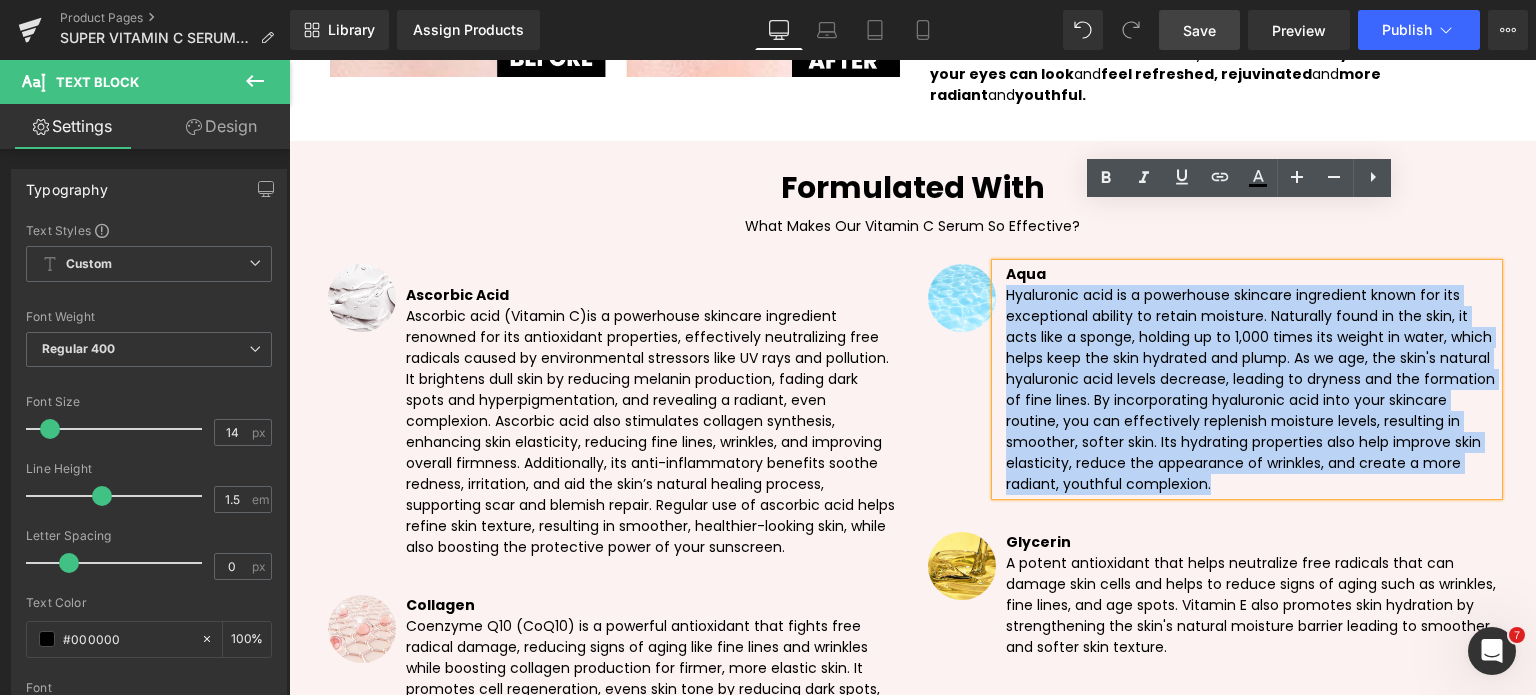 drag, startPoint x: 1000, startPoint y: 239, endPoint x: 1253, endPoint y: 427, distance: 315.2031 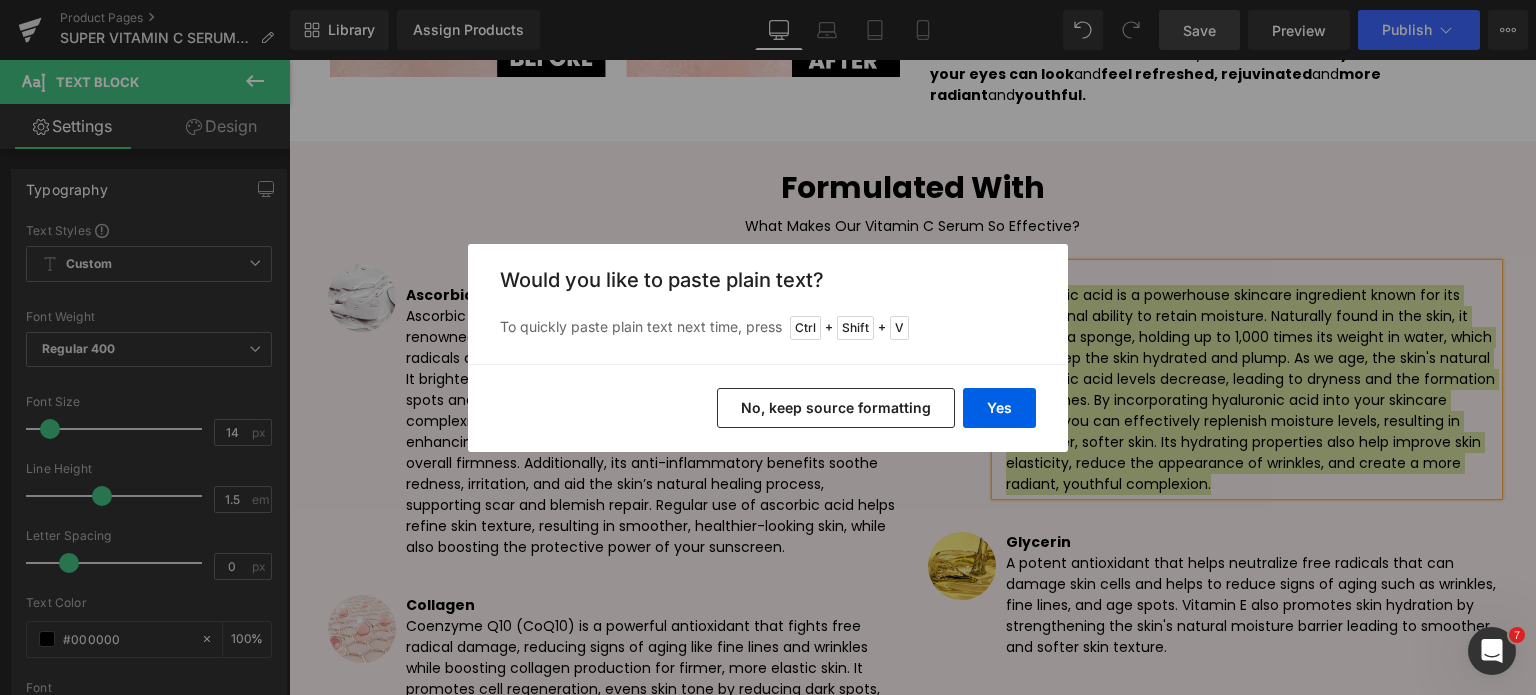 click on "No, keep source formatting" at bounding box center [836, 408] 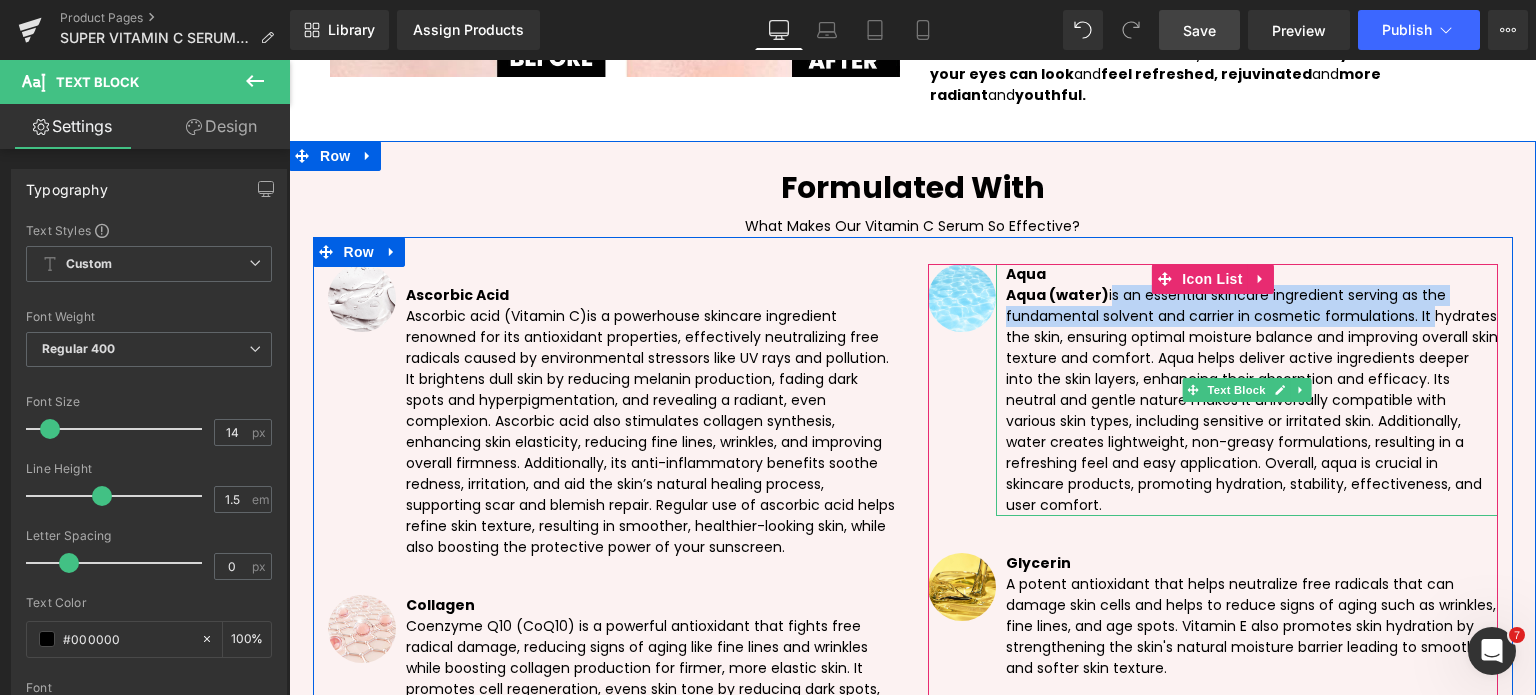 drag, startPoint x: 1404, startPoint y: 257, endPoint x: 1092, endPoint y: 234, distance: 312.84662 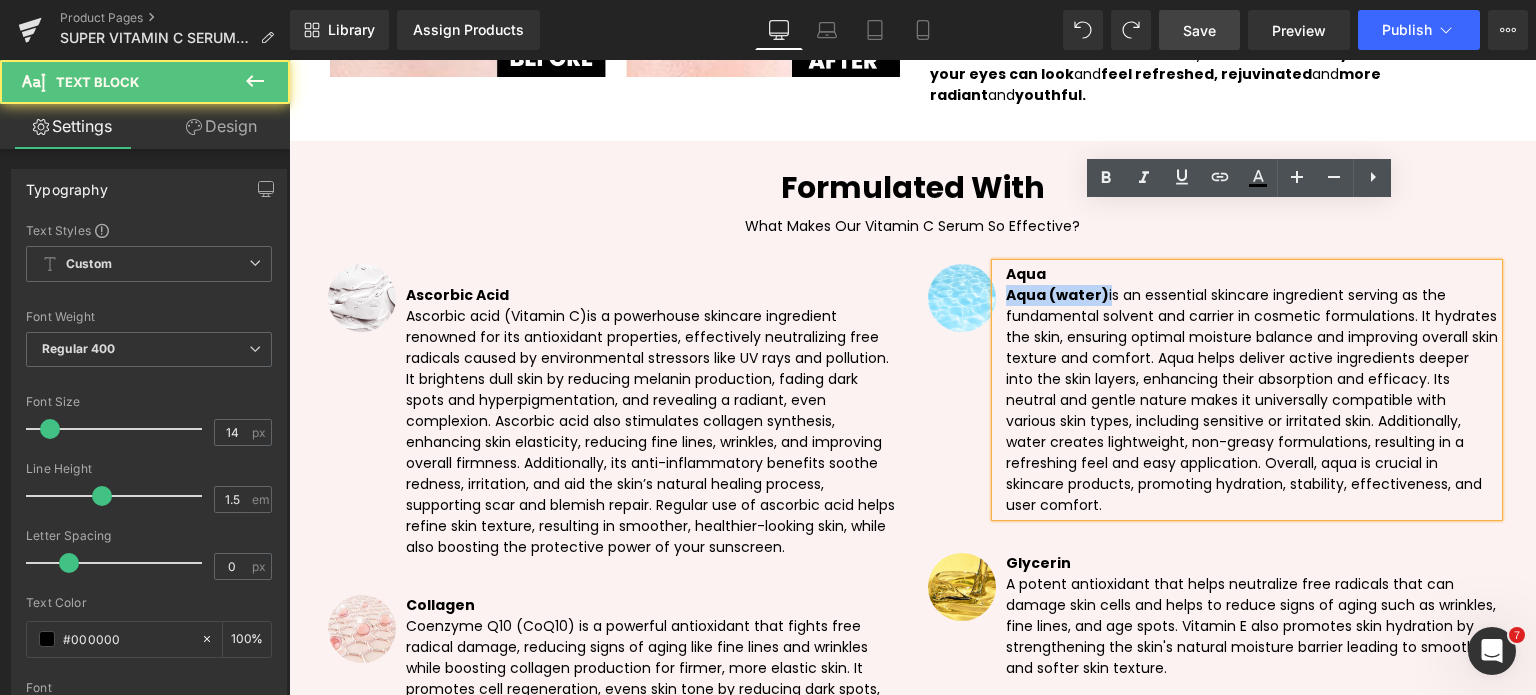 drag, startPoint x: 1004, startPoint y: 239, endPoint x: 1097, endPoint y: 228, distance: 93.64828 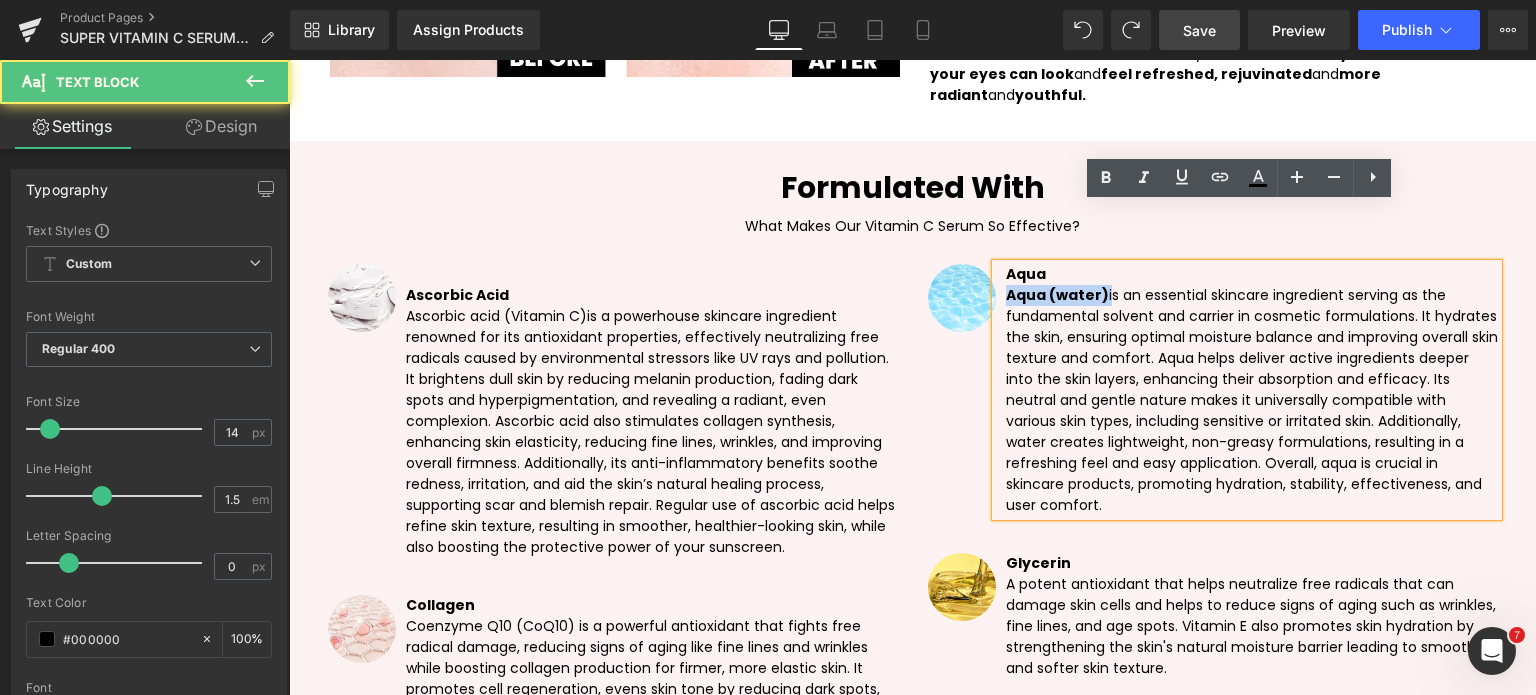 click on "Aqua (water)  is an essential skincare ingredient serving as the fundamental solvent and carrier in cosmetic formulations. It hydrates the skin, ensuring optimal moisture balance and improving overall skin texture and comfort. Aqua helps deliver active ingredients deeper into the skin layers, enhancing their absorption and efficacy. Its neutral and gentle nature makes it universally compatible with various skin types, including sensitive or irritated skin. Additionally, water creates lightweight, non-greasy formulations, resulting in a refreshing feel and easy application. Overall, aqua is crucial in skincare products, promoting hydration, stability, effectiveness, and user comfort." at bounding box center [1252, 400] 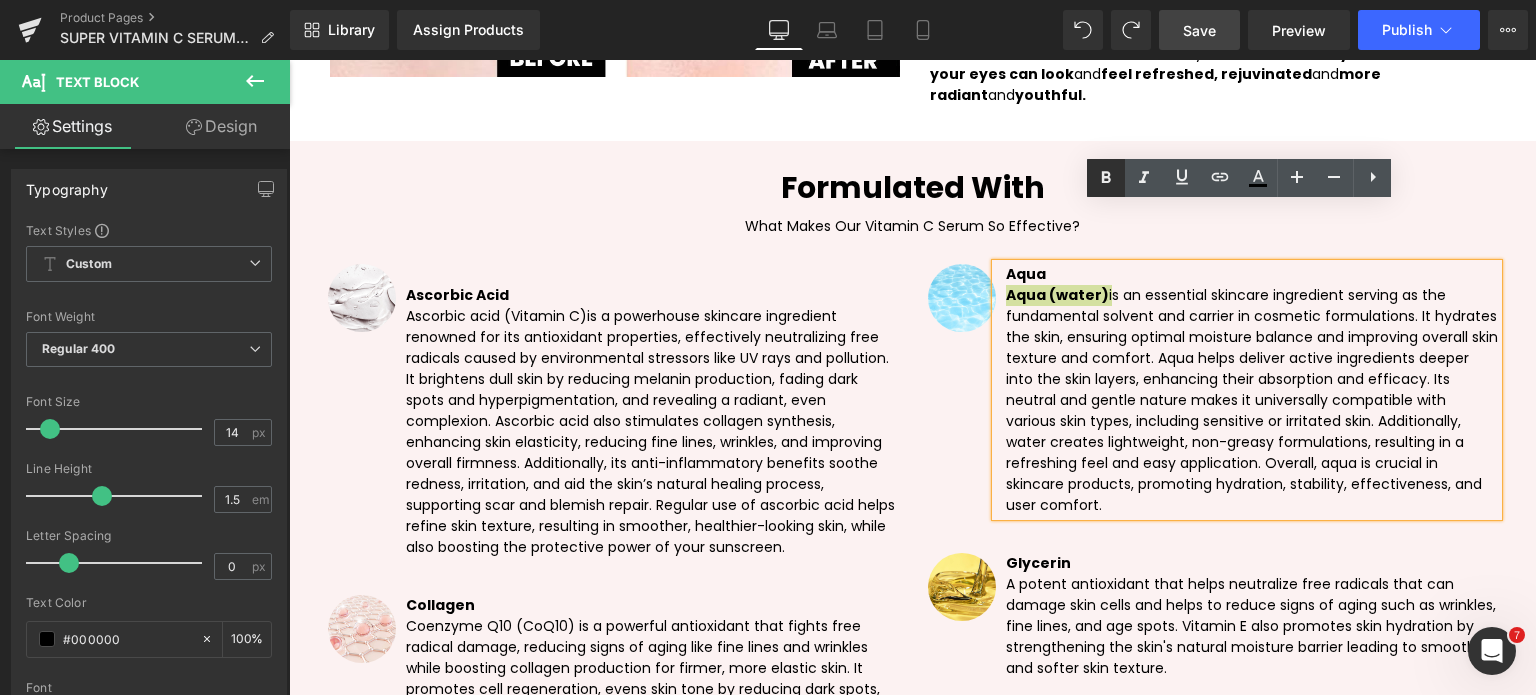 click 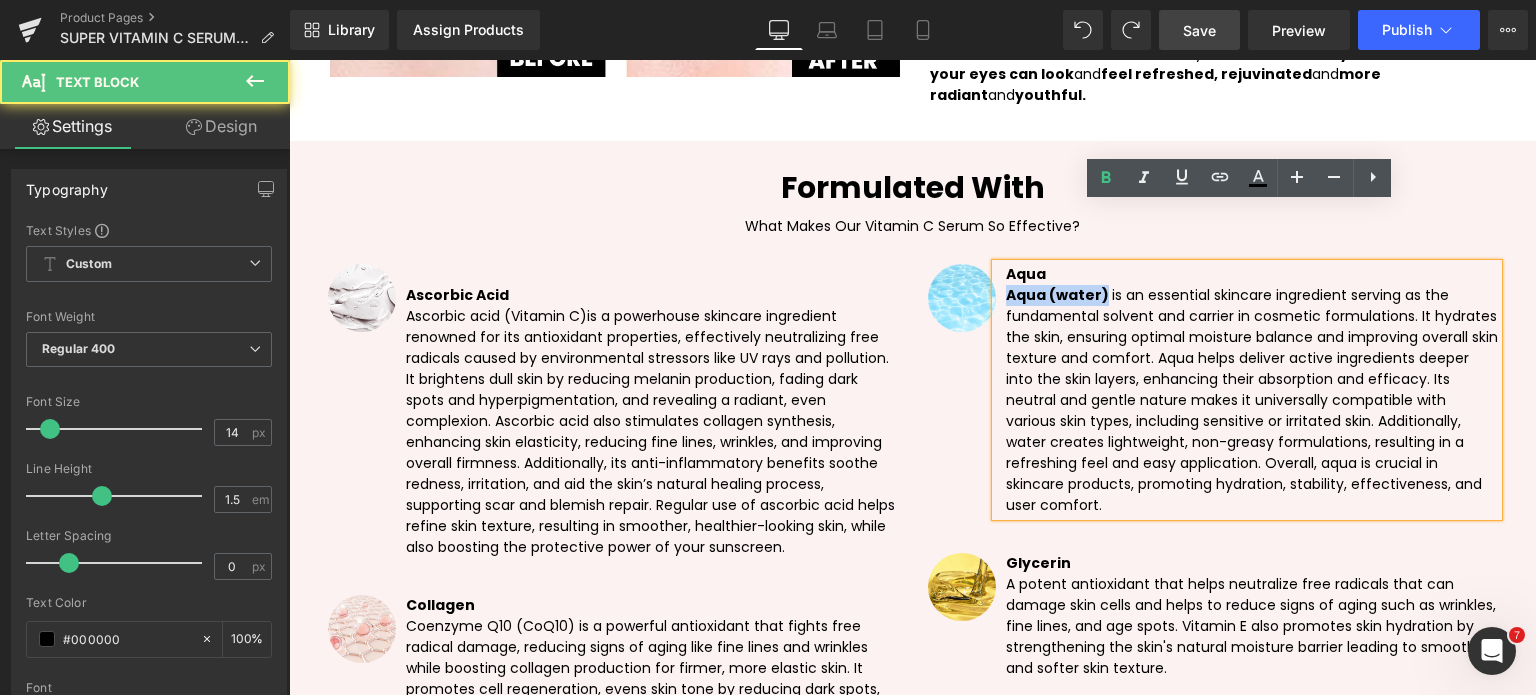 drag, startPoint x: 1054, startPoint y: 235, endPoint x: 991, endPoint y: 228, distance: 63.387695 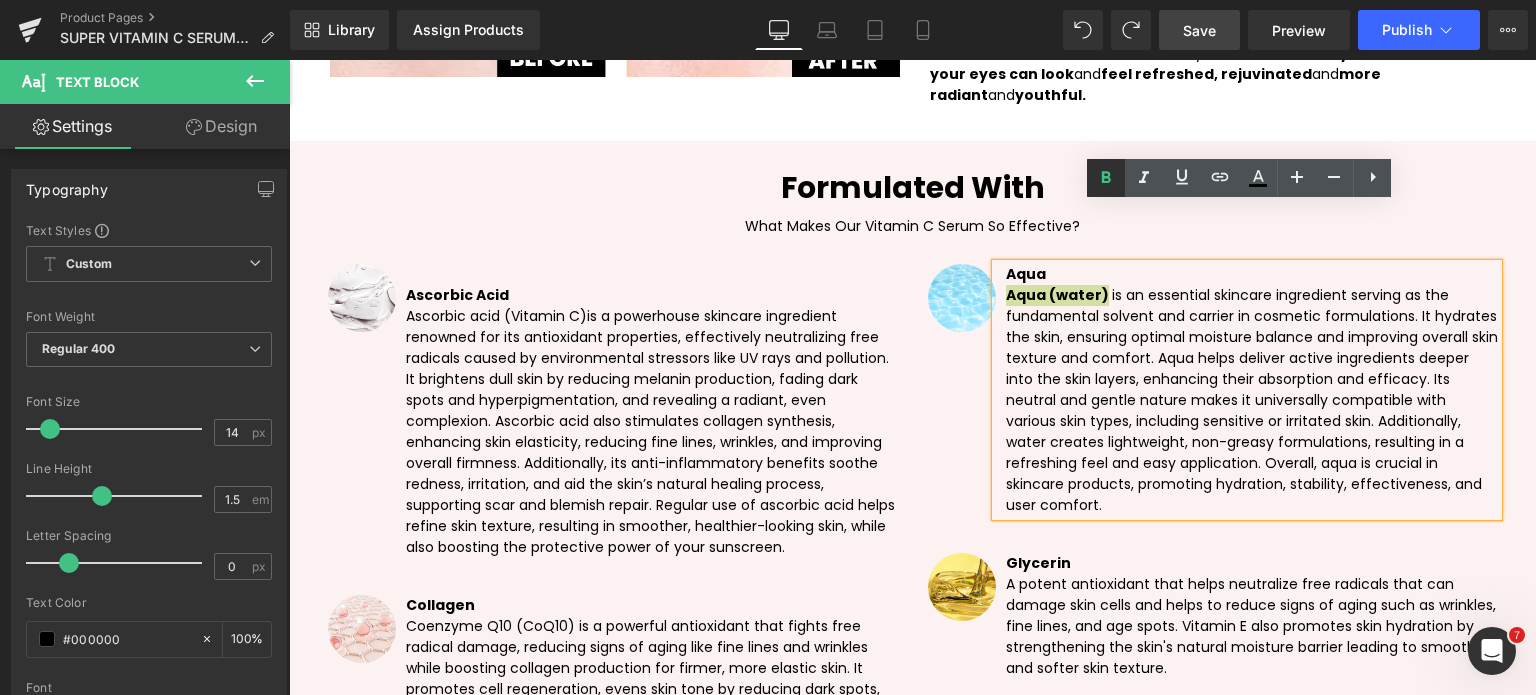 click 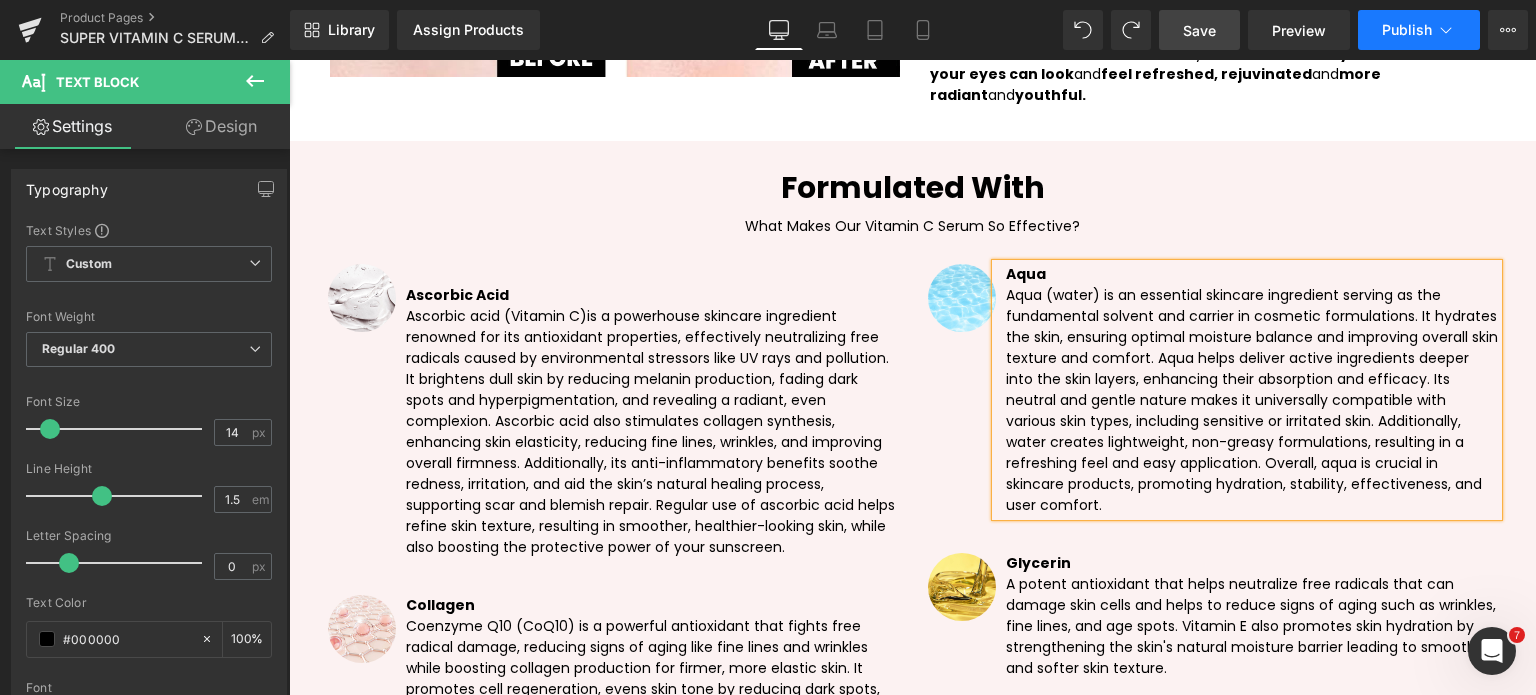 click on "Publish" at bounding box center (1419, 30) 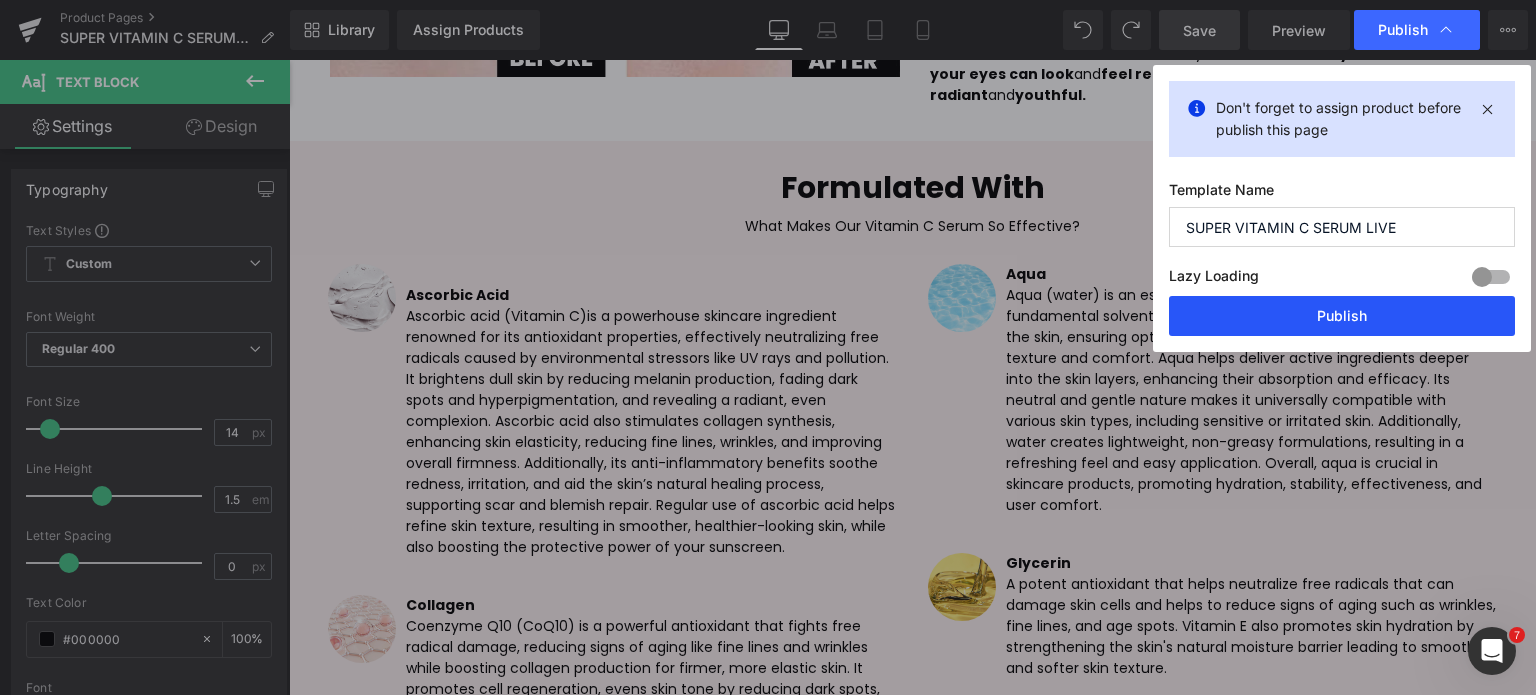 click on "Publish" at bounding box center [1342, 316] 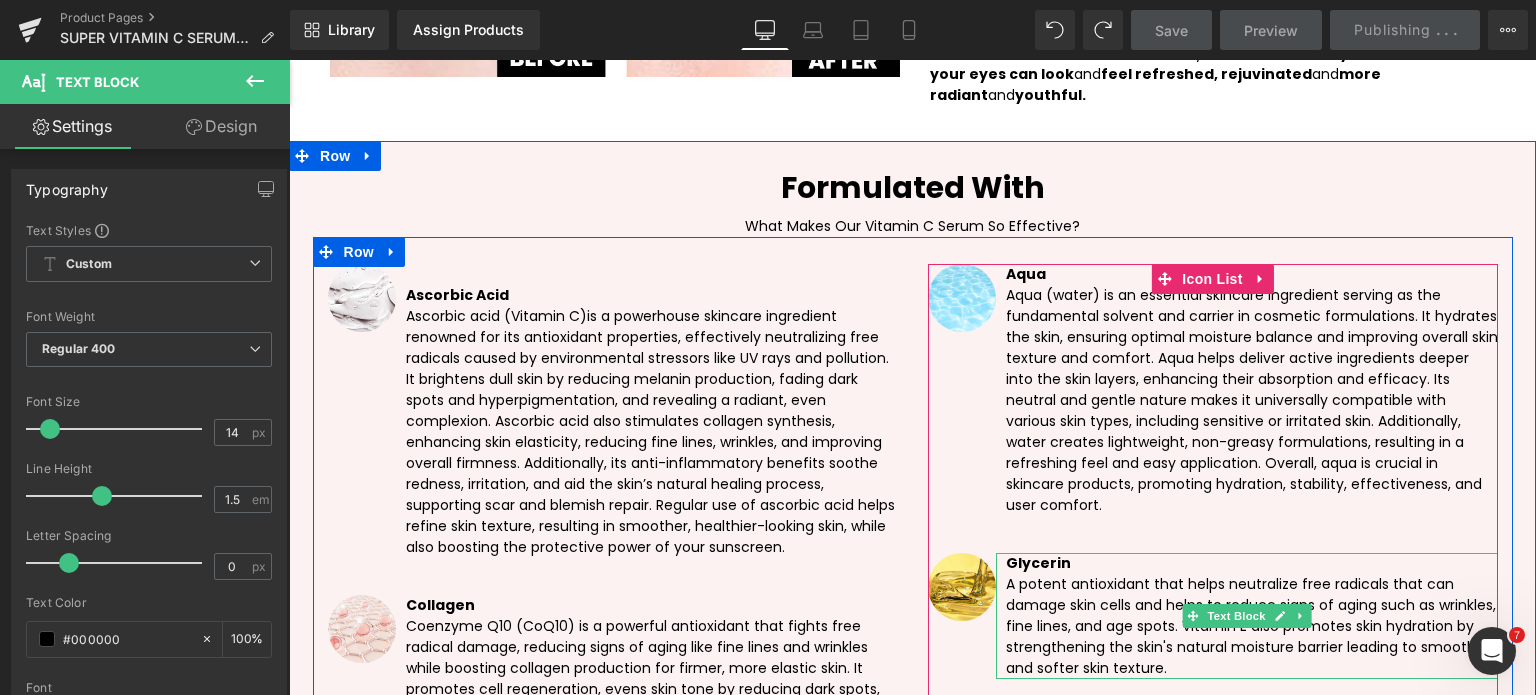 click on "Glycerin" at bounding box center [1038, 563] 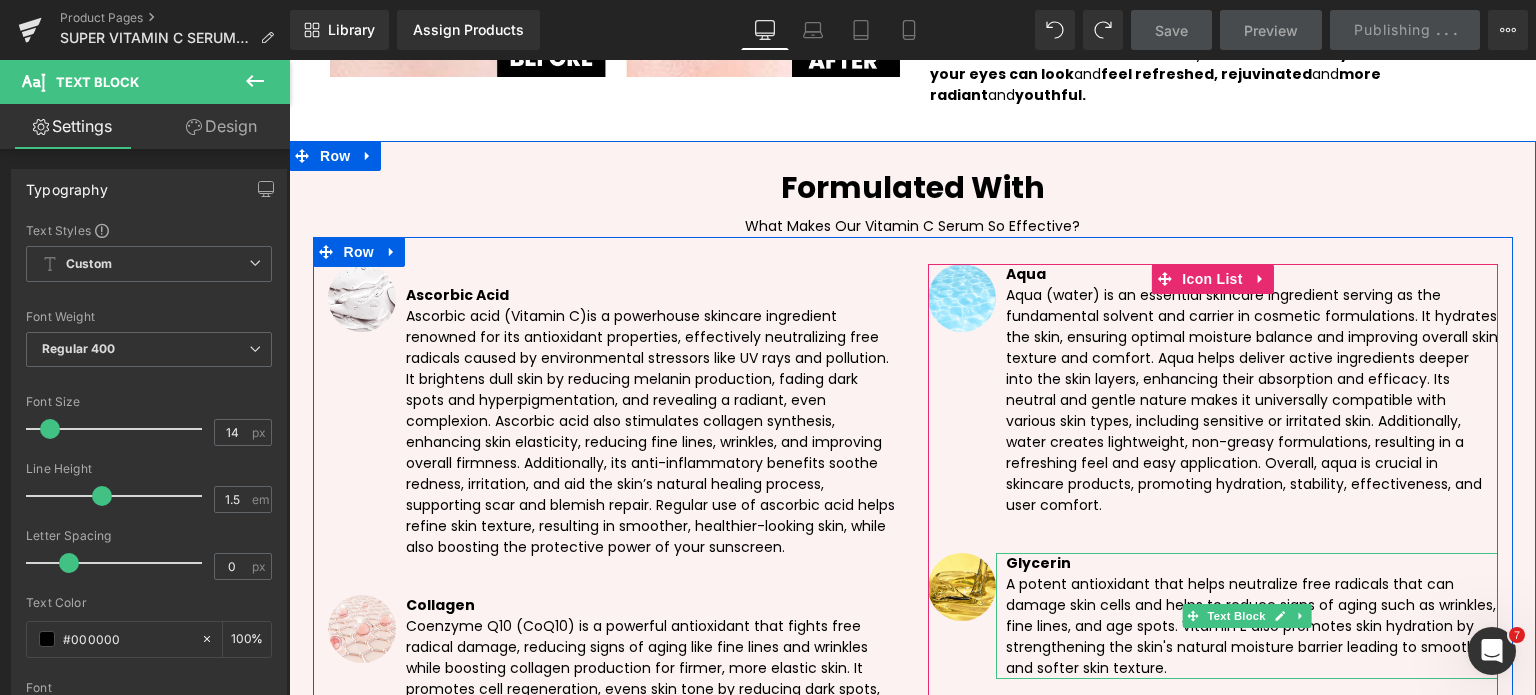 click on "Glycerin" at bounding box center [1038, 563] 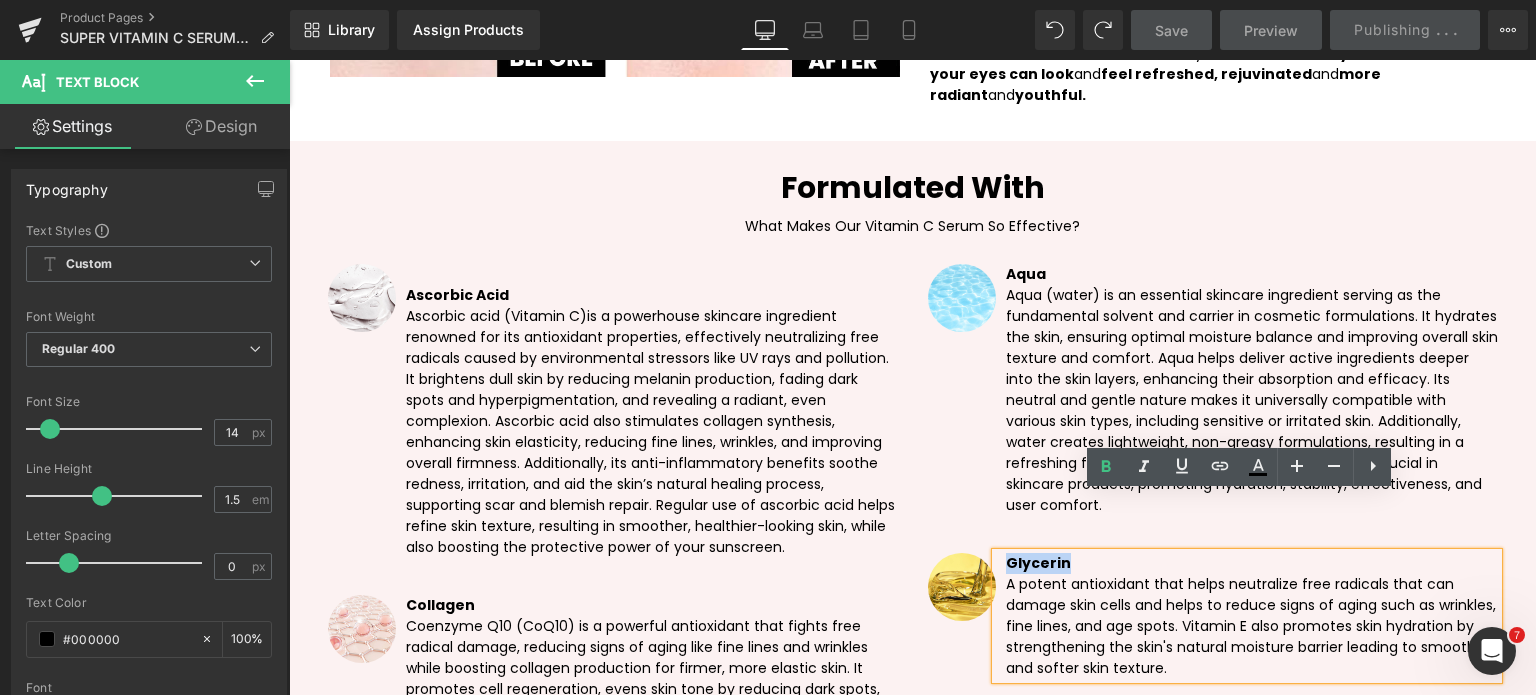 copy on "Glycerin" 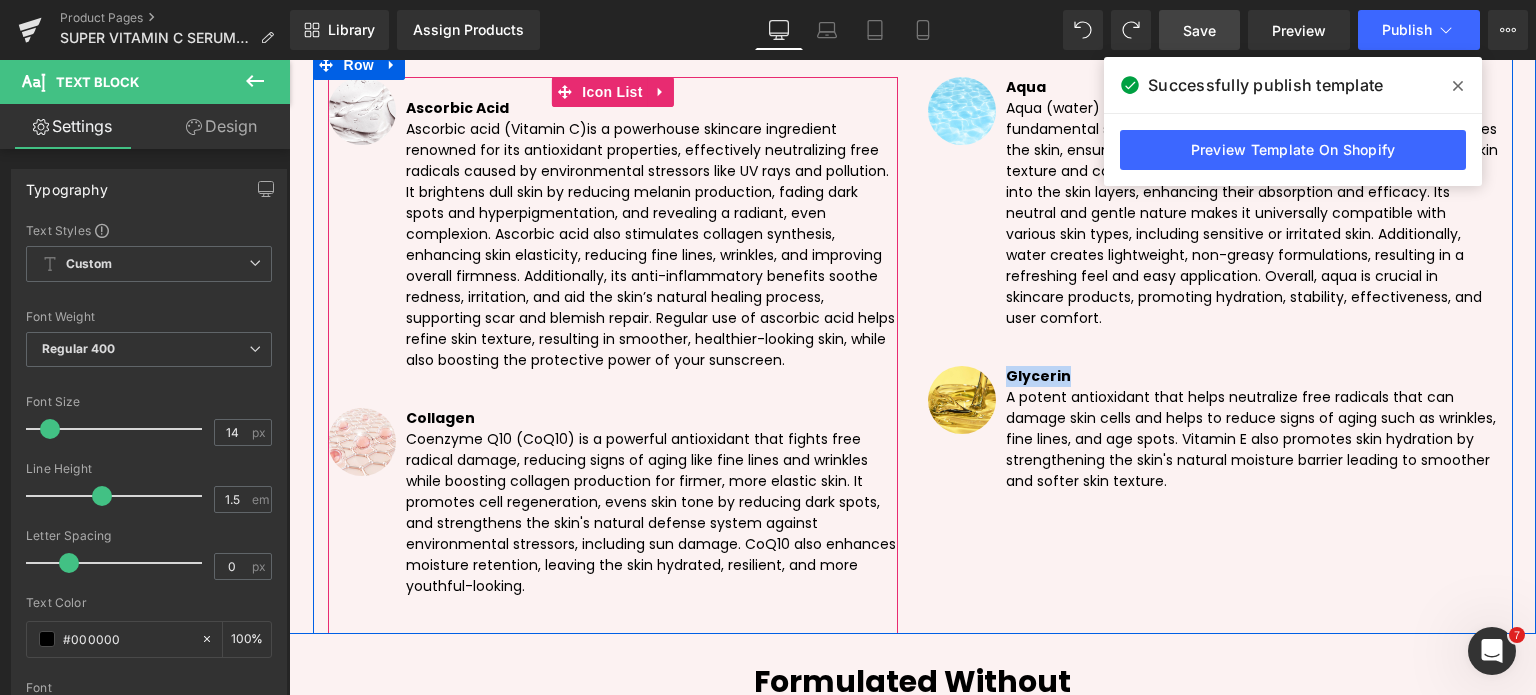 scroll, scrollTop: 5936, scrollLeft: 0, axis: vertical 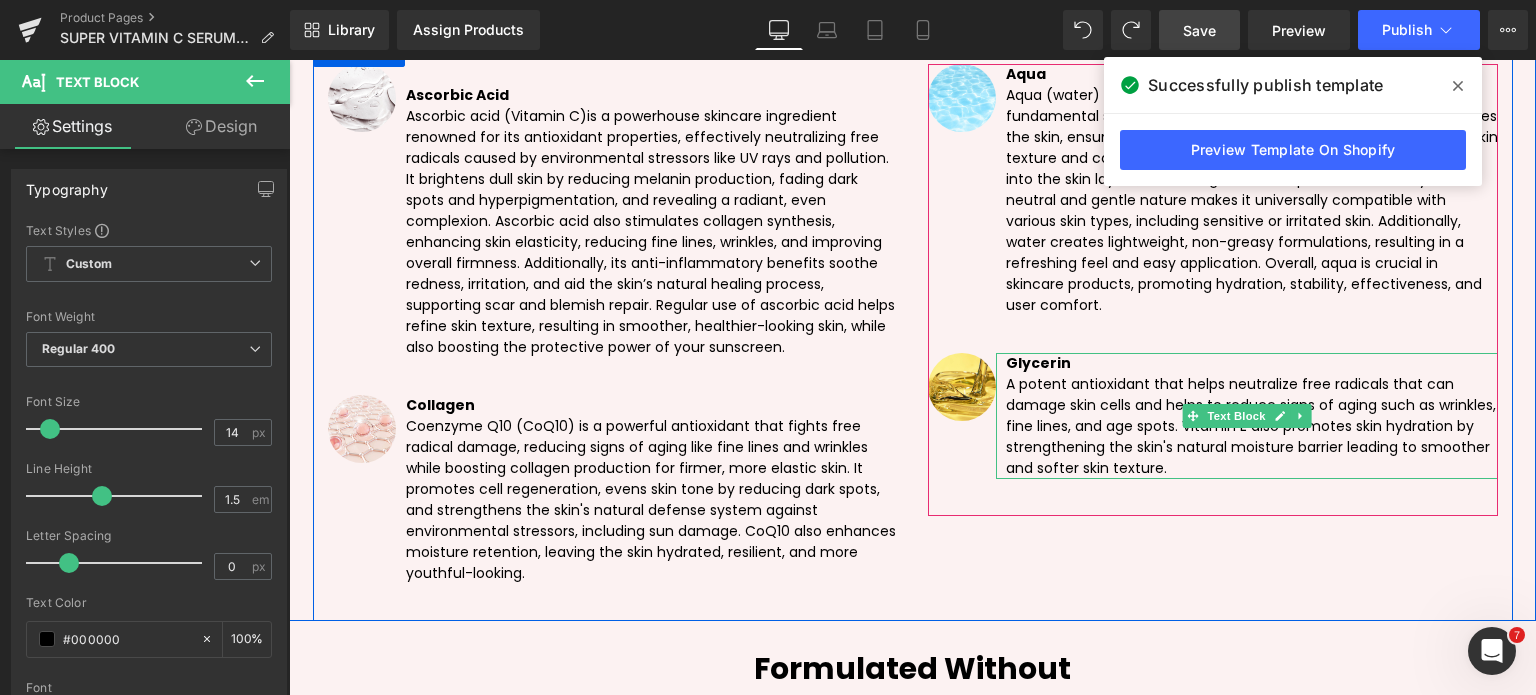 click on "A potent antioxidant that helps neutralize free radicals that can damage skin cells and helps to reduce signs of aging such as wrinkles, fine lines, and age spots. Vitamin E also promotes skin hydration by strengthening the skin's natural moisture barrier leading to smoother and softer skin texture." at bounding box center [1252, 426] 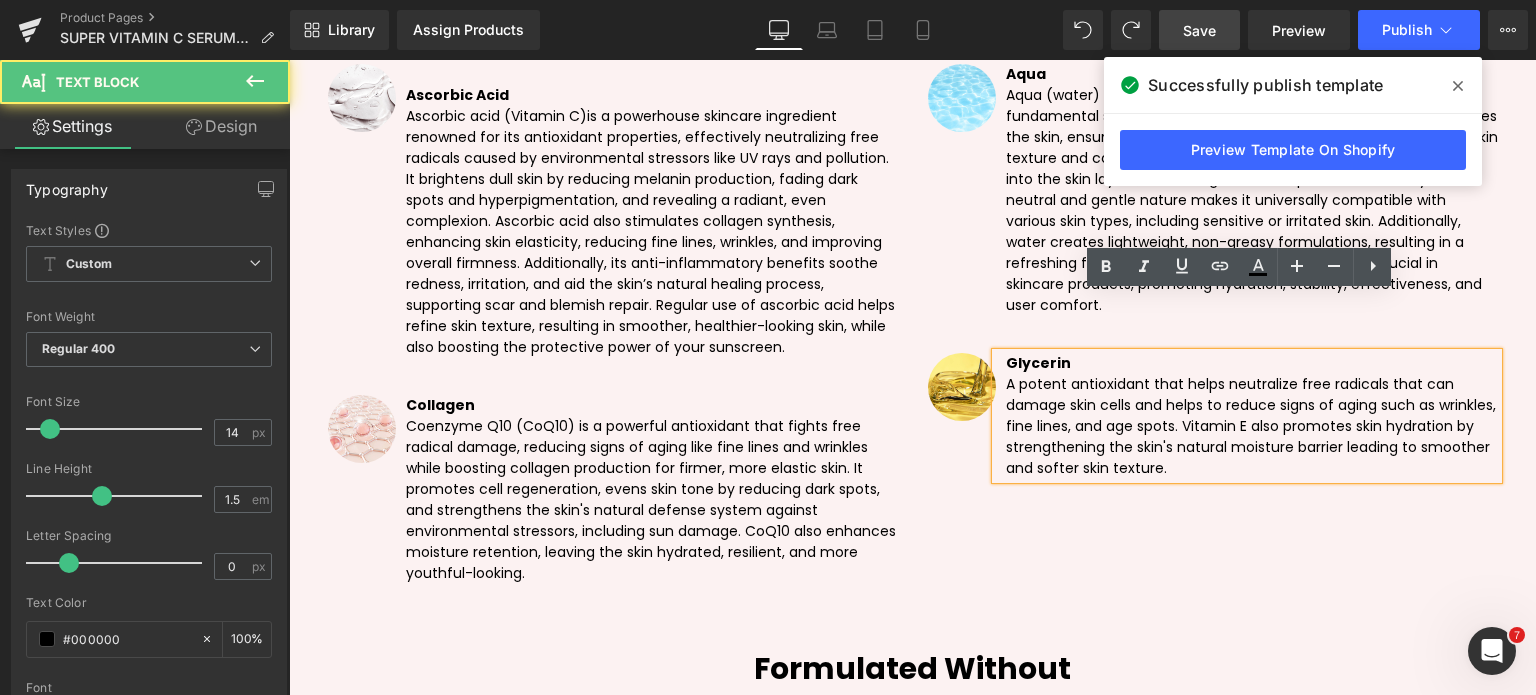 click on "A potent antioxidant that helps neutralize free radicals that can damage skin cells and helps to reduce signs of aging such as wrinkles, fine lines, and age spots. Vitamin E also promotes skin hydration by strengthening the skin's natural moisture barrier leading to smoother and softer skin texture." at bounding box center [1252, 426] 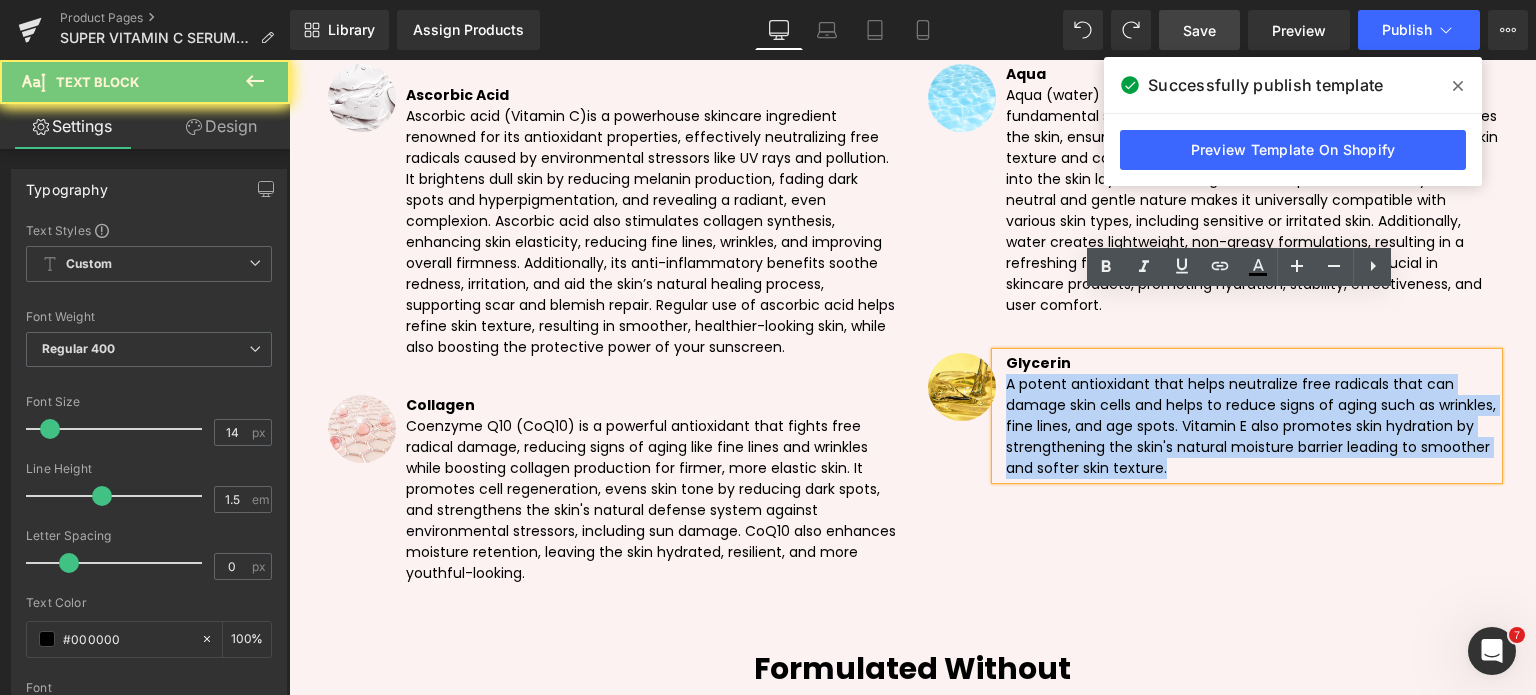click on "A potent antioxidant that helps neutralize free radicals that can damage skin cells and helps to reduce signs of aging such as wrinkles, fine lines, and age spots. Vitamin E also promotes skin hydration by strengthening the skin's natural moisture barrier leading to smoother and softer skin texture." at bounding box center [1252, 426] 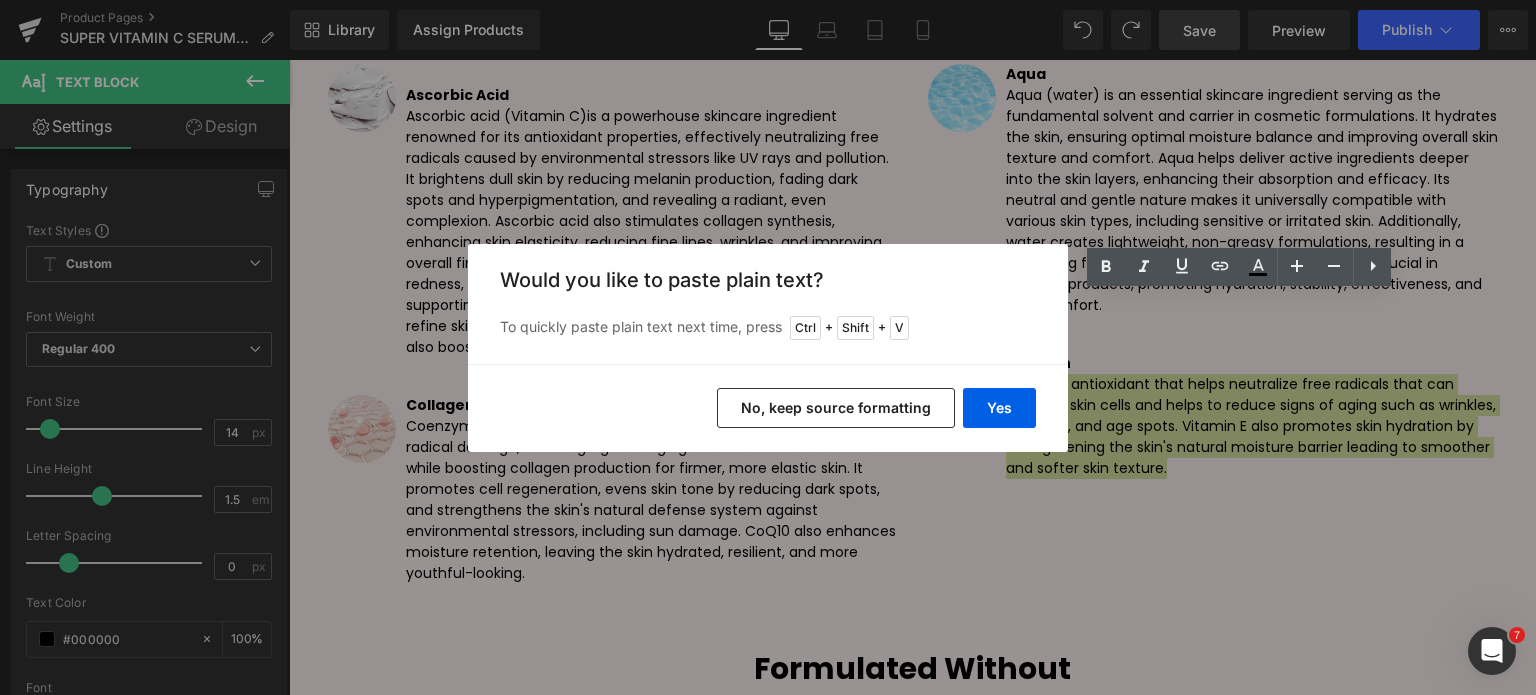 click on "To quickly paste plain text next time, press  Ctrl   +   Shift   +   V" at bounding box center [768, 328] 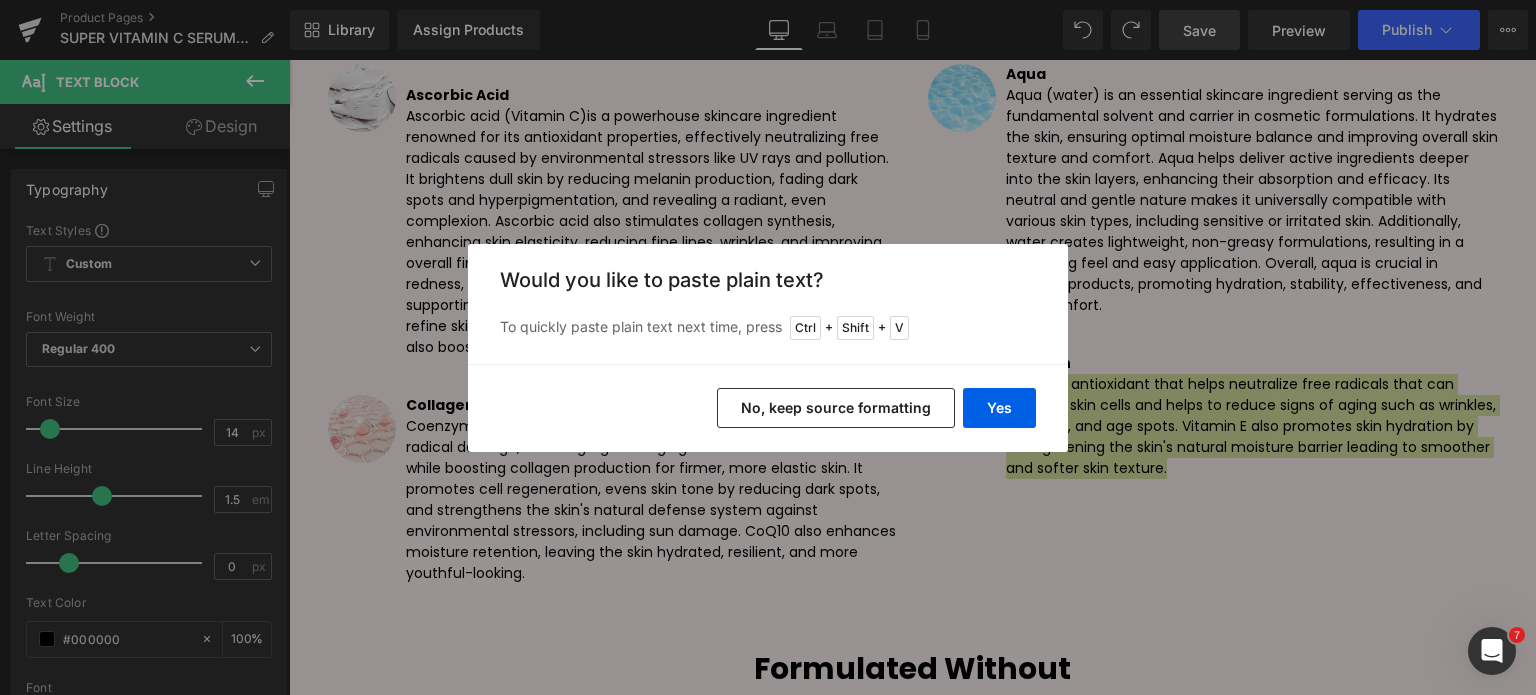 click on "No, keep source formatting" at bounding box center (836, 408) 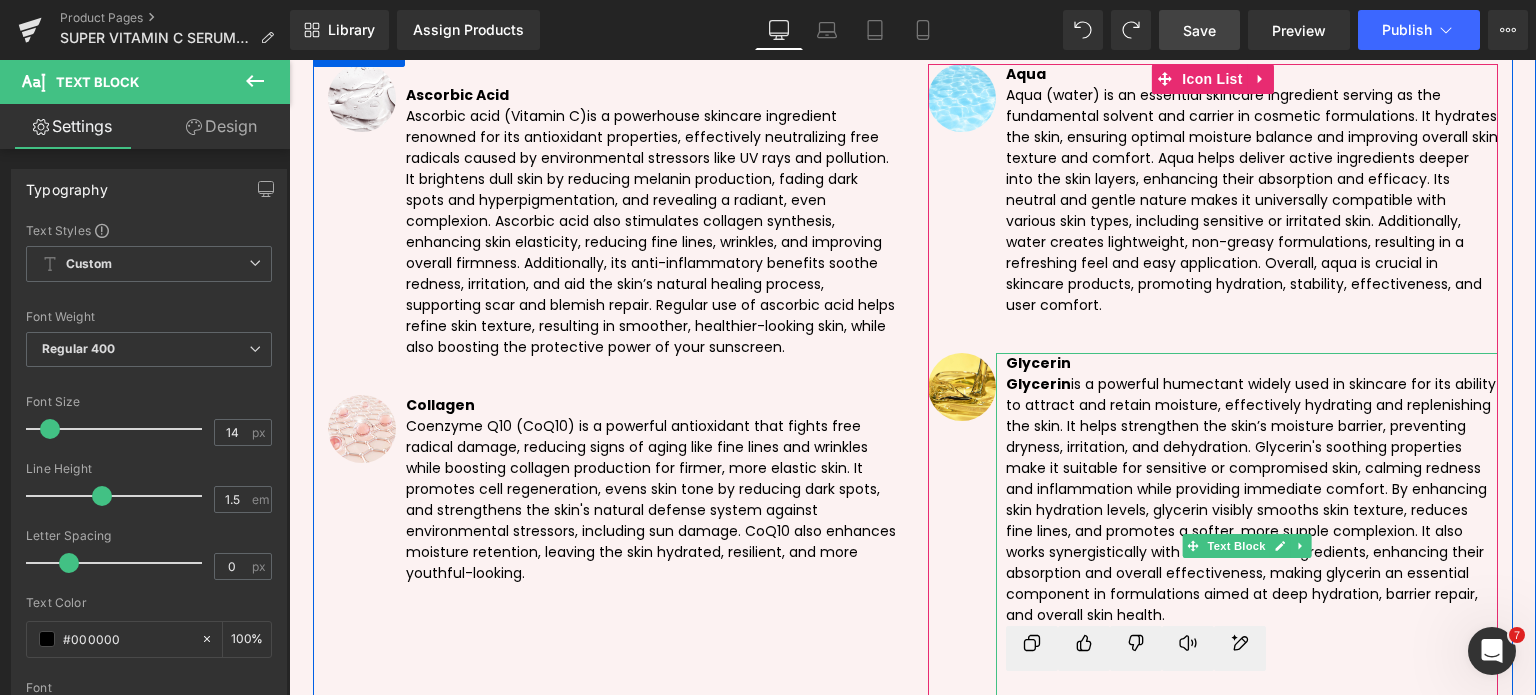 click on "Glycerin" at bounding box center (1038, 384) 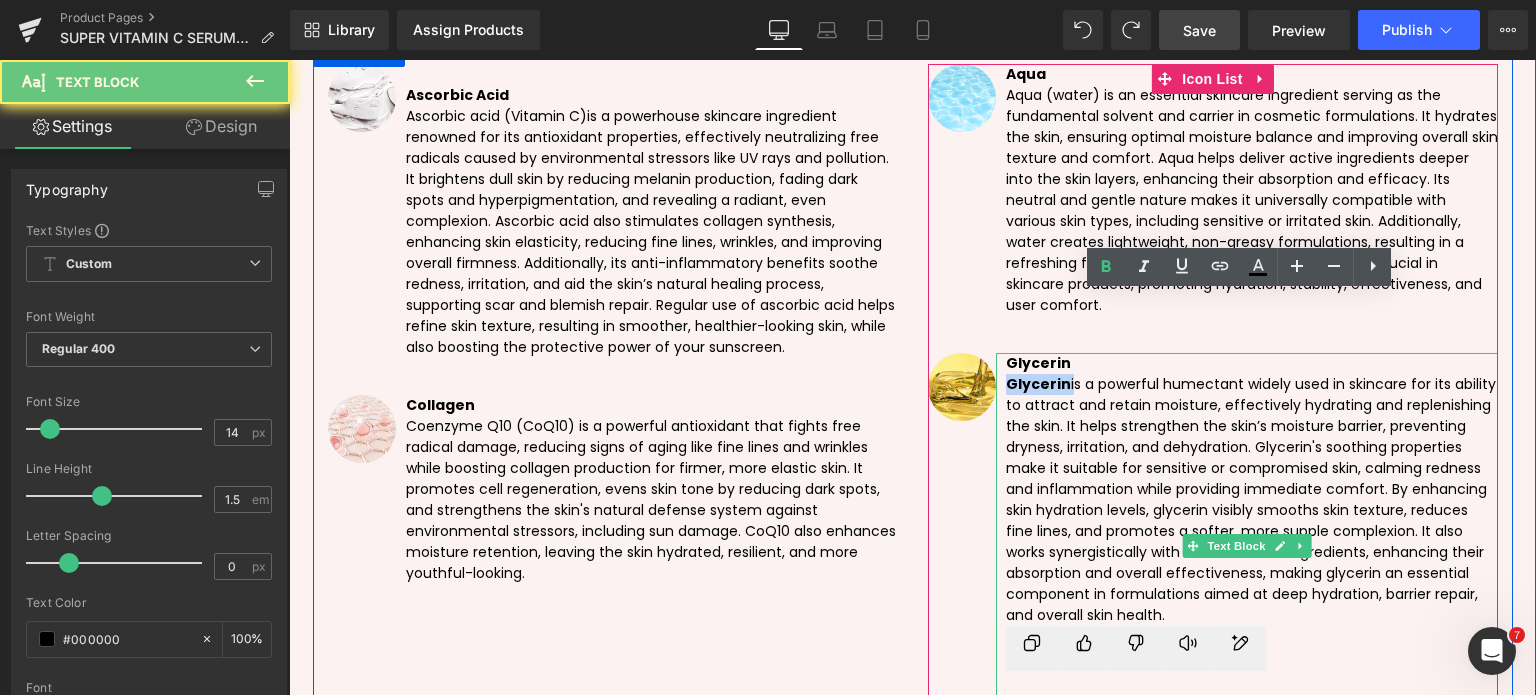 click on "Glycerin" at bounding box center (1038, 384) 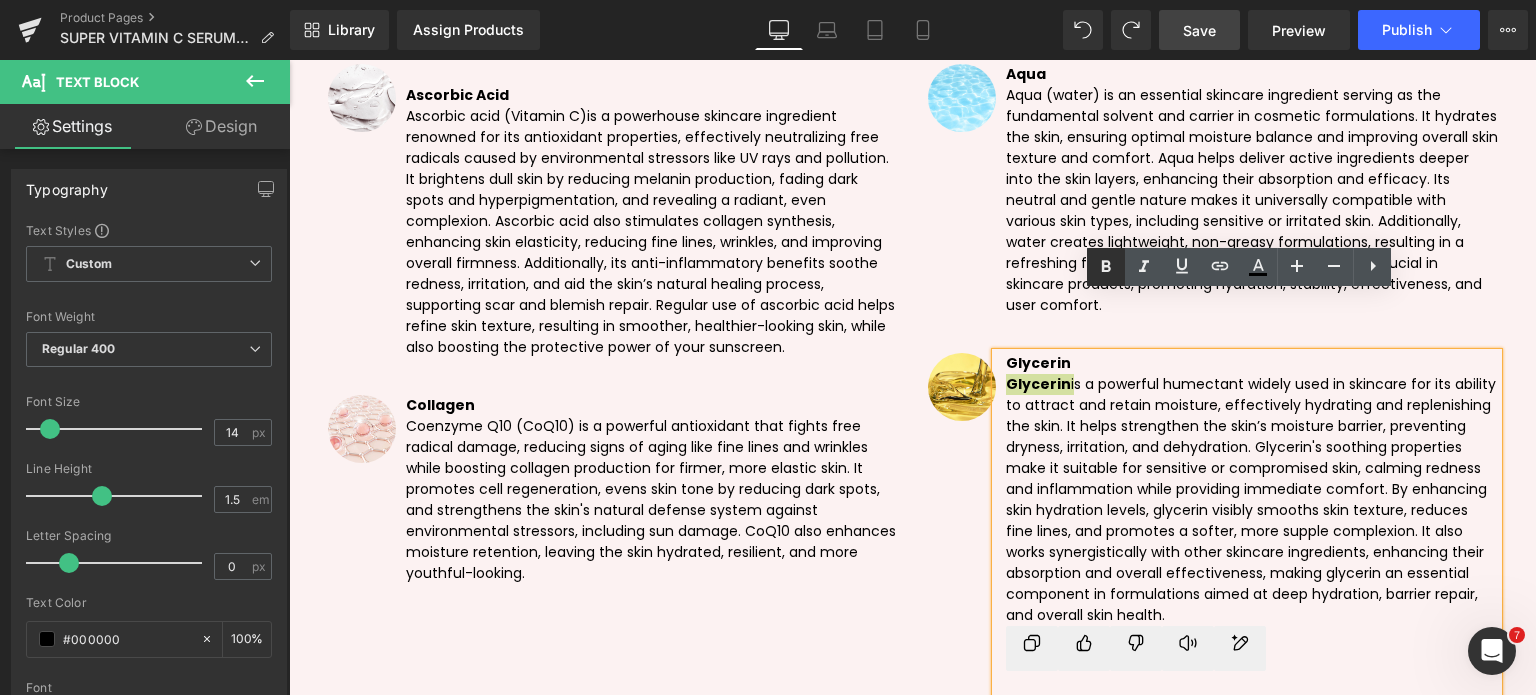 click 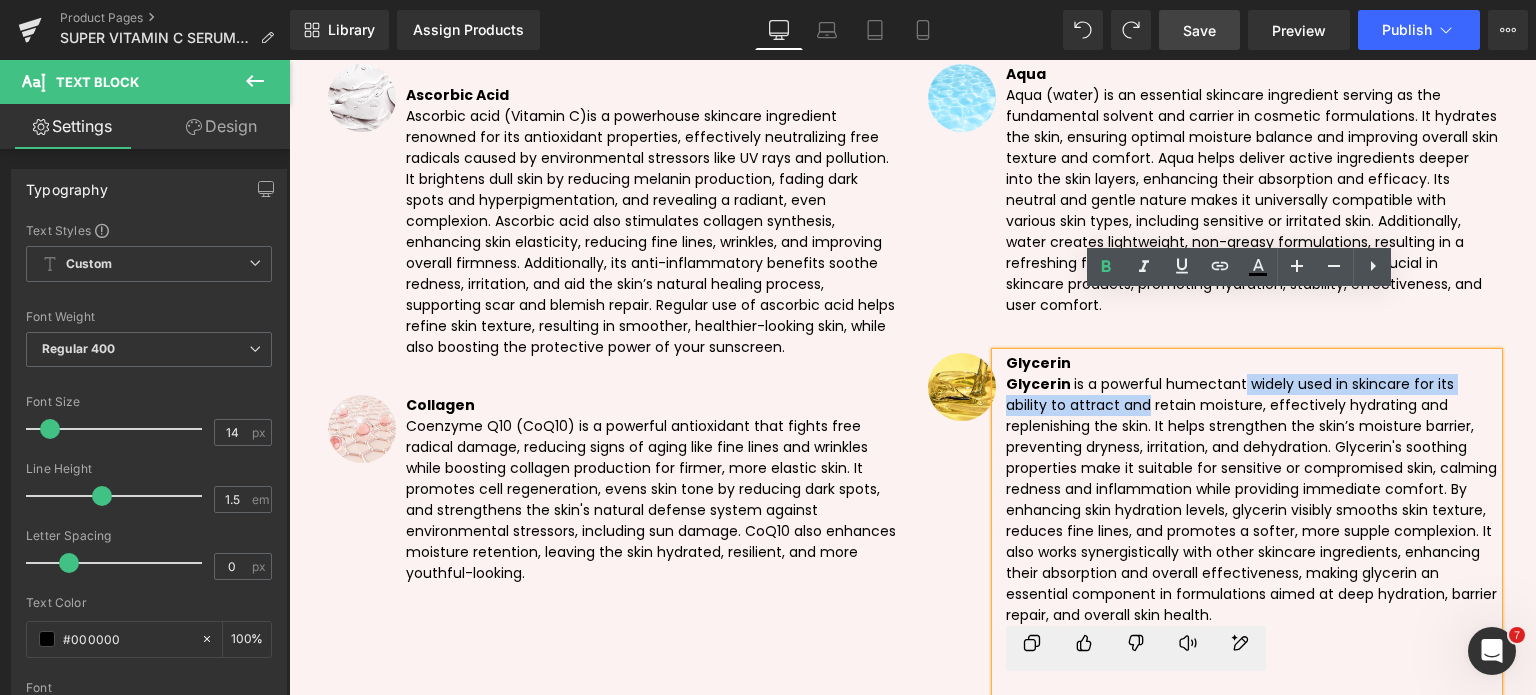 drag, startPoint x: 1096, startPoint y: 347, endPoint x: 1232, endPoint y: 319, distance: 138.85243 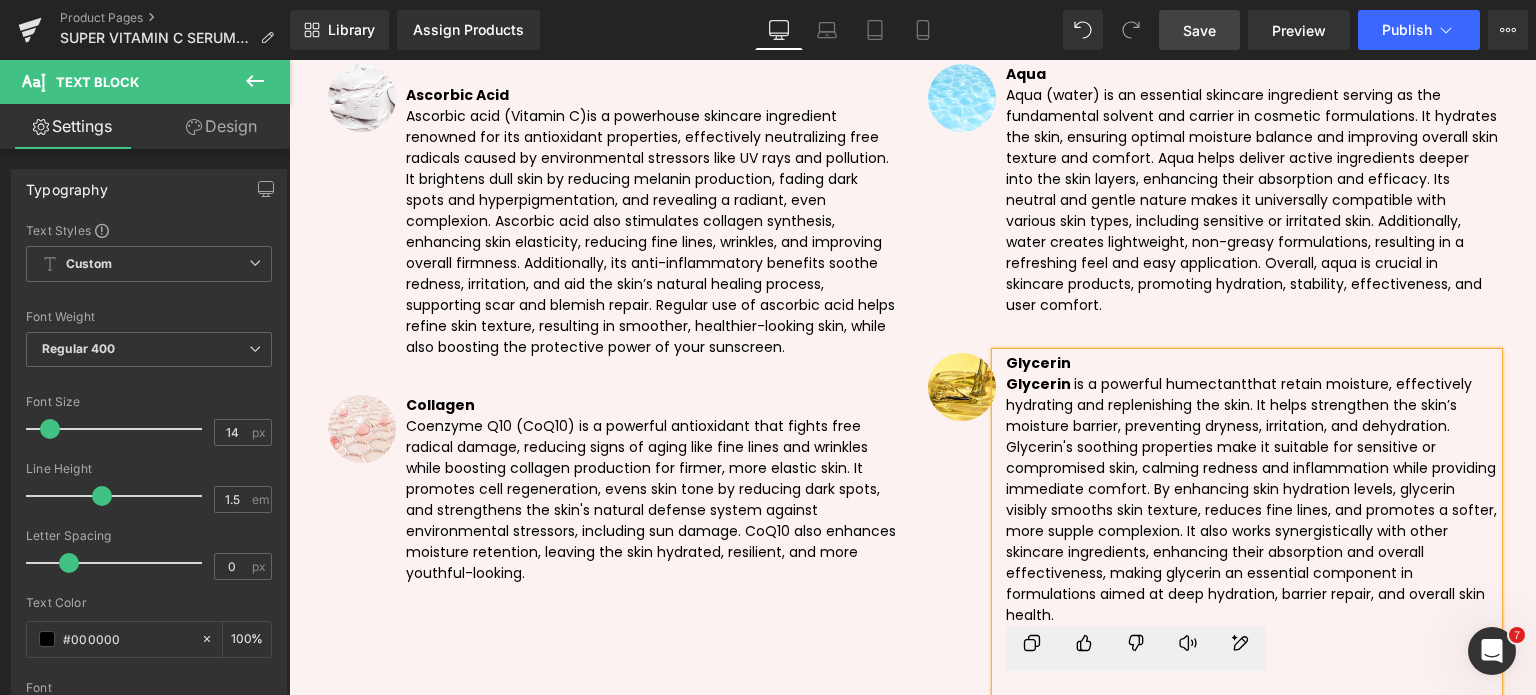 click on "Glycerin   is a powerful humectantthat retain moisture, effectively hydrating and replenishing the skin. It helps strengthen the skin’s moisture barrier, preventing dryness, irritation, and dehydration. Glycerin's soothing properties make it suitable for sensitive or compromised skin, calming redness and inflammation while providing immediate comfort. By enhancing skin hydration levels, glycerin visibly smooths skin texture, reduces fine lines, and promotes a softer, more supple complexion. It also works synergistically with other skincare ingredients, enhancing their absorption and overall effectiveness, making glycerin an essential component in formulations aimed at deep hydration, barrier repair, and overall skin health." at bounding box center (1252, 500) 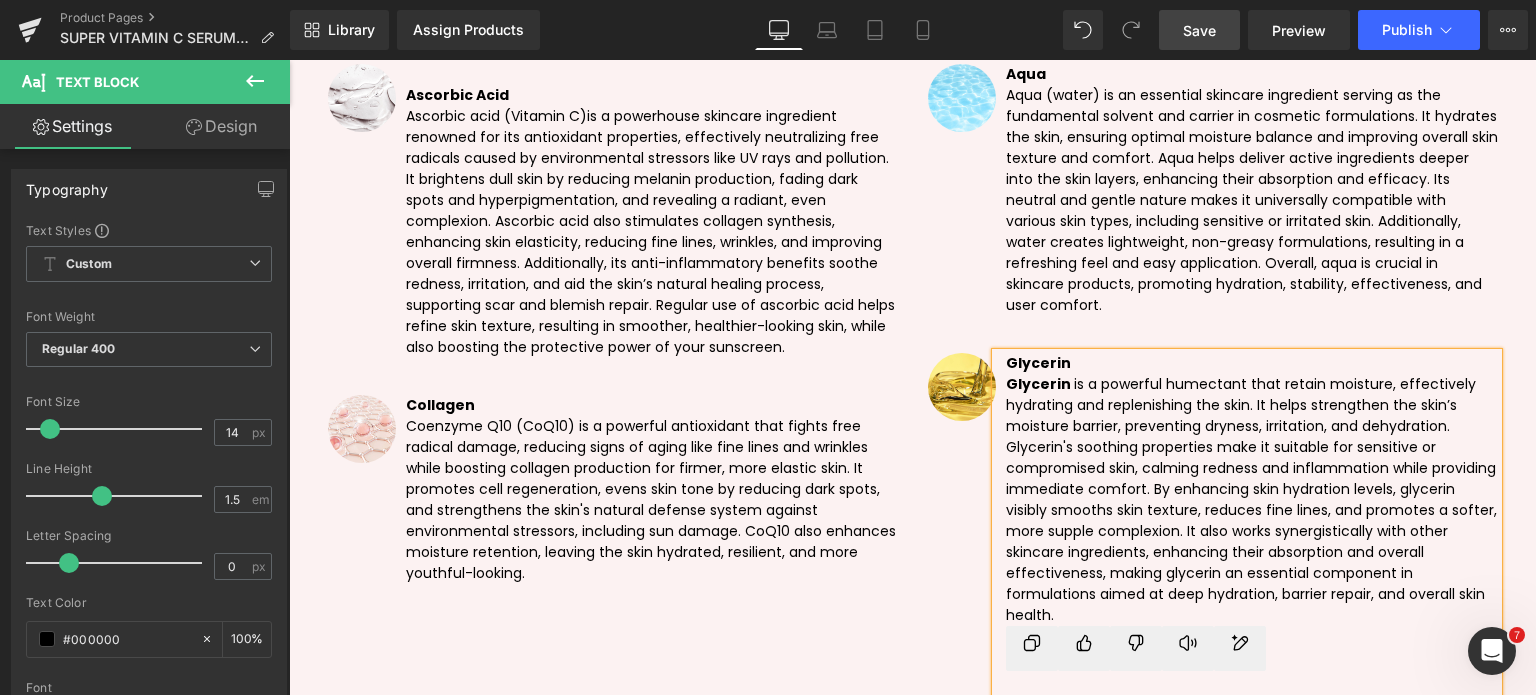 click on "Ask ChatGPT" at bounding box center [1252, 717] 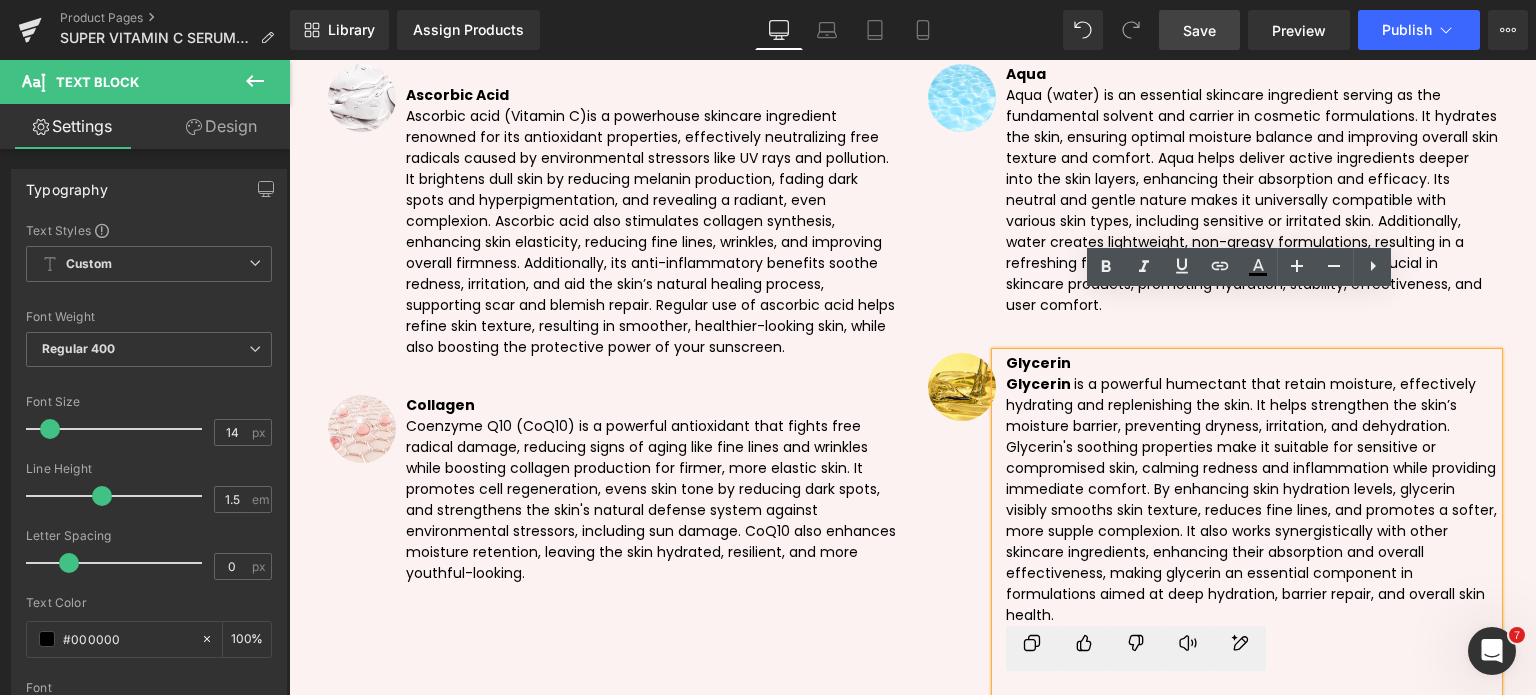 scroll, scrollTop: 373, scrollLeft: 7, axis: both 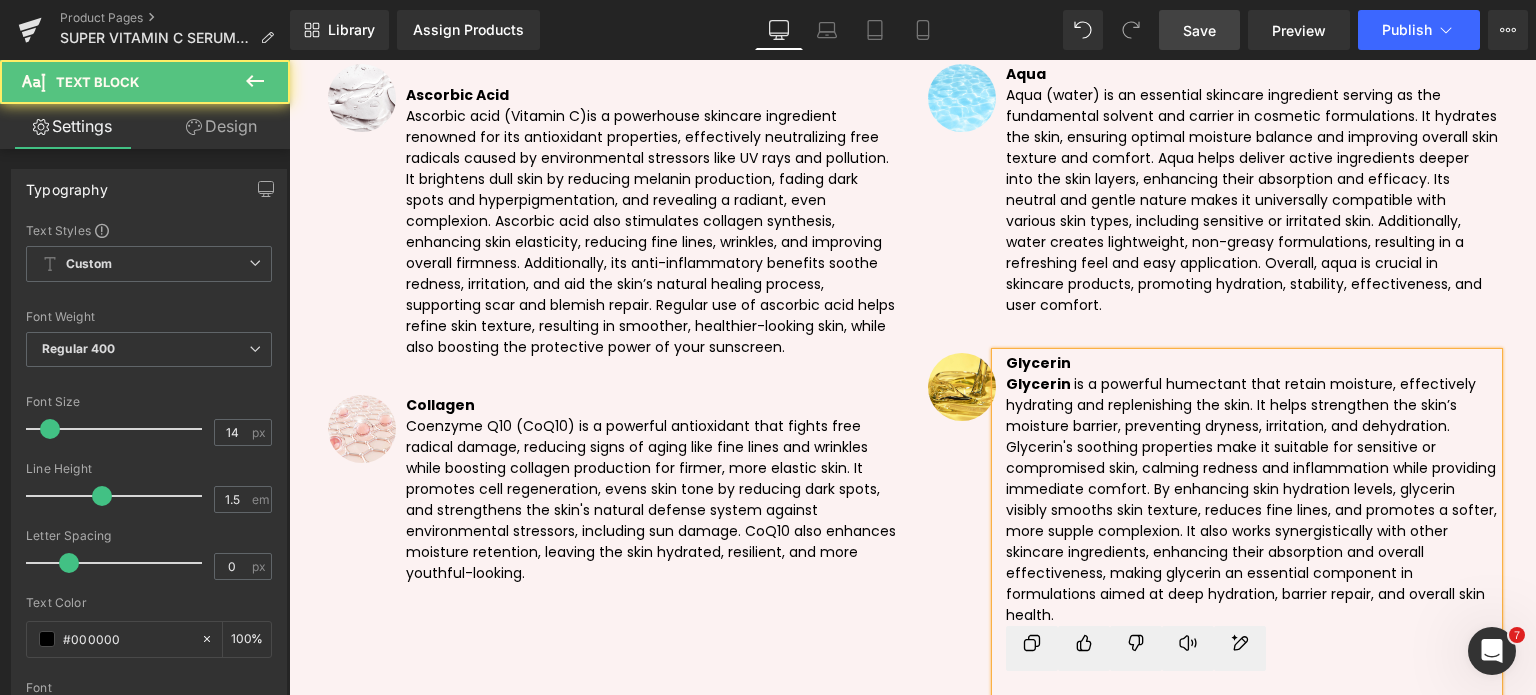 drag, startPoint x: 1059, startPoint y: 658, endPoint x: 1027, endPoint y: 619, distance: 50.447994 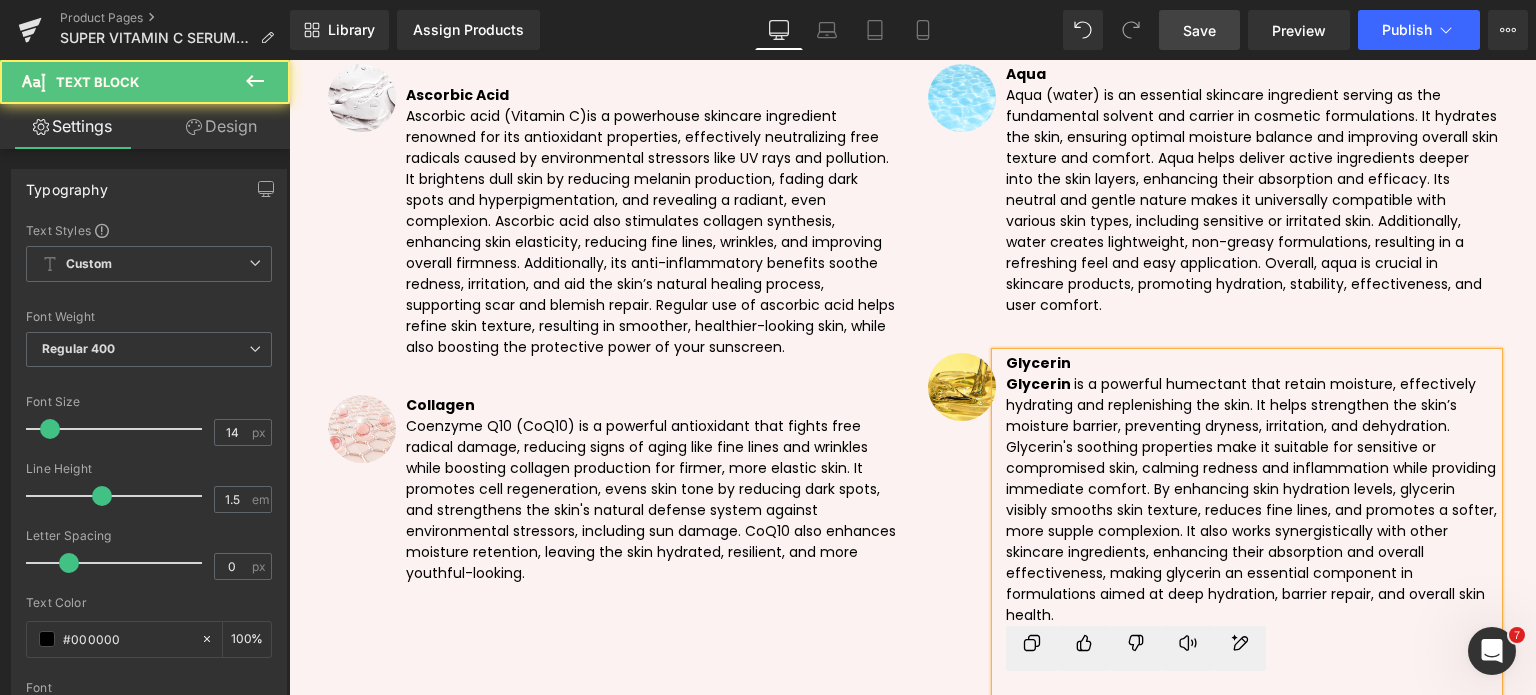 click on "Glycerin   is a powerful humectant that retain moisture, effectively hydrating and replenishing the skin. It helps strengthen the skin’s moisture barrier, preventing dryness, irritation, and dehydration. Glycerin's soothing properties make it suitable for sensitive or compromised skin, calming redness and inflammation while providing immediate comfort. By enhancing skin hydration levels, glycerin visibly smooths skin texture, reduces fine lines, and promotes a softer, more supple complexion. It also works synergistically with other skincare ingredients, enhancing their absorption and overall effectiveness, making glycerin an essential component in formulations aimed at deep hydration, barrier repair, and overall skin health. Ask ChatGP" at bounding box center (1252, 557) 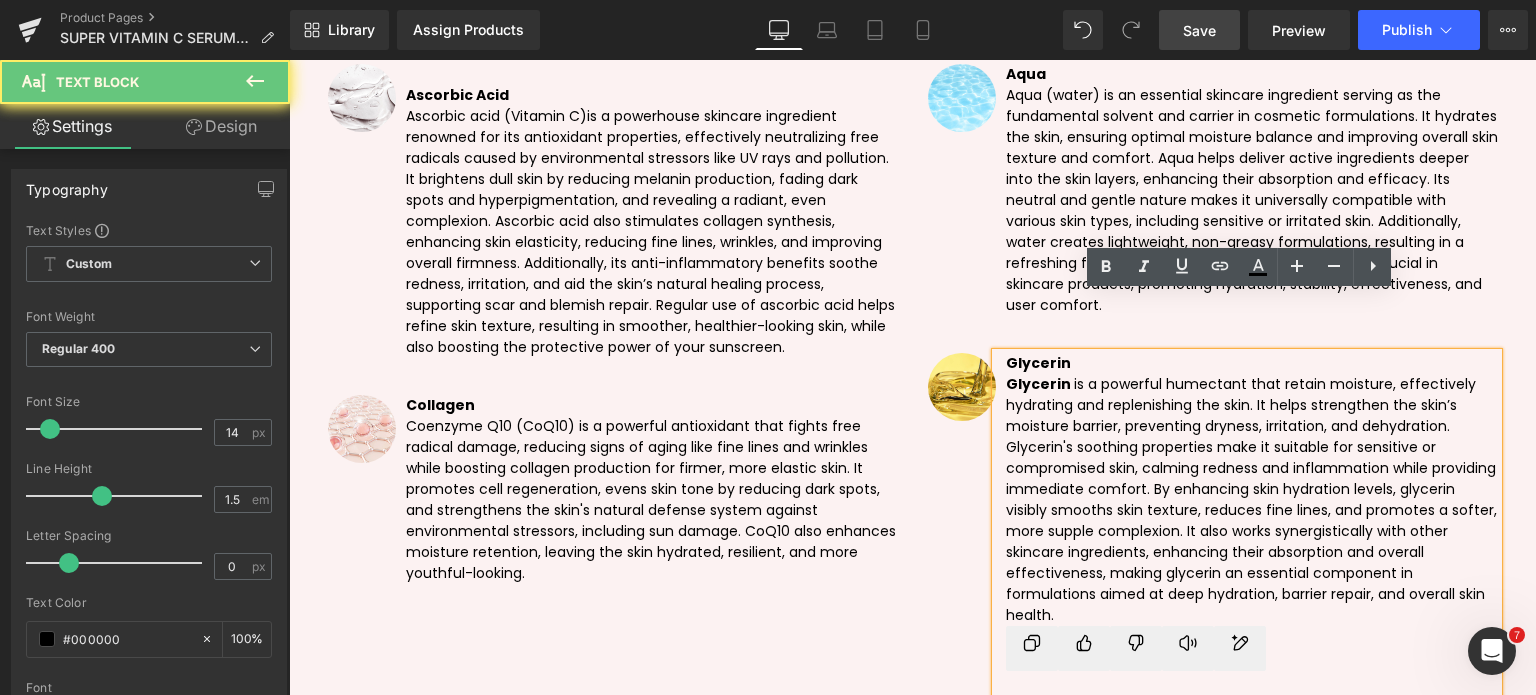click on "Ask ChatGP" at bounding box center (1252, 717) 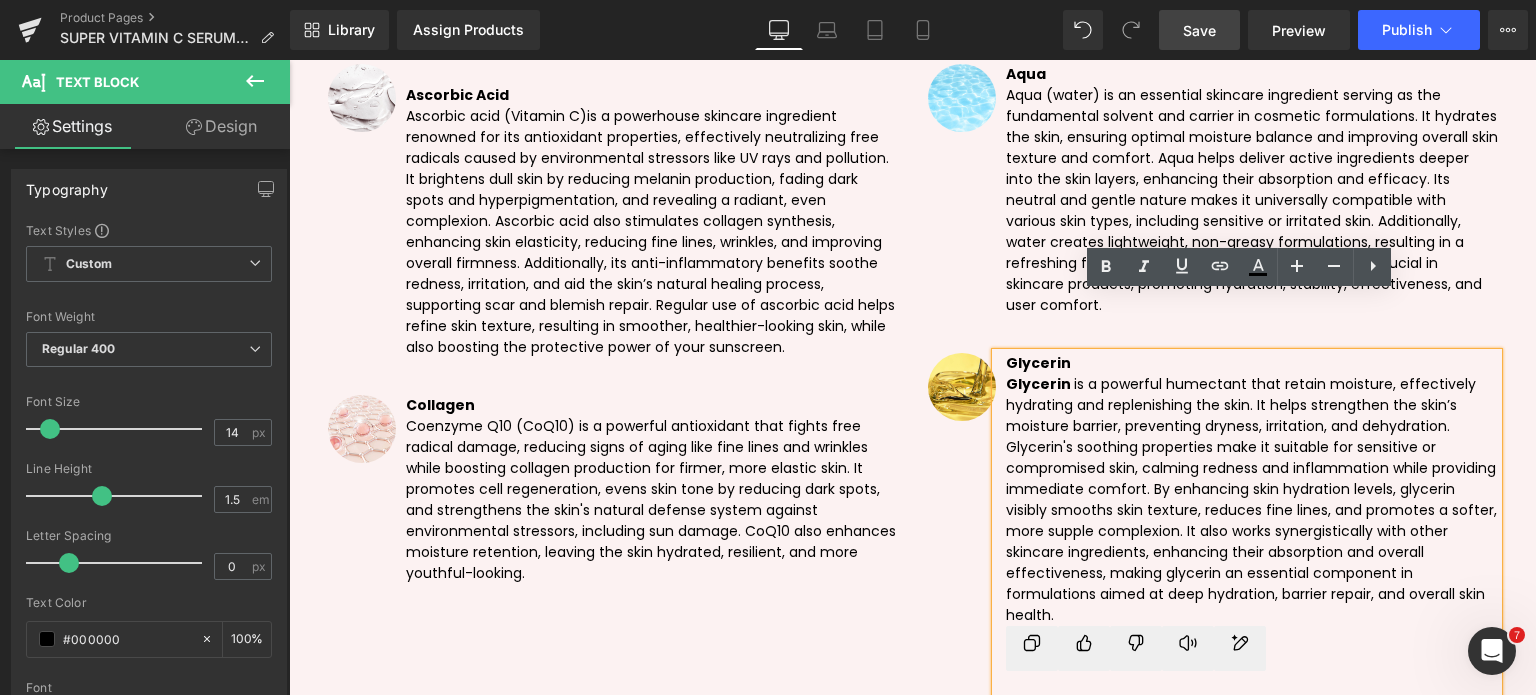 click on "Ask ChatGP" at bounding box center (1252, 717) 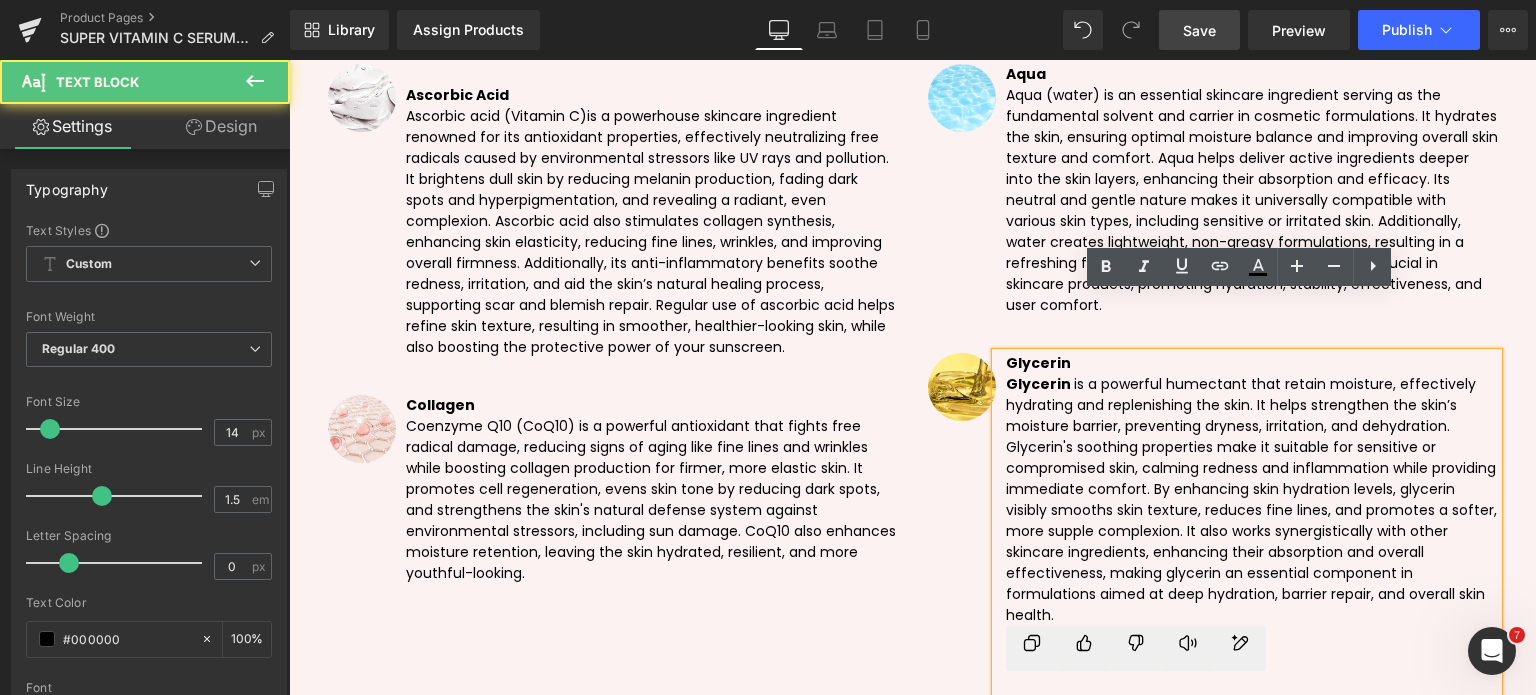 scroll, scrollTop: 344, scrollLeft: 8, axis: both 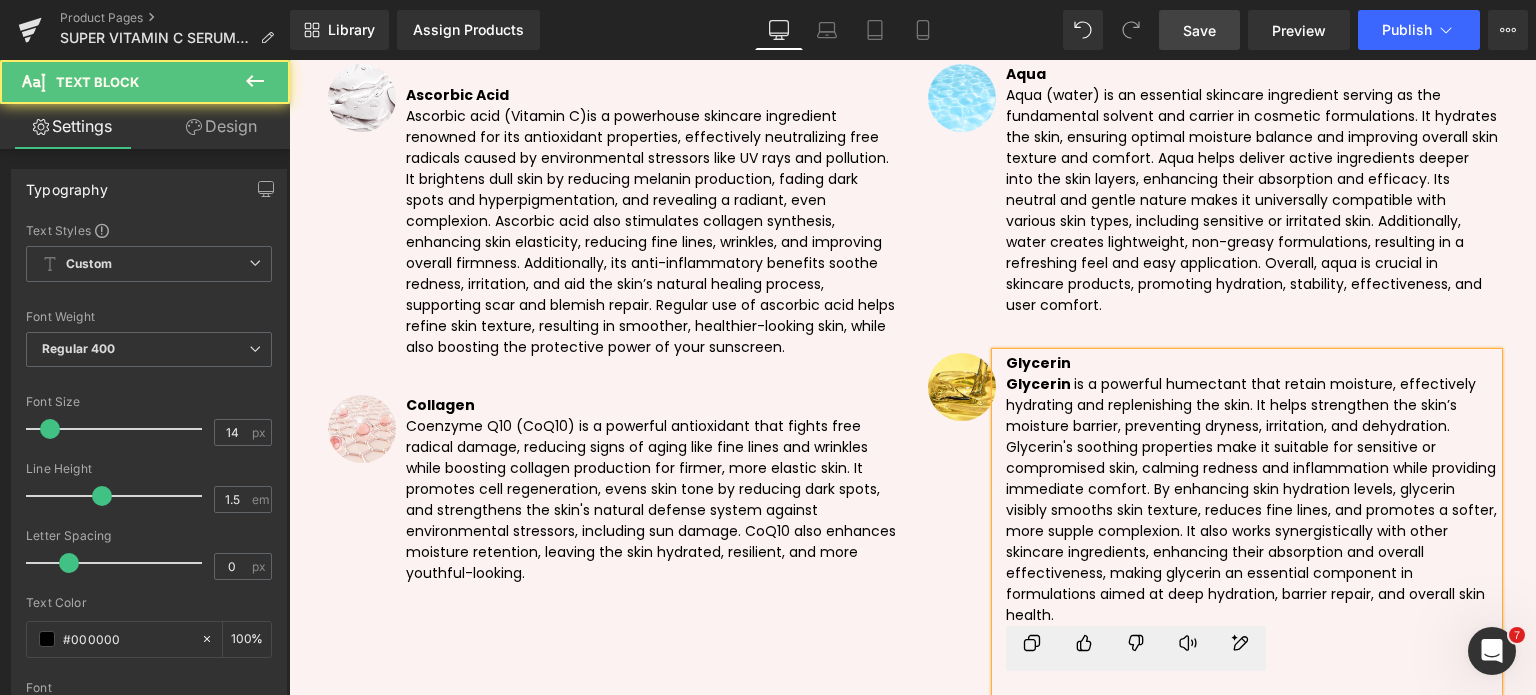 drag, startPoint x: 1051, startPoint y: 663, endPoint x: 1034, endPoint y: 667, distance: 17.464249 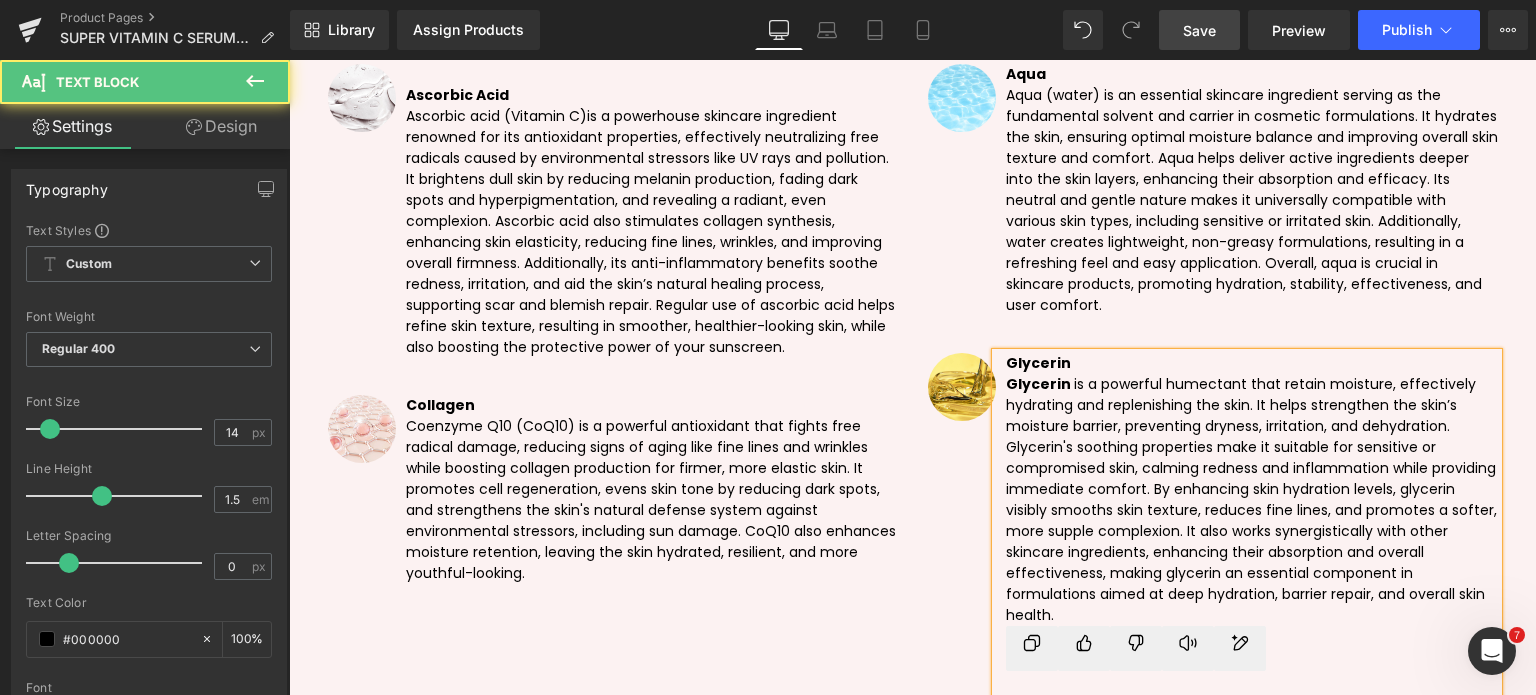 click on "Ask ChatG" at bounding box center (1252, 717) 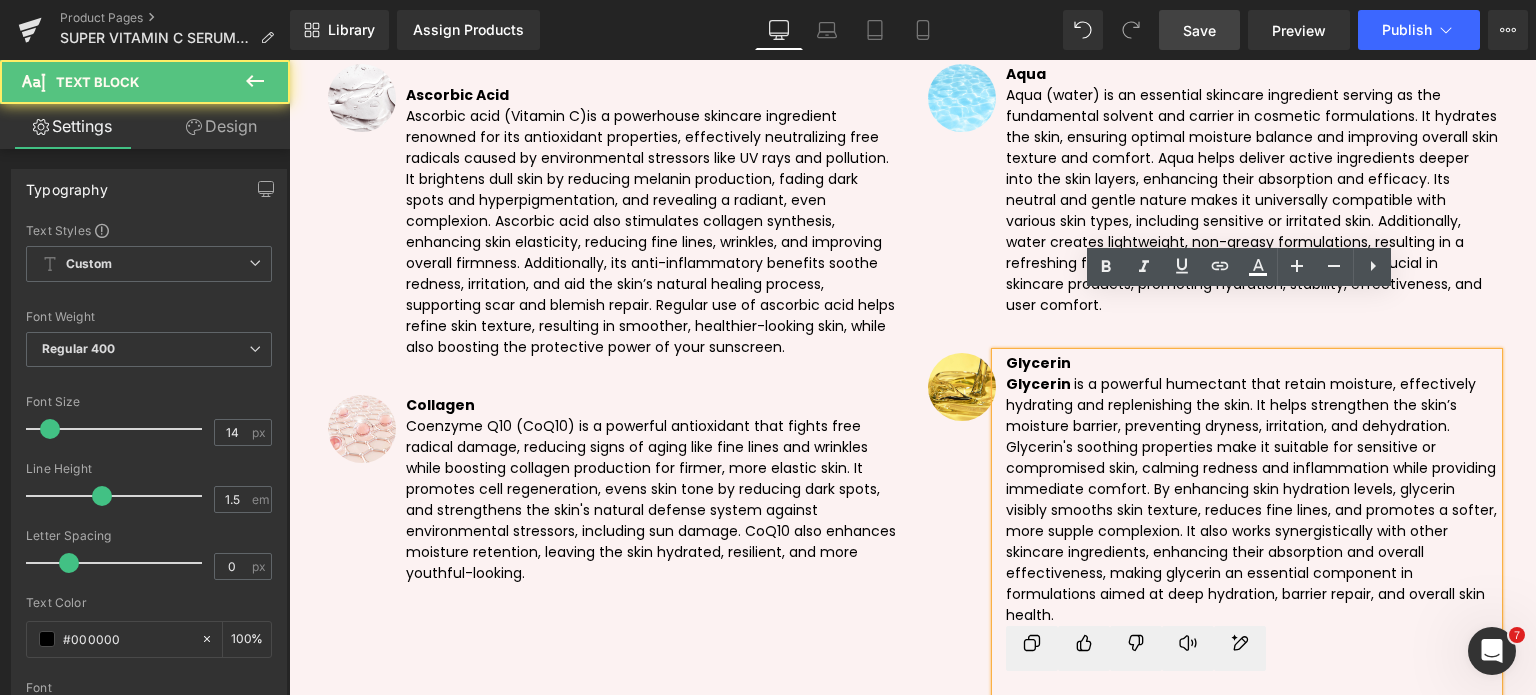 scroll, scrollTop: 13, scrollLeft: 0, axis: vertical 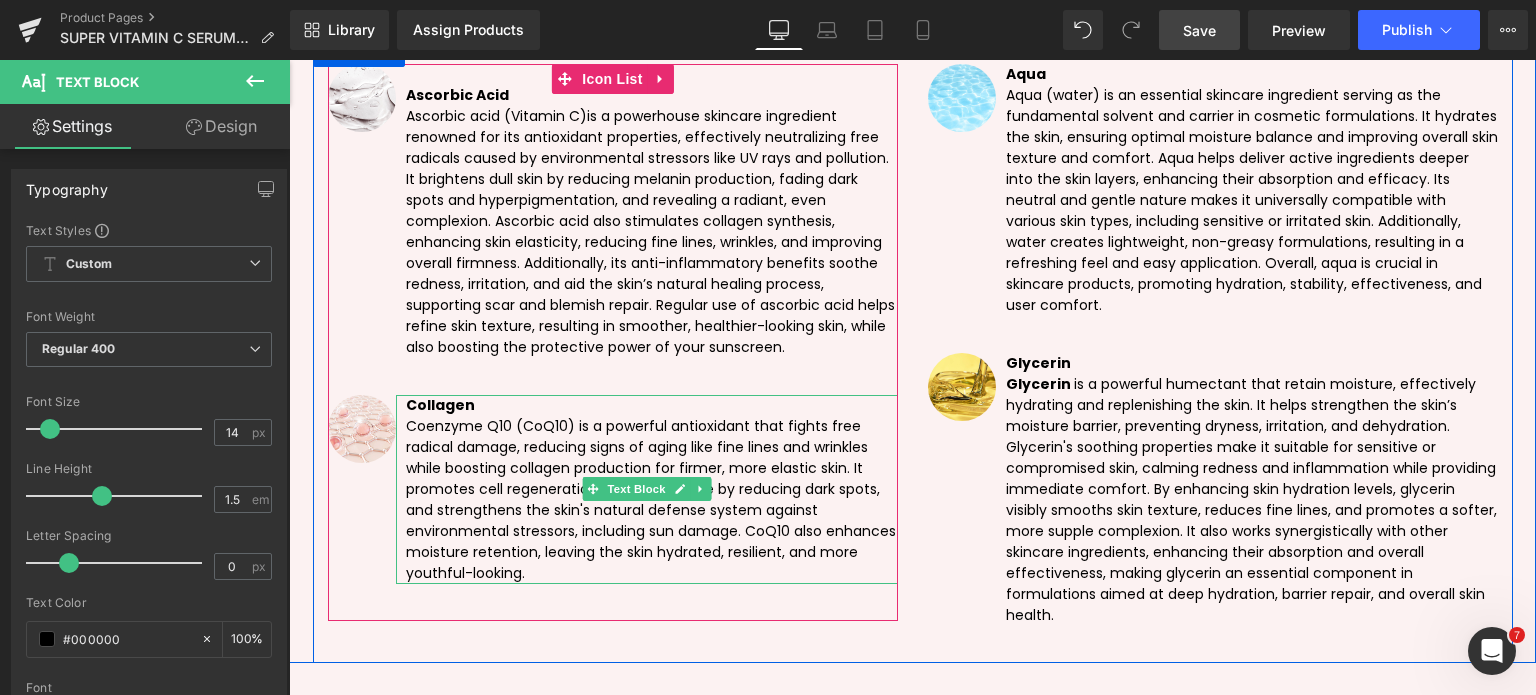 click on "Coenzyme Q10 (CoQ10) is a powerful antioxidant that fights free radical damage, reducing signs of aging like fine lines and wrinkles while boosting collagen production for firmer, more elastic skin. It promotes cell regeneration, evens skin tone by reducing dark spots, and strengthens the skin's natural defense system against environmental stressors, including sun damage. CoQ10 also enhances moisture retention, leaving the skin hydrated, resilient, and more youthful-looking." at bounding box center (652, 500) 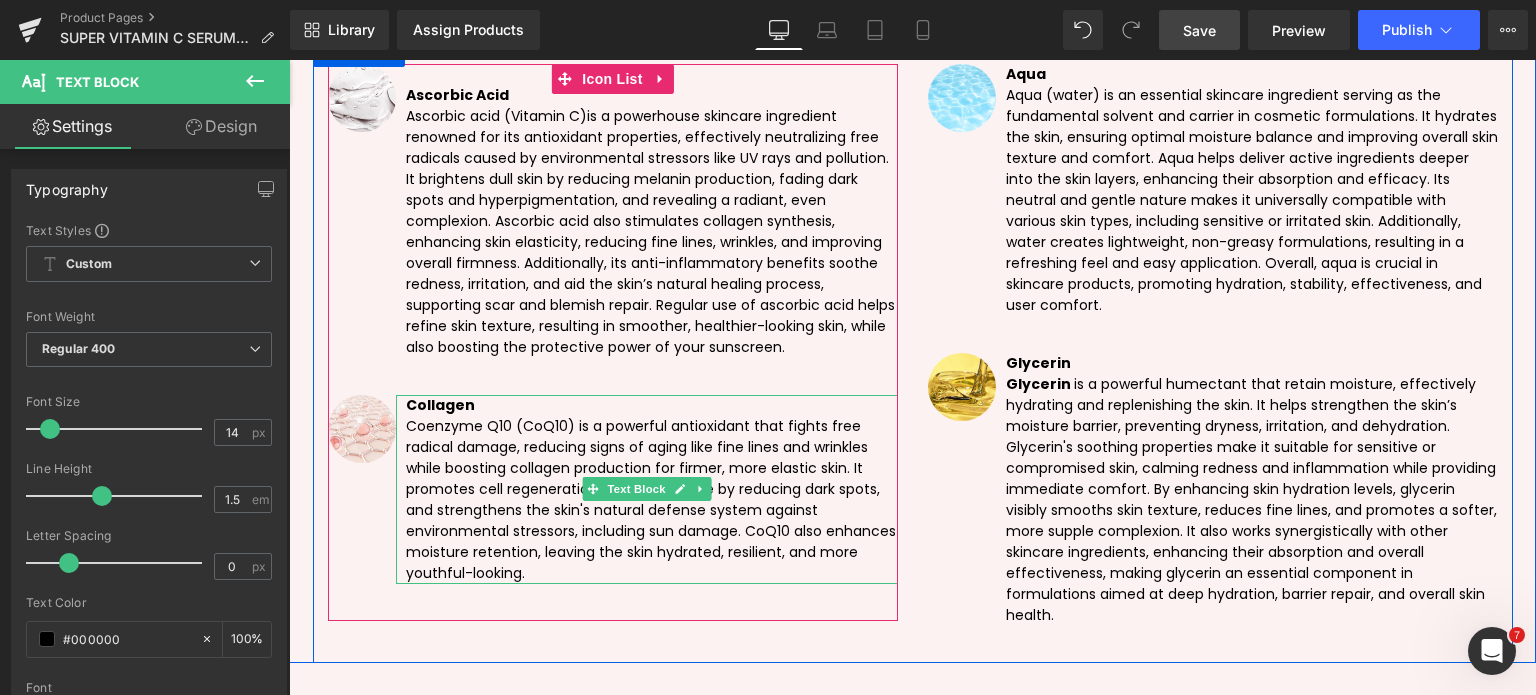 click on "Coenzyme Q10 (CoQ10) is a powerful antioxidant that fights free radical damage, reducing signs of aging like fine lines and wrinkles while boosting collagen production for firmer, more elastic skin. It promotes cell regeneration, evens skin tone by reducing dark spots, and strengthens the skin's natural defense system against environmental stressors, including sun damage. CoQ10 also enhances moisture retention, leaving the skin hydrated, resilient, and more youthful-looking." at bounding box center [652, 500] 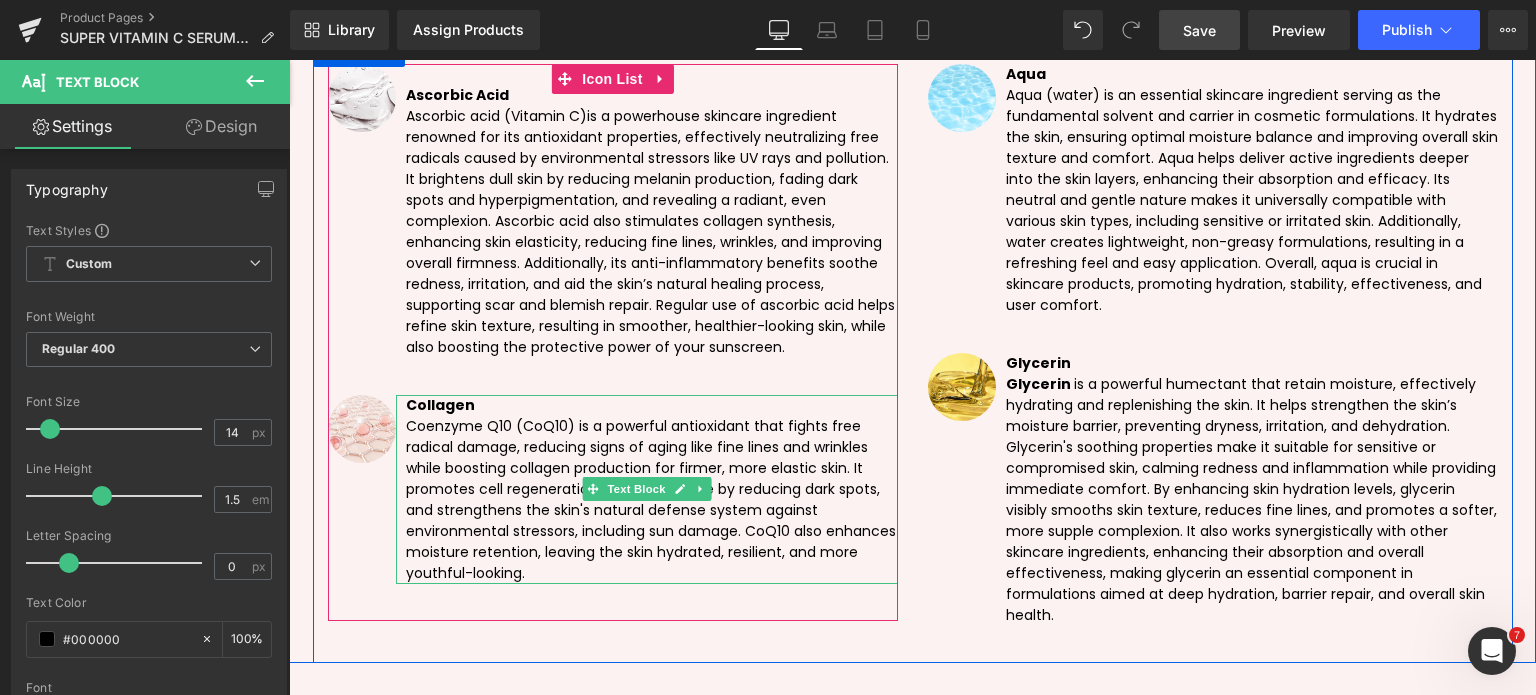 click on "Coenzyme Q10 (CoQ10) is a powerful antioxidant that fights free radical damage, reducing signs of aging like fine lines and wrinkles while boosting collagen production for firmer, more elastic skin. It promotes cell regeneration, evens skin tone by reducing dark spots, and strengthens the skin's natural defense system against environmental stressors, including sun damage. CoQ10 also enhances moisture retention, leaving the skin hydrated, resilient, and more youthful-looking." at bounding box center (652, 500) 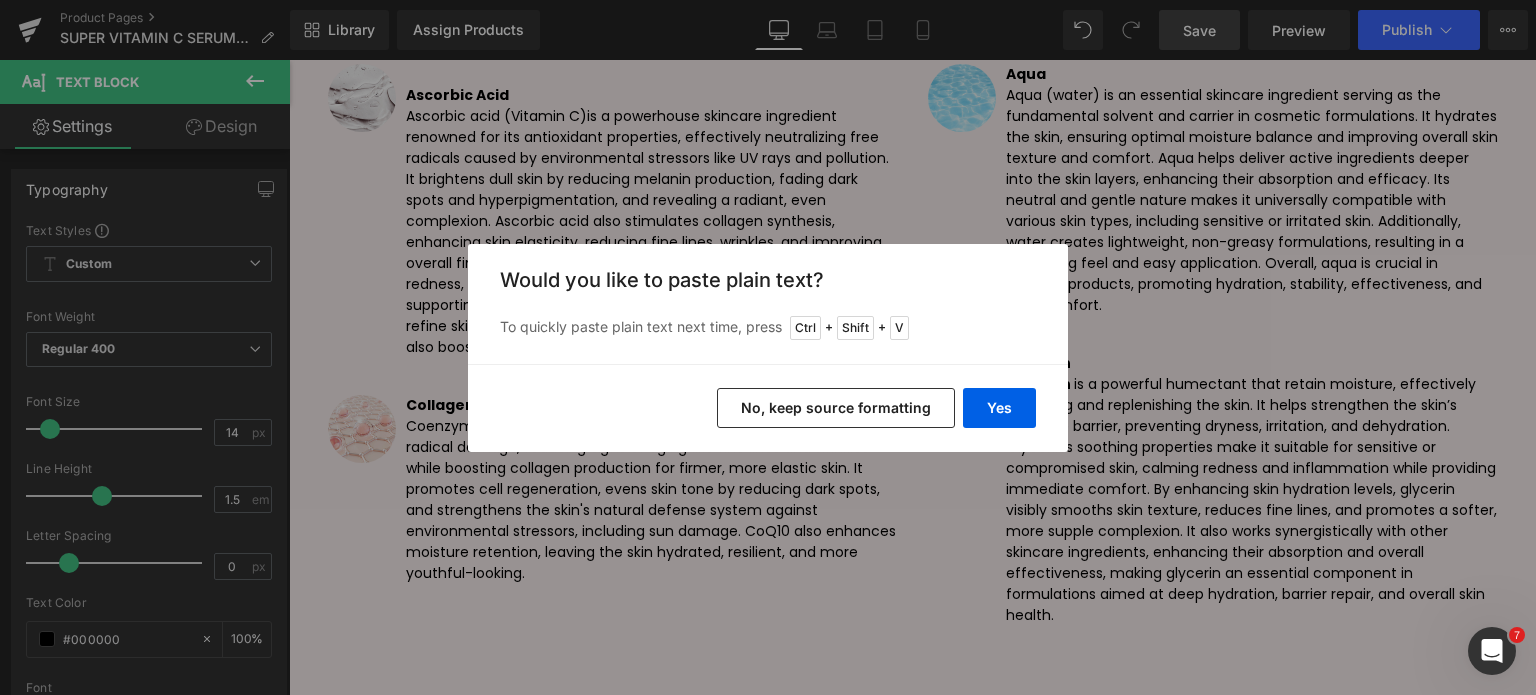 click on "No, keep source formatting" at bounding box center [836, 408] 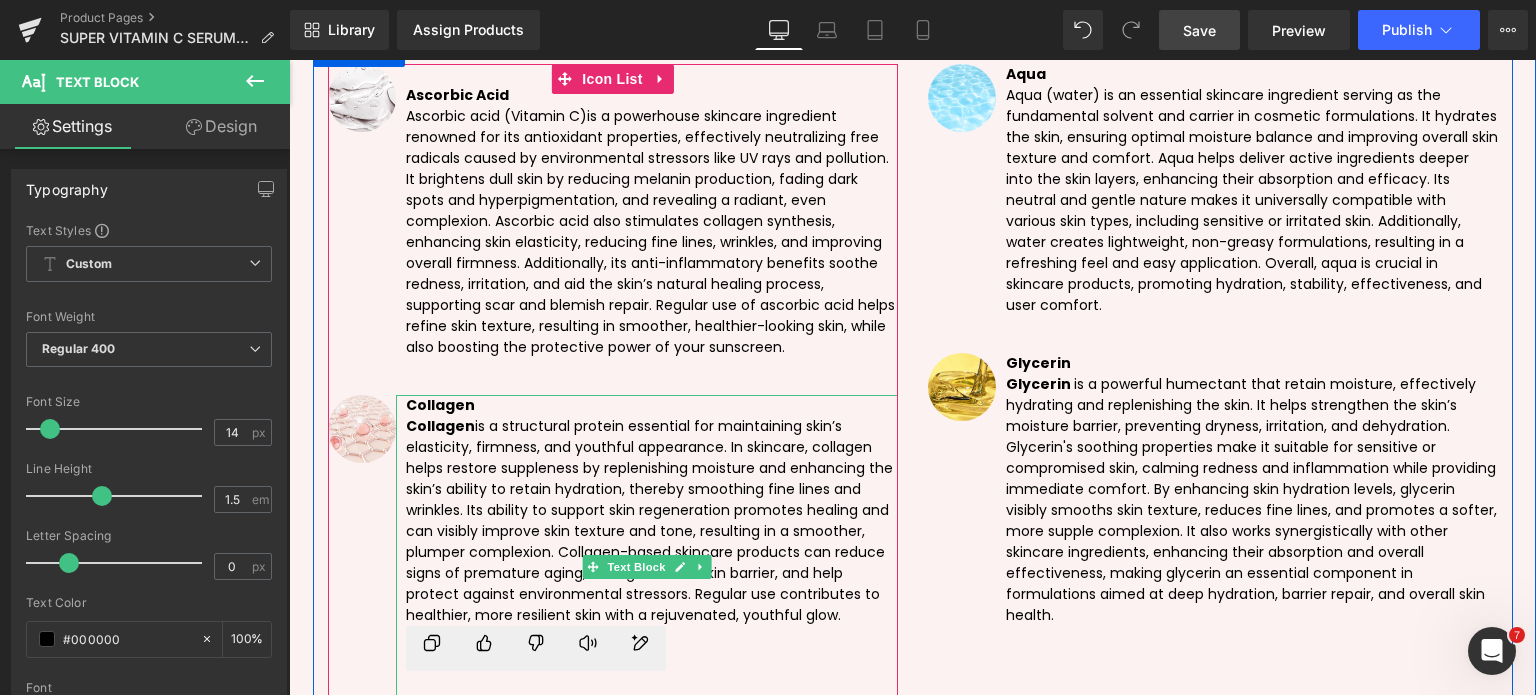 click on "Collagen" at bounding box center [440, 426] 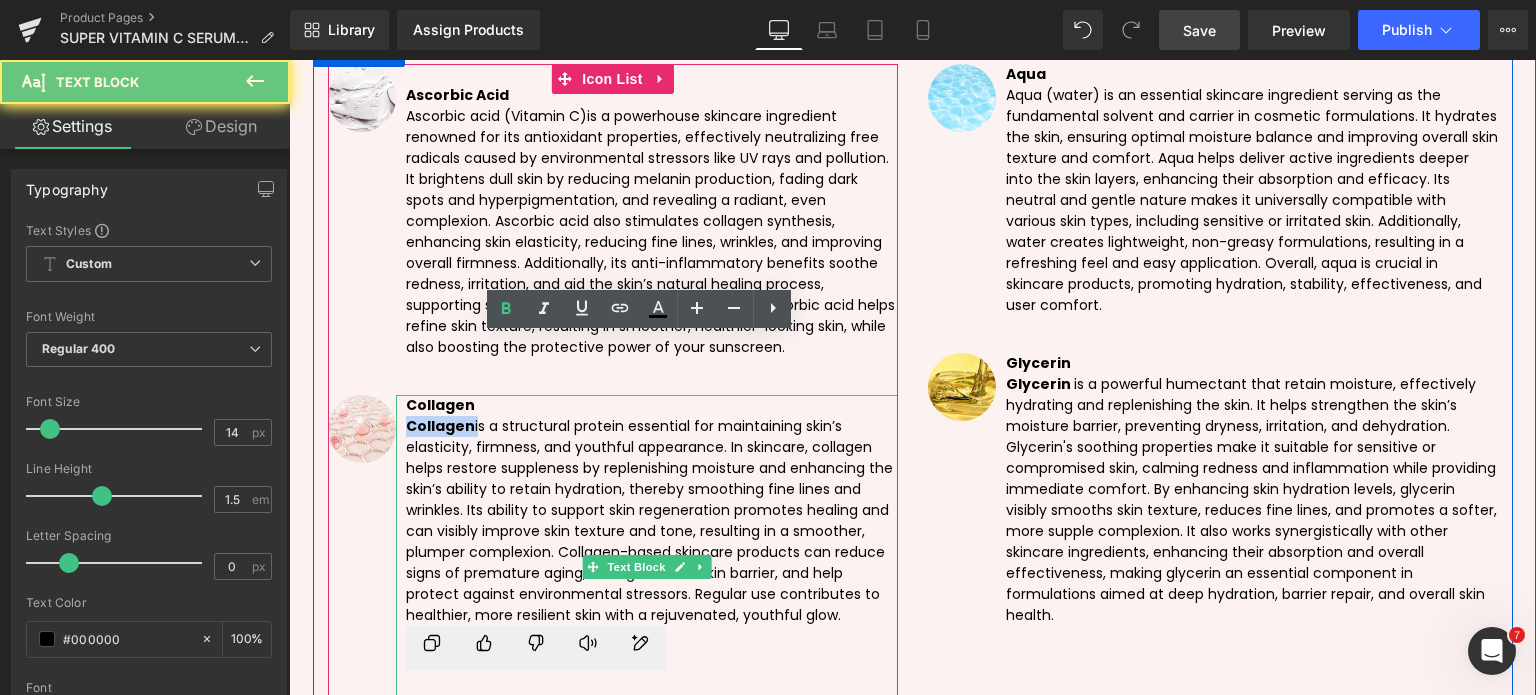 click on "Collagen" at bounding box center (440, 426) 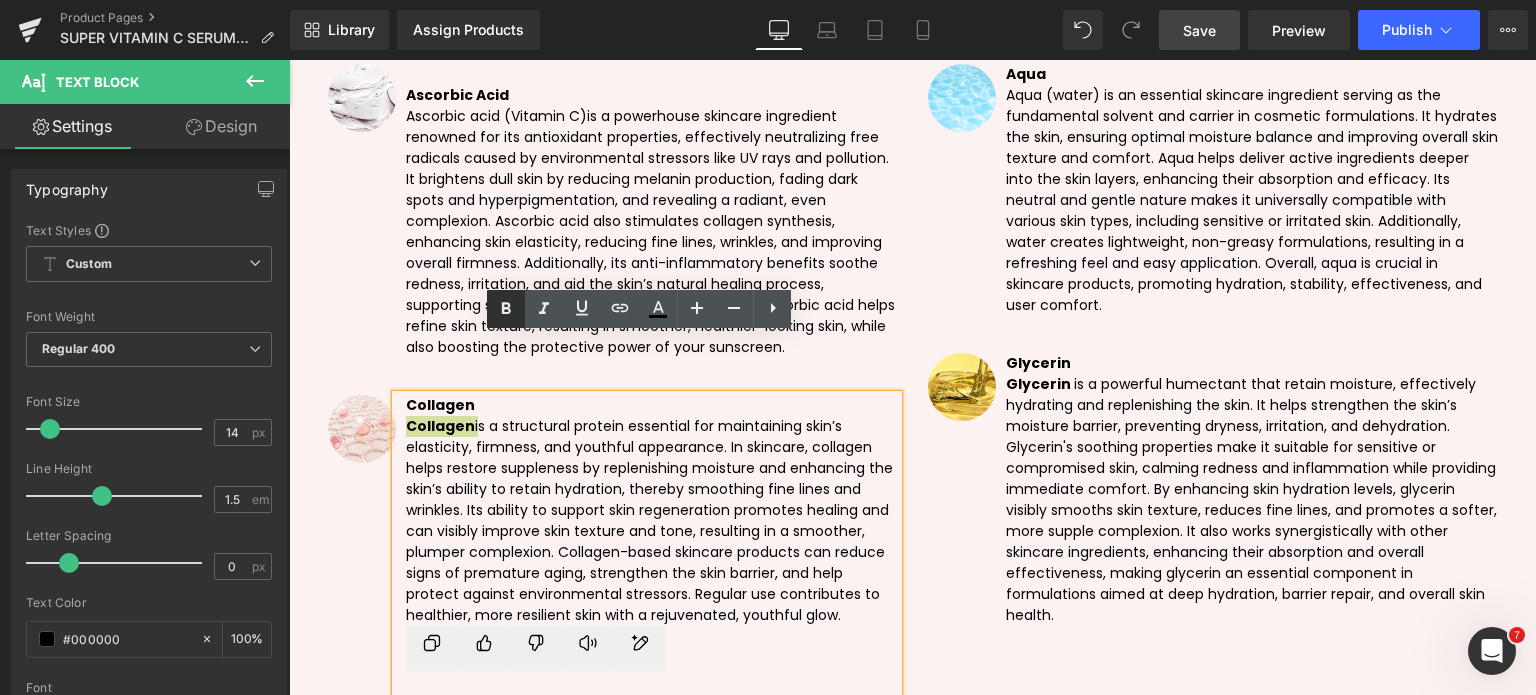 click 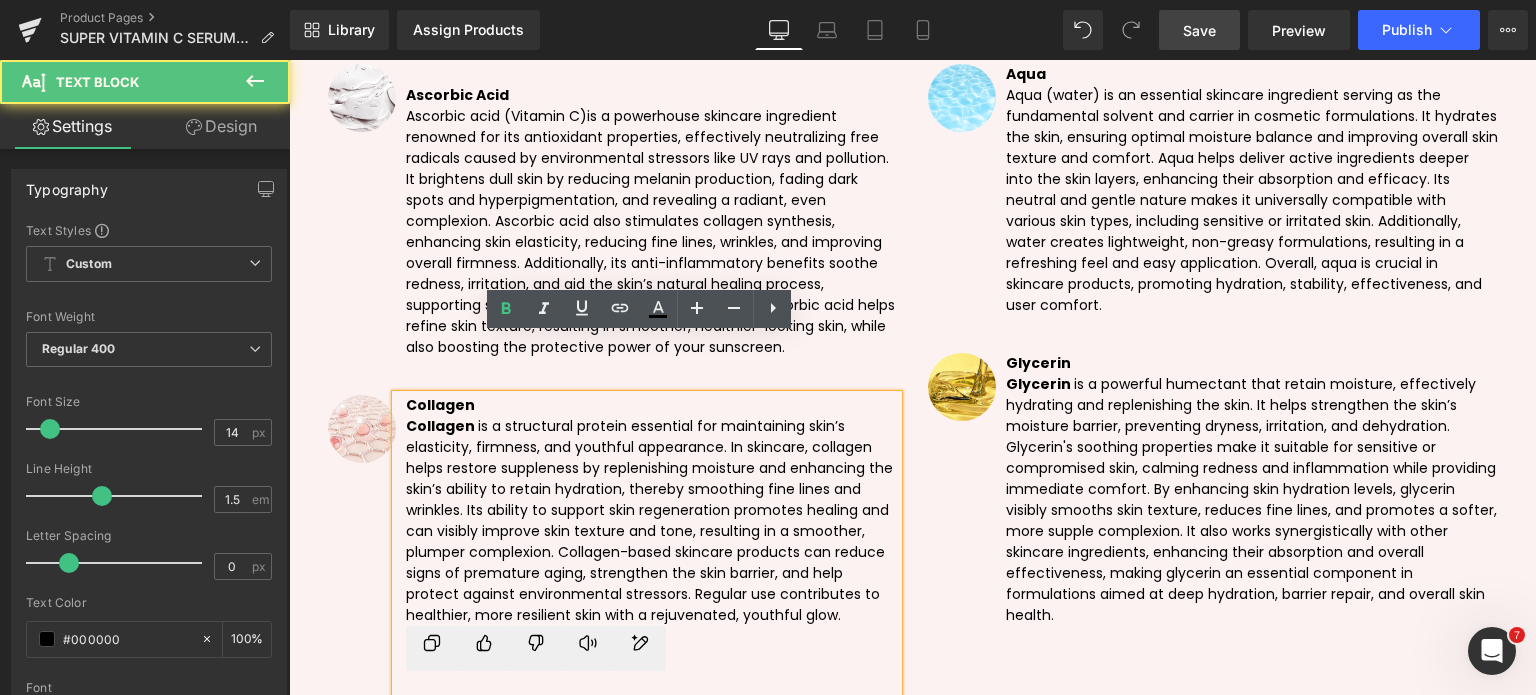 click on "Collagen" at bounding box center [440, 426] 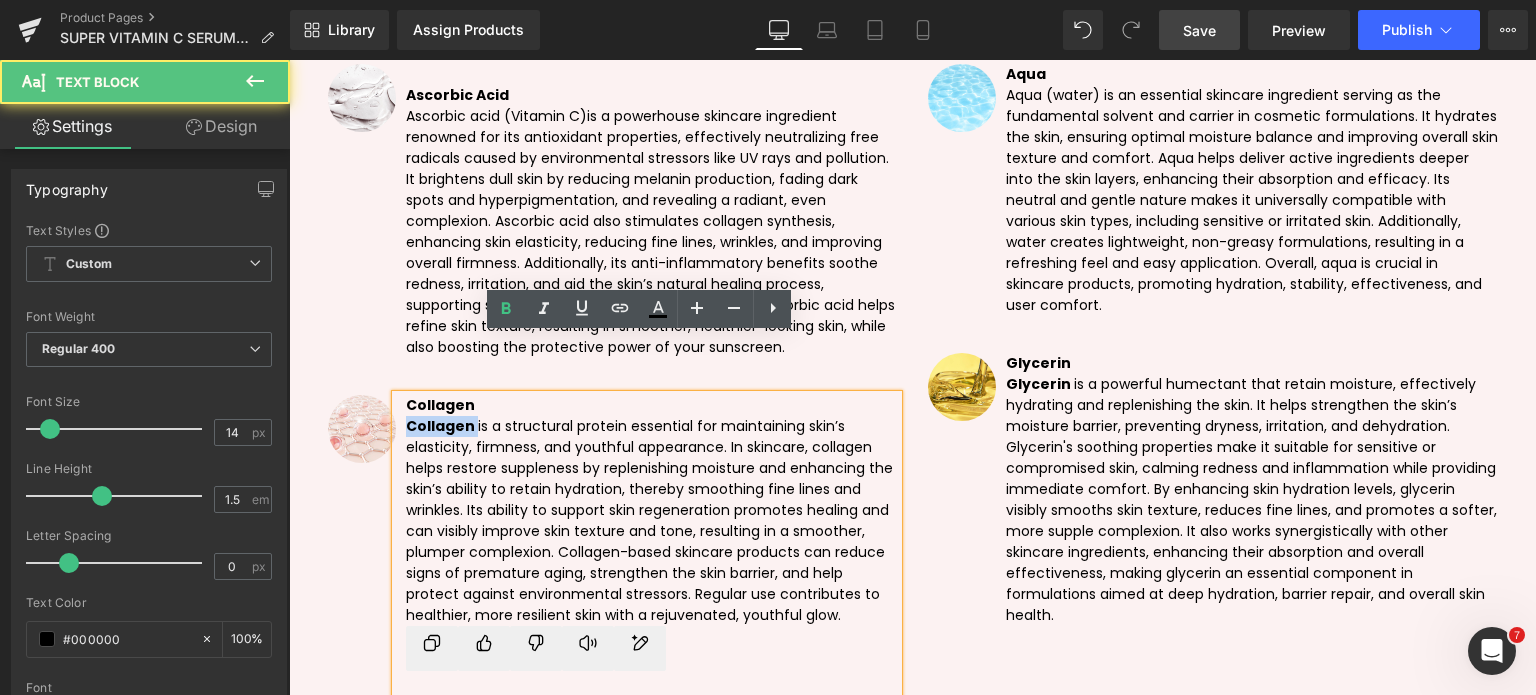 click on "Collagen" at bounding box center (440, 426) 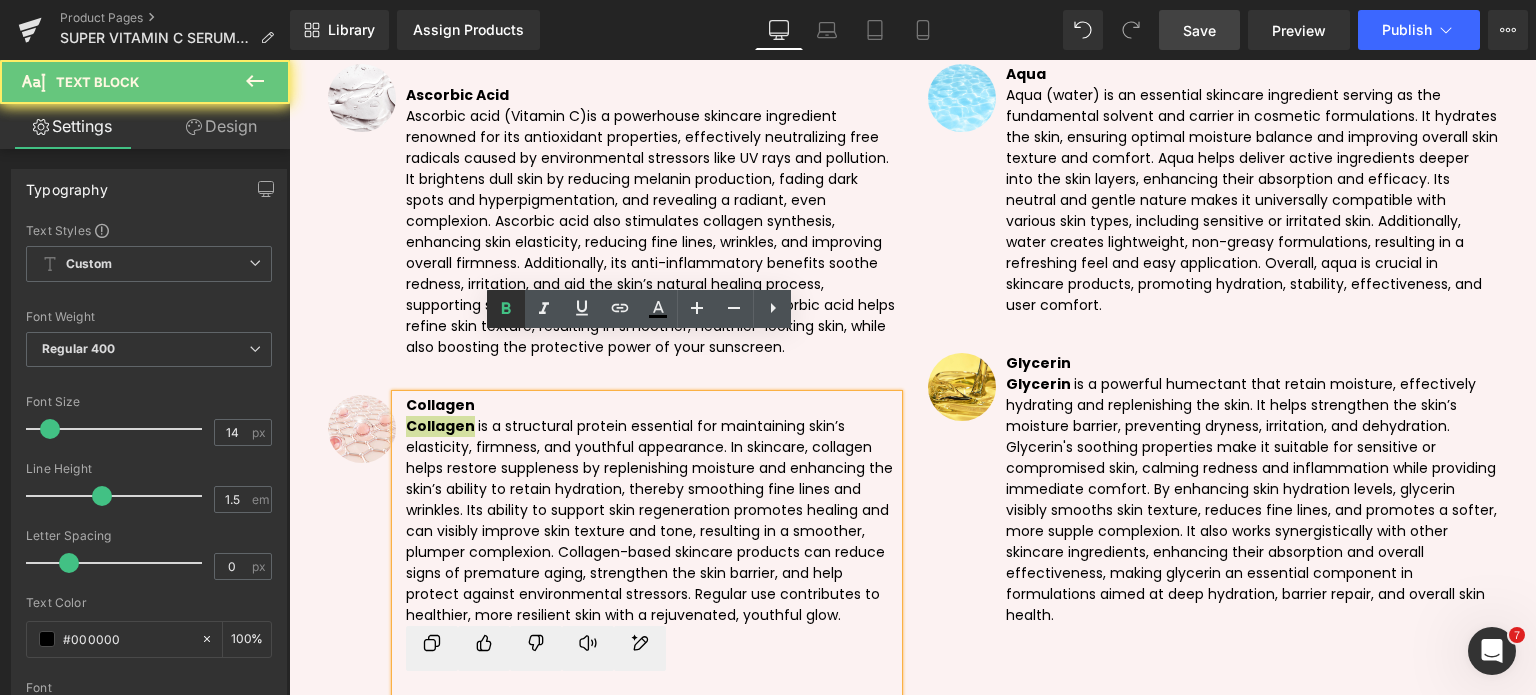 drag, startPoint x: 508, startPoint y: 312, endPoint x: 502, endPoint y: 322, distance: 11.661903 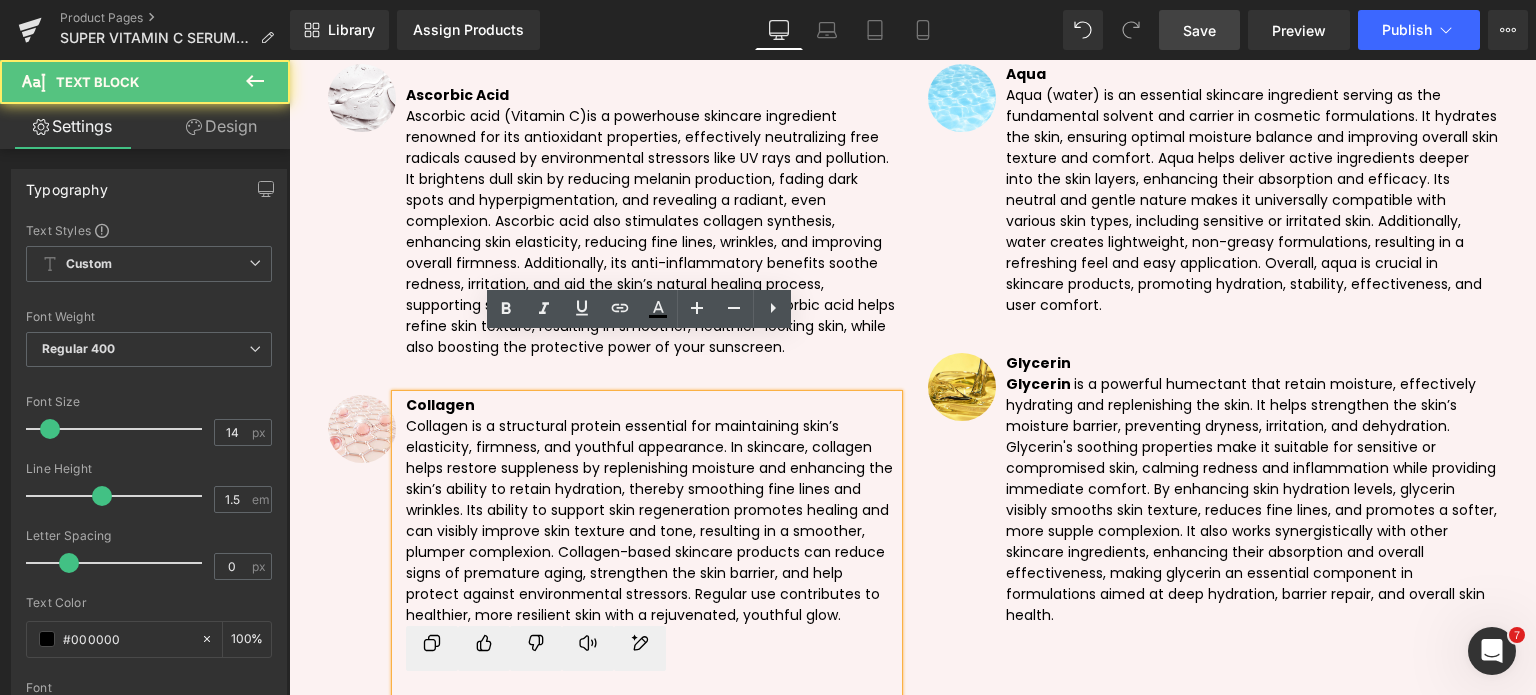 click on "Ask ChatGPT" at bounding box center [652, 717] 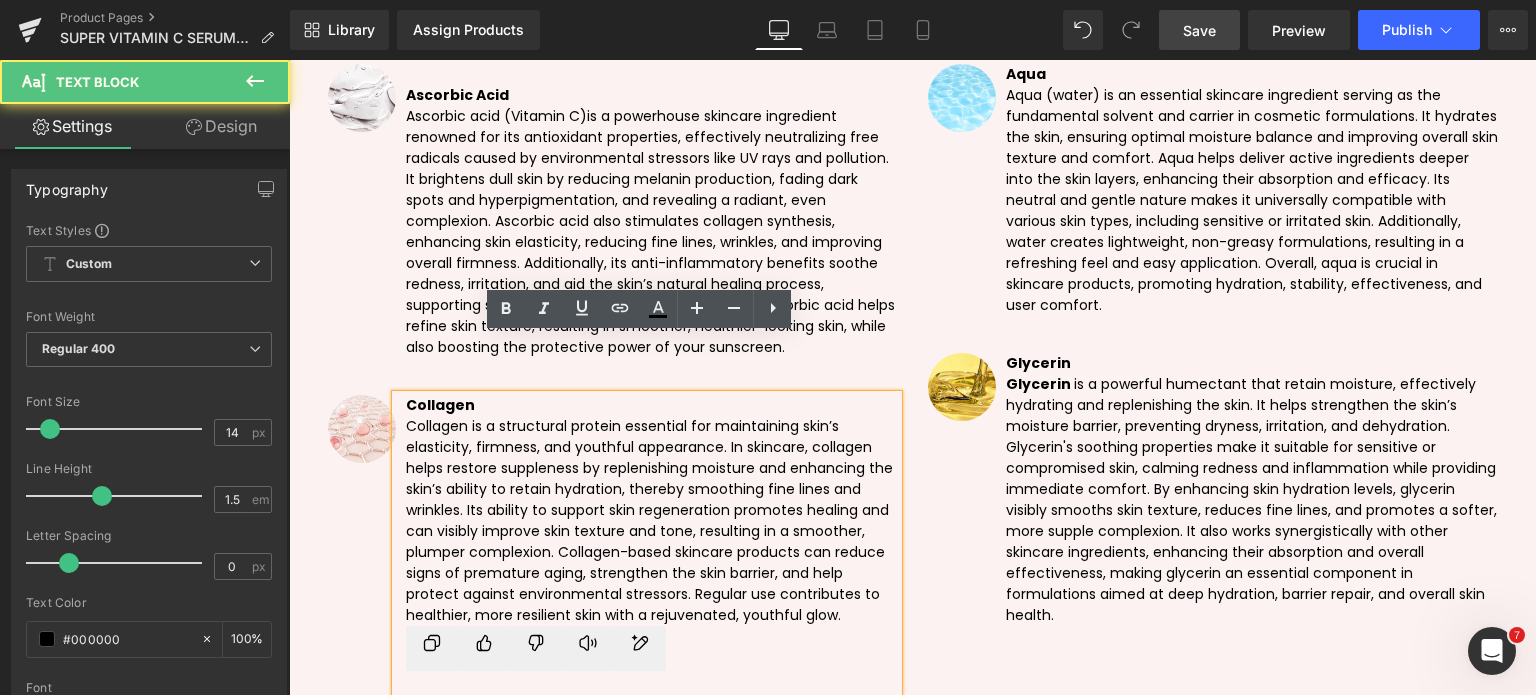 click on "Ask ChatGPT" at bounding box center (432, 717) 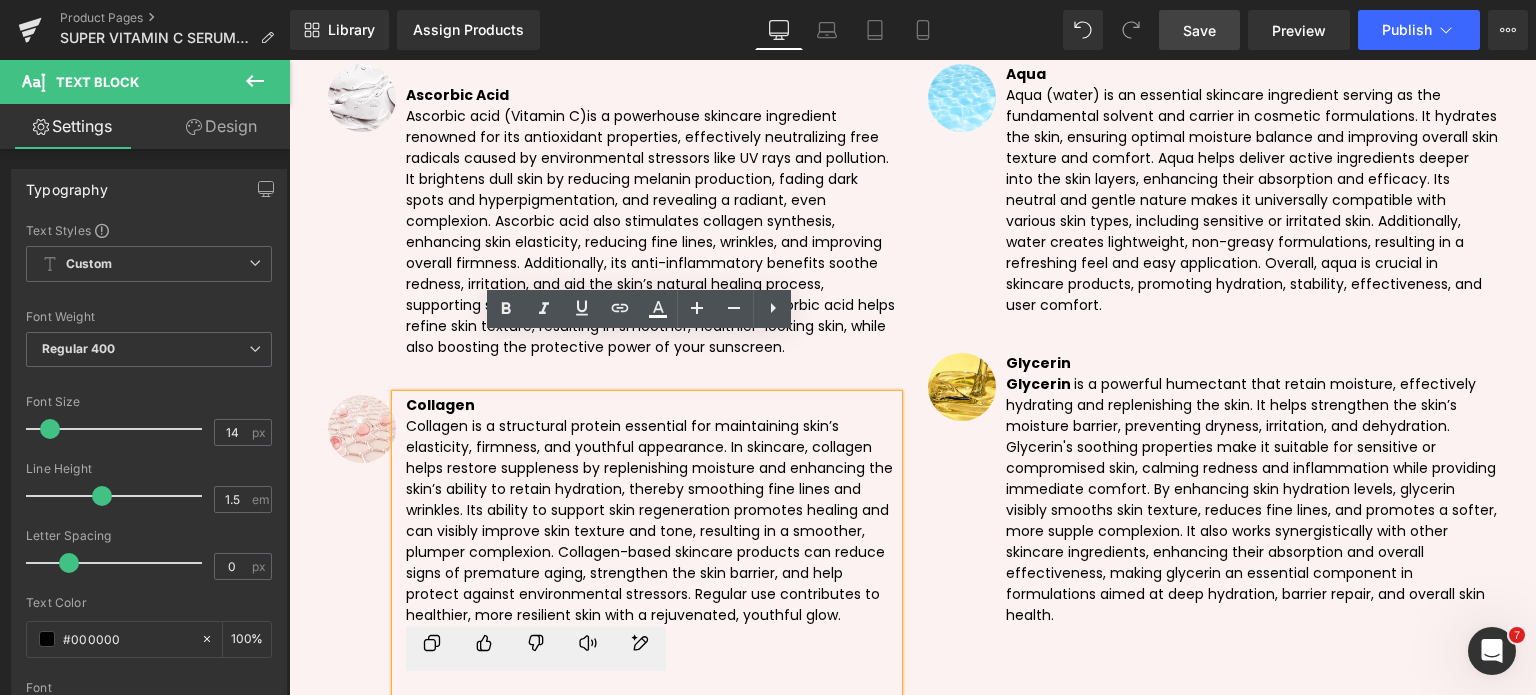 type 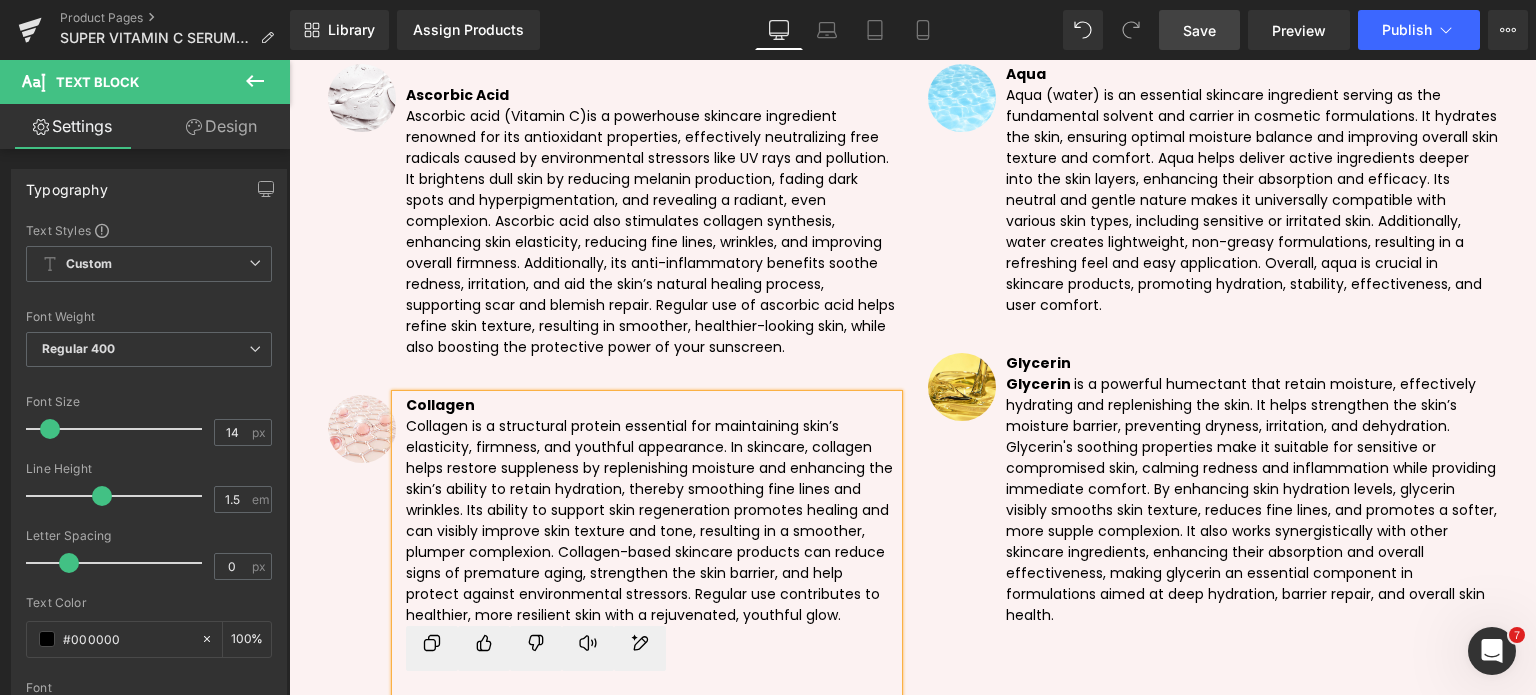 click on "Ask ChatG" at bounding box center [652, 717] 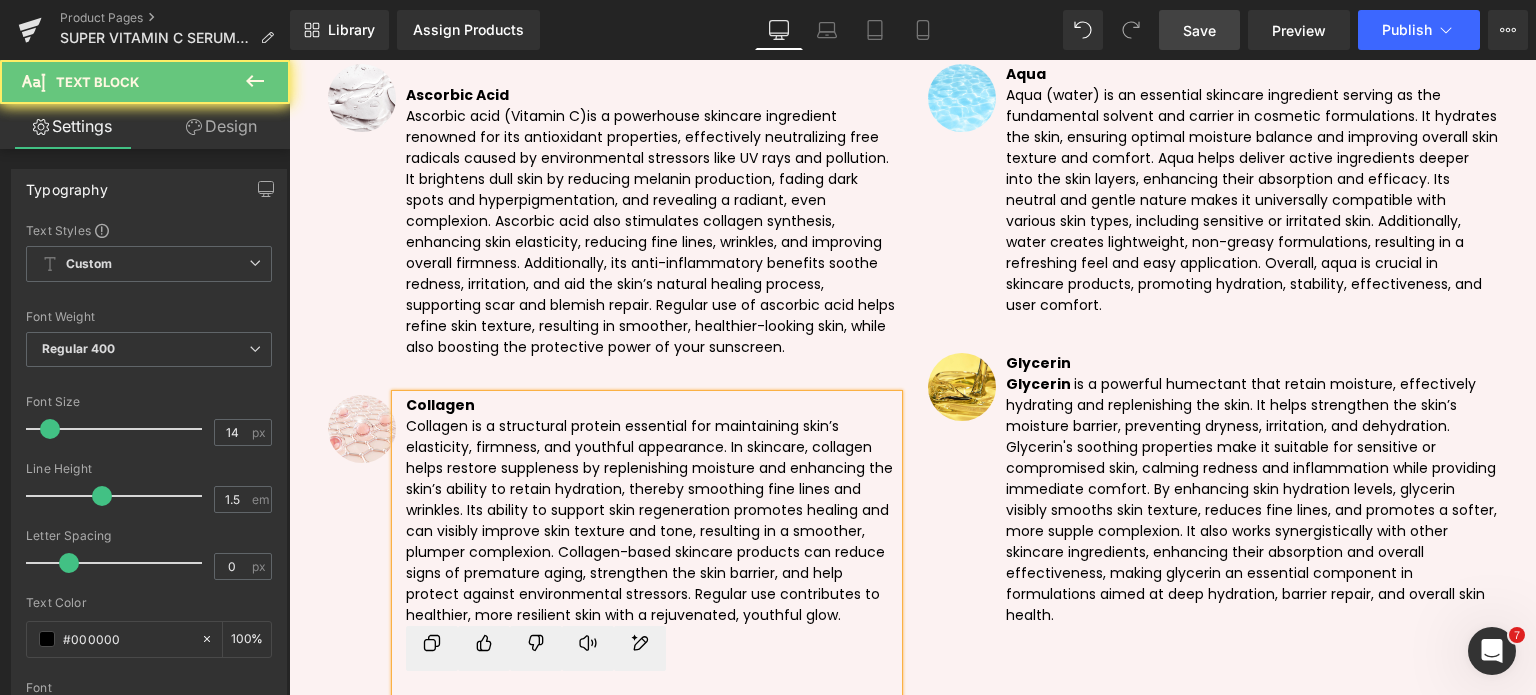 click on "Ask Chat" at bounding box center (652, 717) 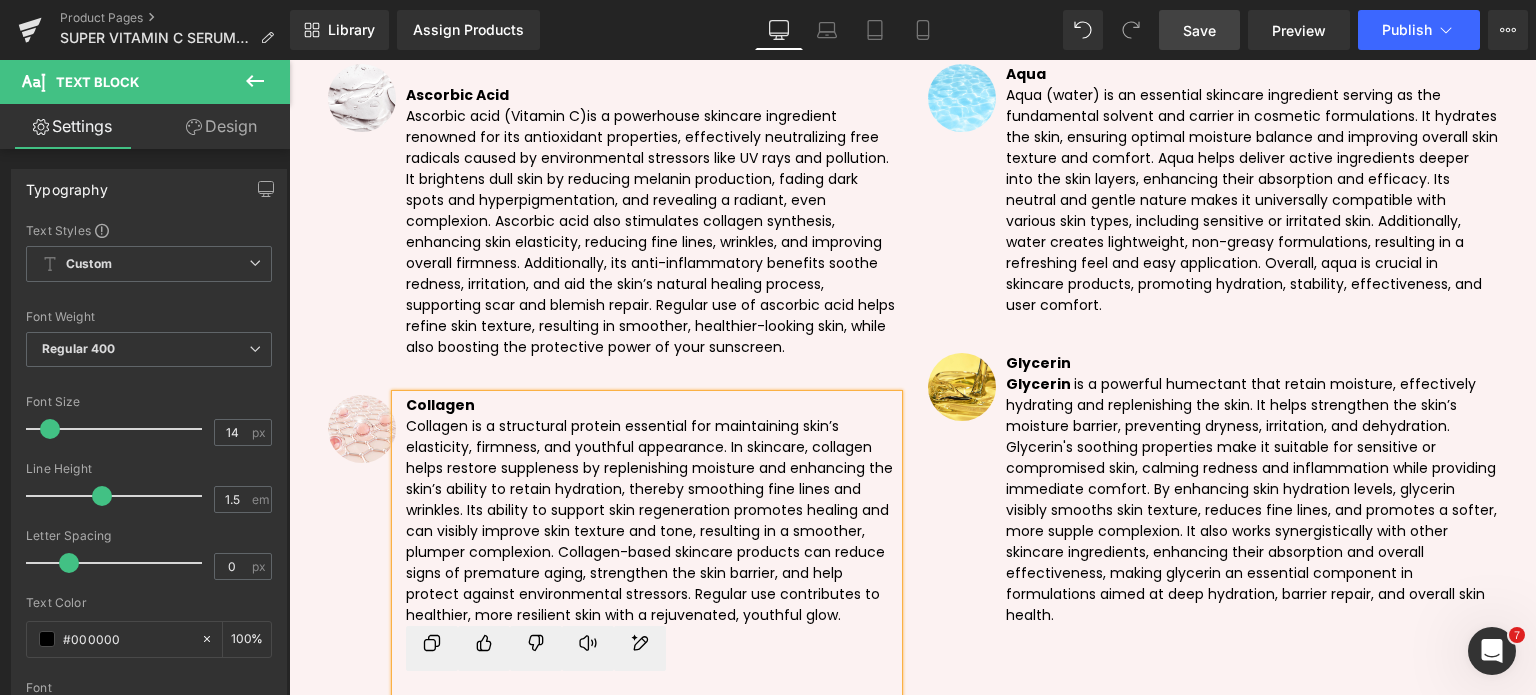 click on "Ask Cha" at bounding box center [432, 717] 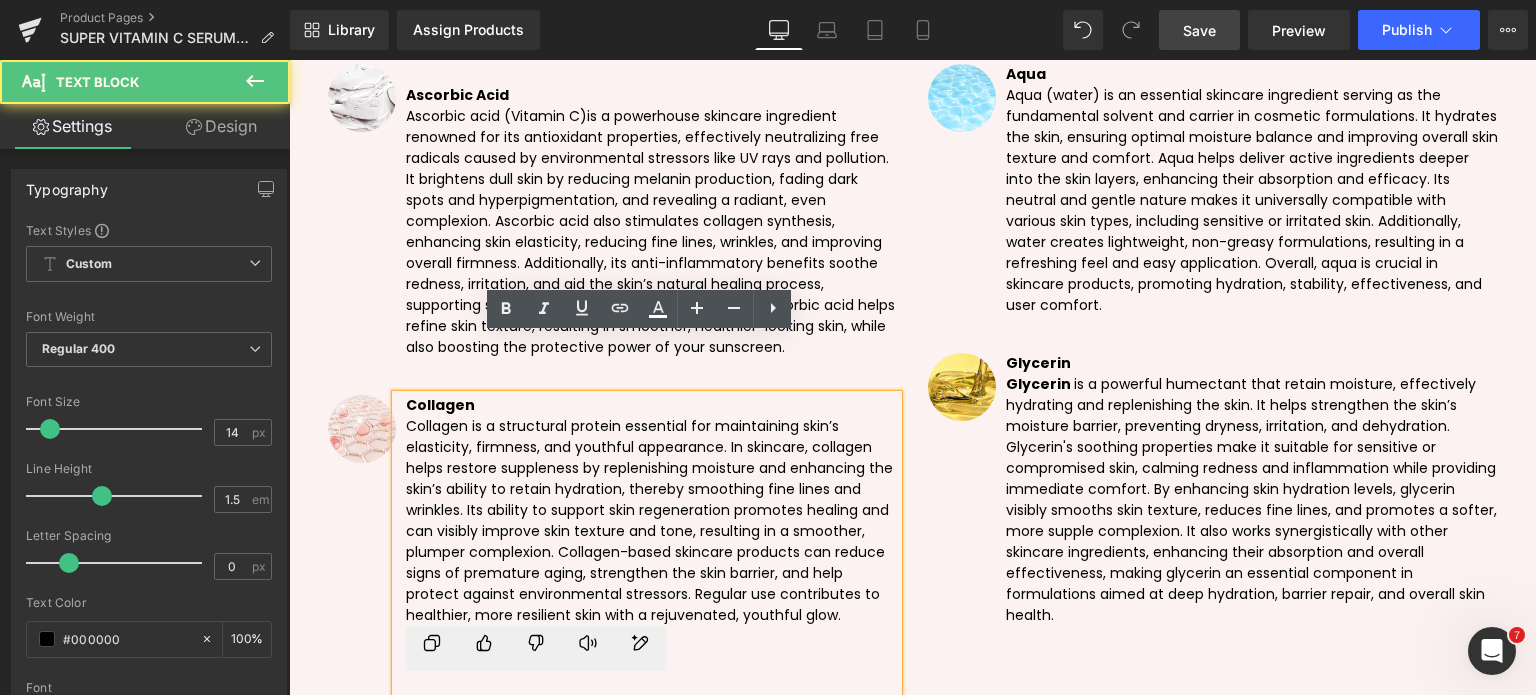scroll, scrollTop: 208, scrollLeft: 6, axis: both 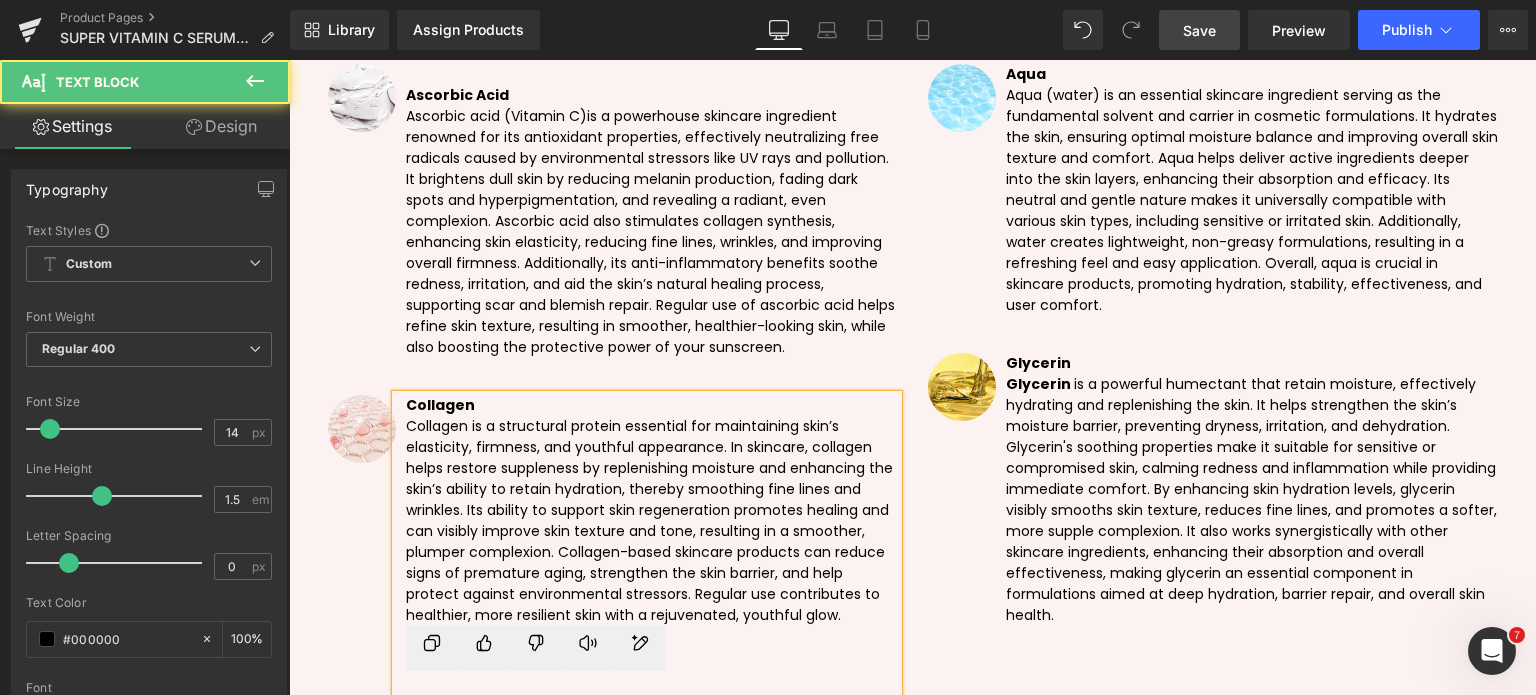 drag, startPoint x: 452, startPoint y: 655, endPoint x: 438, endPoint y: 659, distance: 14.56022 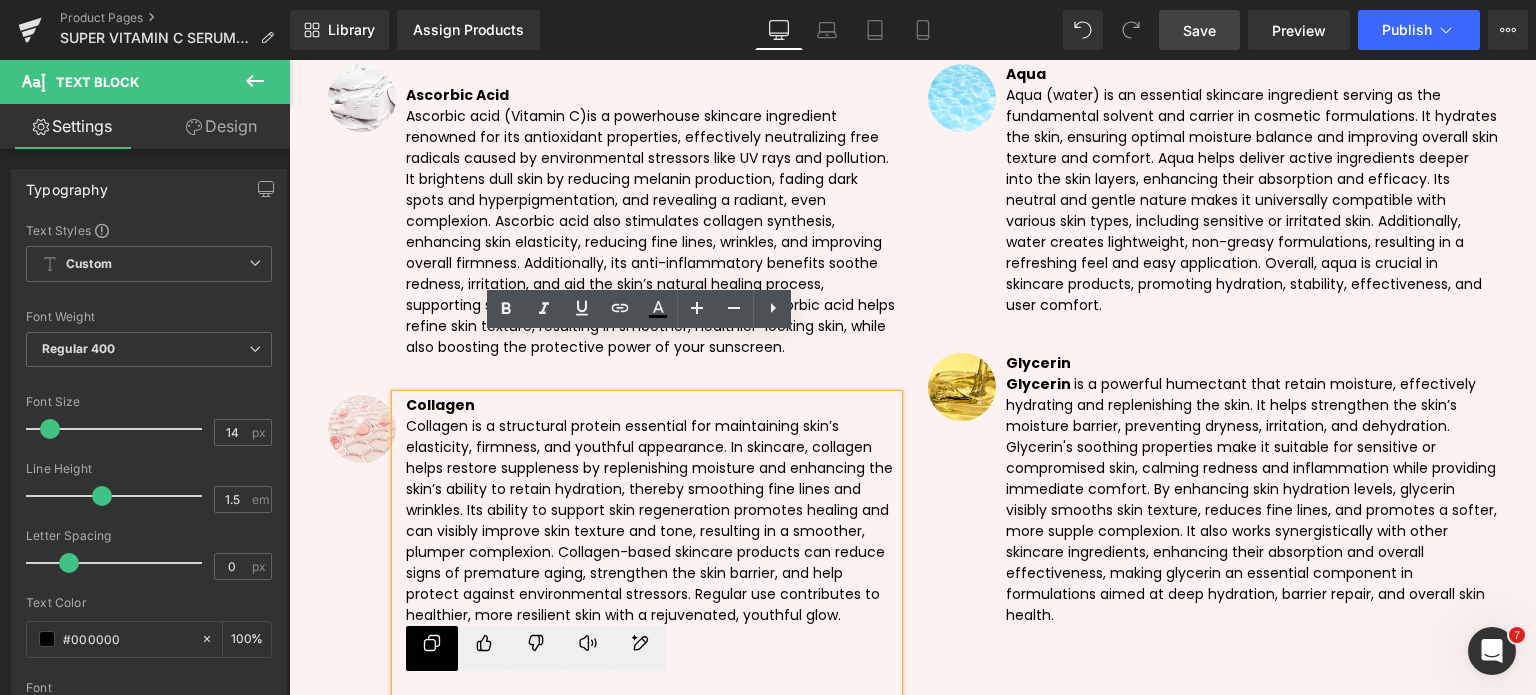 drag, startPoint x: 462, startPoint y: 658, endPoint x: 416, endPoint y: 611, distance: 65.76473 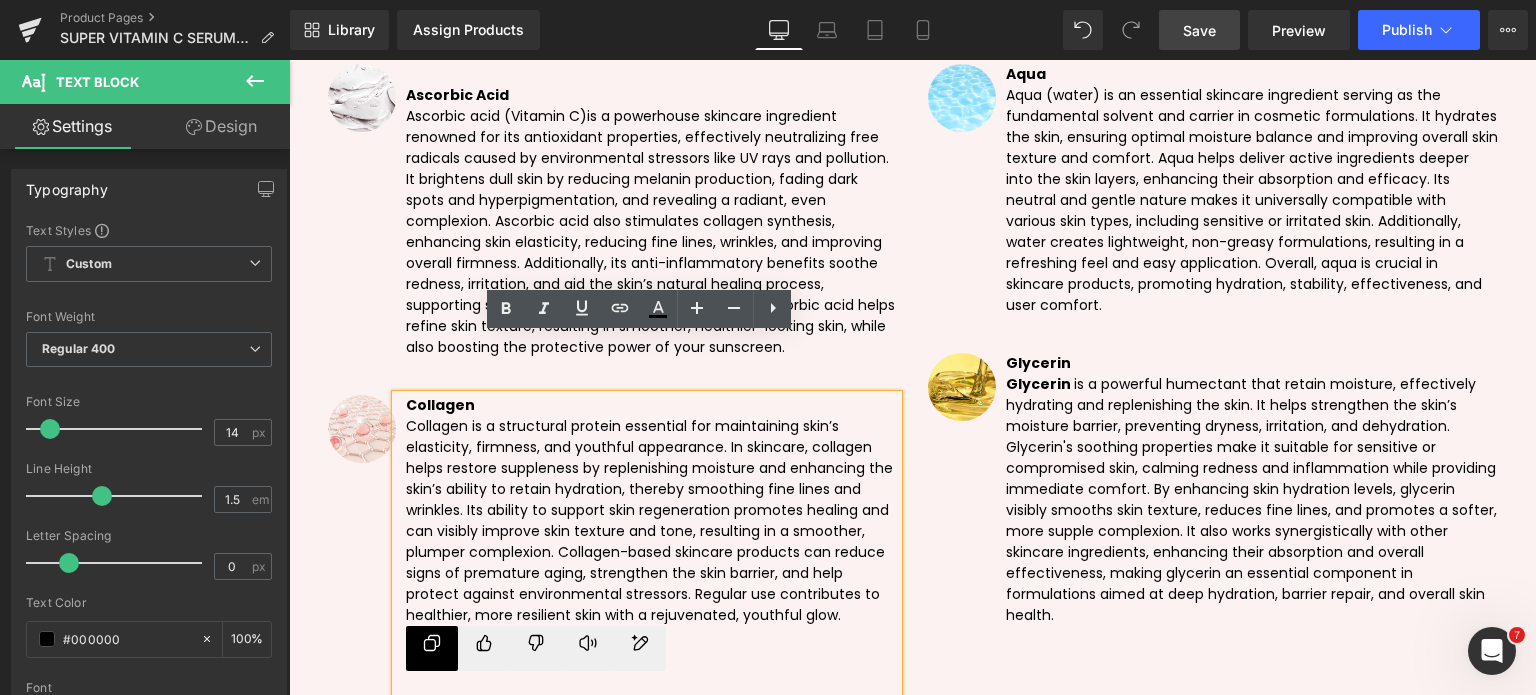 click on "Collagen   is a structural protein essential for maintaining skin’s elasticity, firmness, and youthful appearance. In skincare, collagen helps restore suppleness by replenishing moisture and enhancing the skin’s ability to retain hydration, thereby smoothing fine lines and wrinkles. Its ability to support skin regeneration promotes healing and can visibly improve skin texture and tone, resulting in a smoother, plumper complexion. Collagen-based skincare products can reduce signs of premature aging, strengthen the skin barrier, and help protect against environmental stressors. Regular use contributes to healthier, more resilient skin with a rejuvenated, youthful glow. Ask Ch" at bounding box center (652, 578) 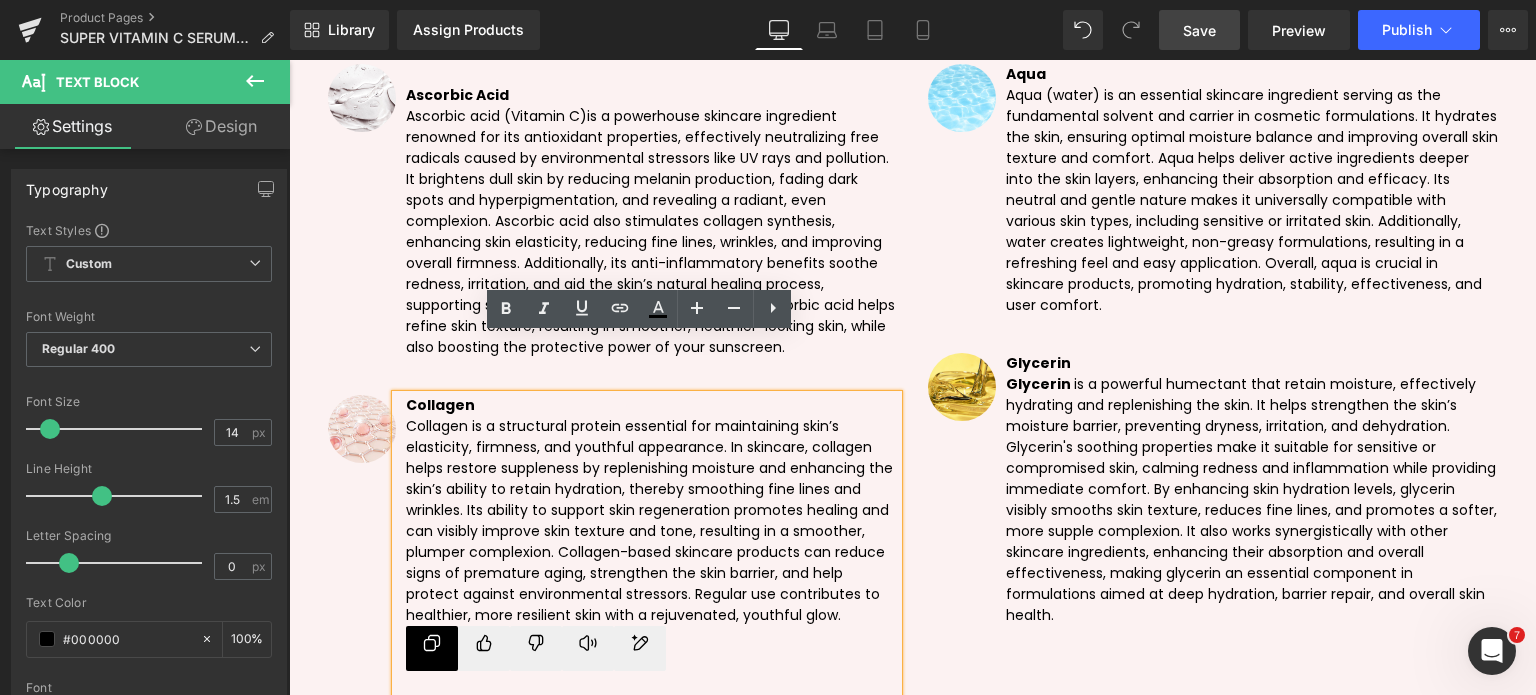 scroll, scrollTop: 13, scrollLeft: 0, axis: vertical 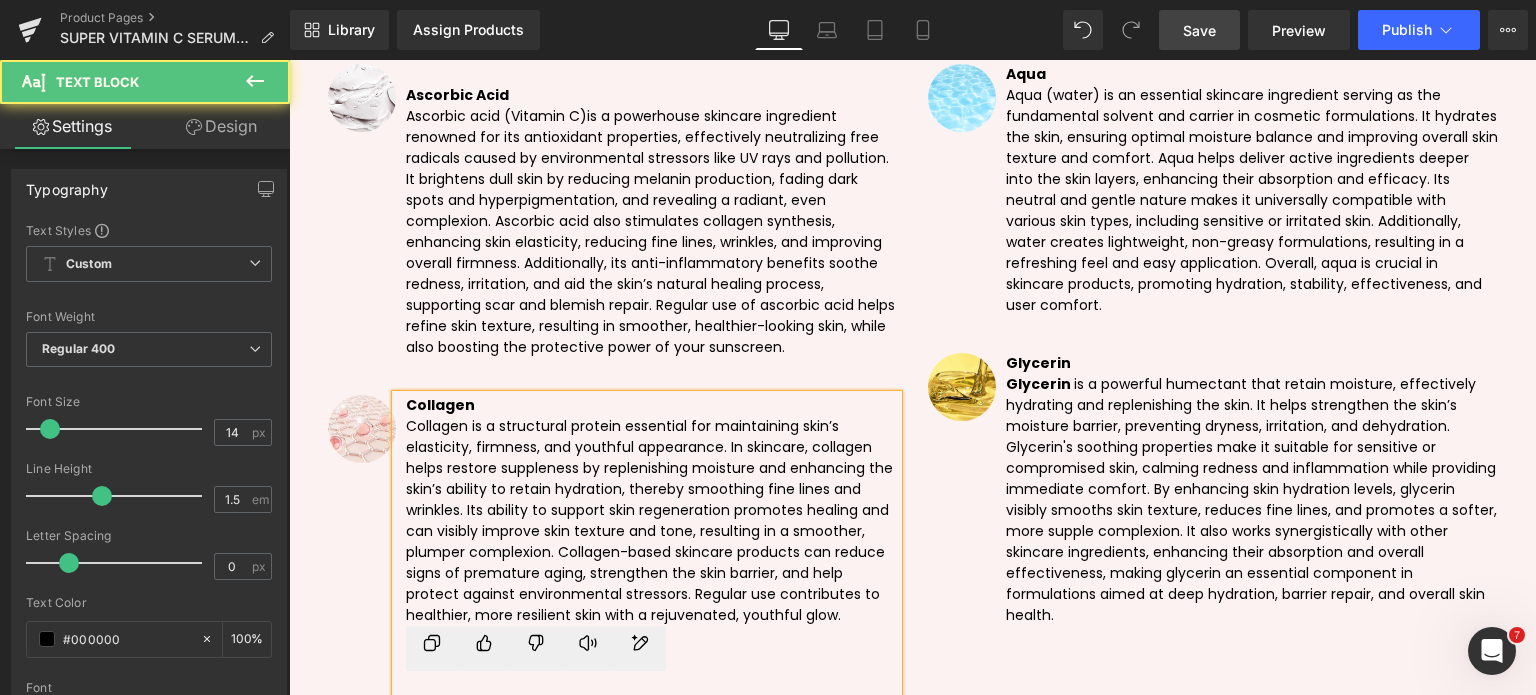 click on "Collagen   is a structural protein essential for maintaining skin’s elasticity, firmness, and youthful appearance. In skincare, collagen helps restore suppleness by replenishing moisture and enhancing the skin’s ability to retain hydration, thereby smoothing fine lines and wrinkles. Its ability to support skin regeneration promotes healing and can visibly improve skin texture and tone, resulting in a smoother, plumper complexion. Collagen-based skincare products can reduce signs of premature aging, strengthen the skin barrier, and help protect against environmental stressors. Regular use contributes to healthier, more resilient skin with a rejuvenated, youthful glow." at bounding box center [652, 578] 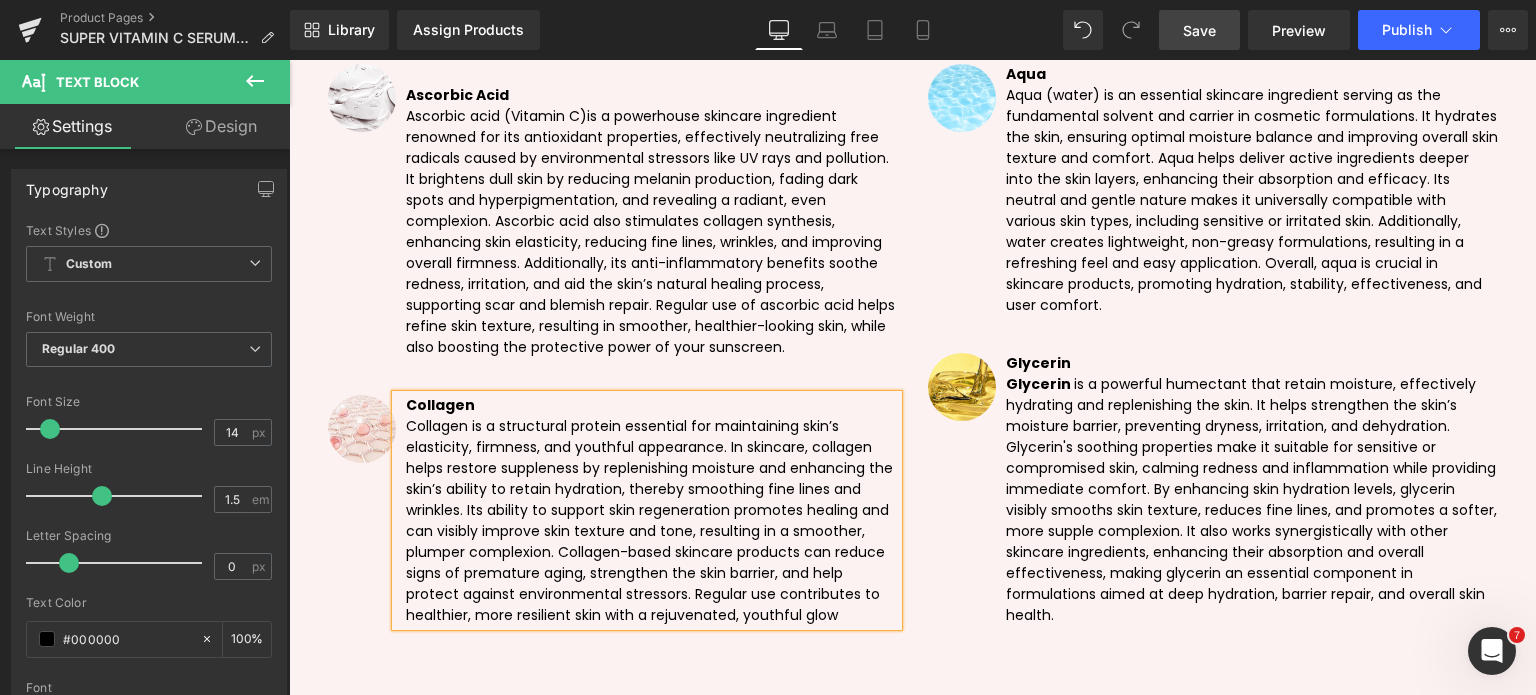 click on "Collagen   is a structural protein essential for maintaining skin’s elasticity, firmness, and youthful appearance. In skincare, collagen helps restore suppleness by replenishing moisture and enhancing the skin’s ability to retain hydration, thereby smoothing fine lines and wrinkles. Its ability to support skin regeneration promotes healing and can visibly improve skin texture and tone, resulting in a smoother, plumper complexion. Collagen-based skincare products can reduce signs of premature aging, strengthen the skin barrier, and help protect against environmental stressors. Regular use contributes to healthier, more resilient skin with a rejuvenated, youthful glow" at bounding box center [652, 521] 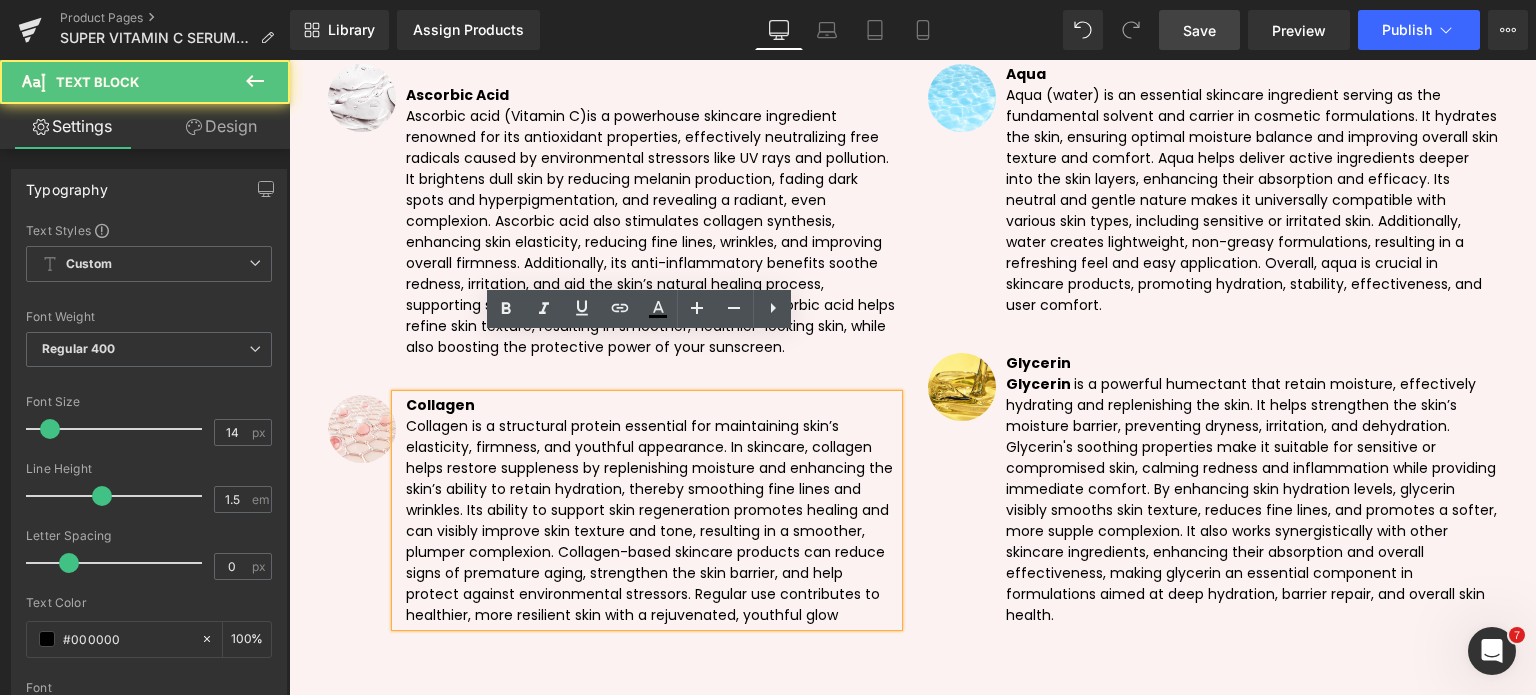 click on "Collagen   is a structural protein essential for maintaining skin’s elasticity, firmness, and youthful appearance. In skincare, collagen helps restore suppleness by replenishing moisture and enhancing the skin’s ability to retain hydration, thereby smoothing fine lines and wrinkles. Its ability to support skin regeneration promotes healing and can visibly improve skin texture and tone, resulting in a smoother, plumper complexion. Collagen-based skincare products can reduce signs of premature aging, strengthen the skin barrier, and help protect against environmental stressors. Regular use contributes to healthier, more resilient skin with a rejuvenated, youthful glow" at bounding box center [652, 521] 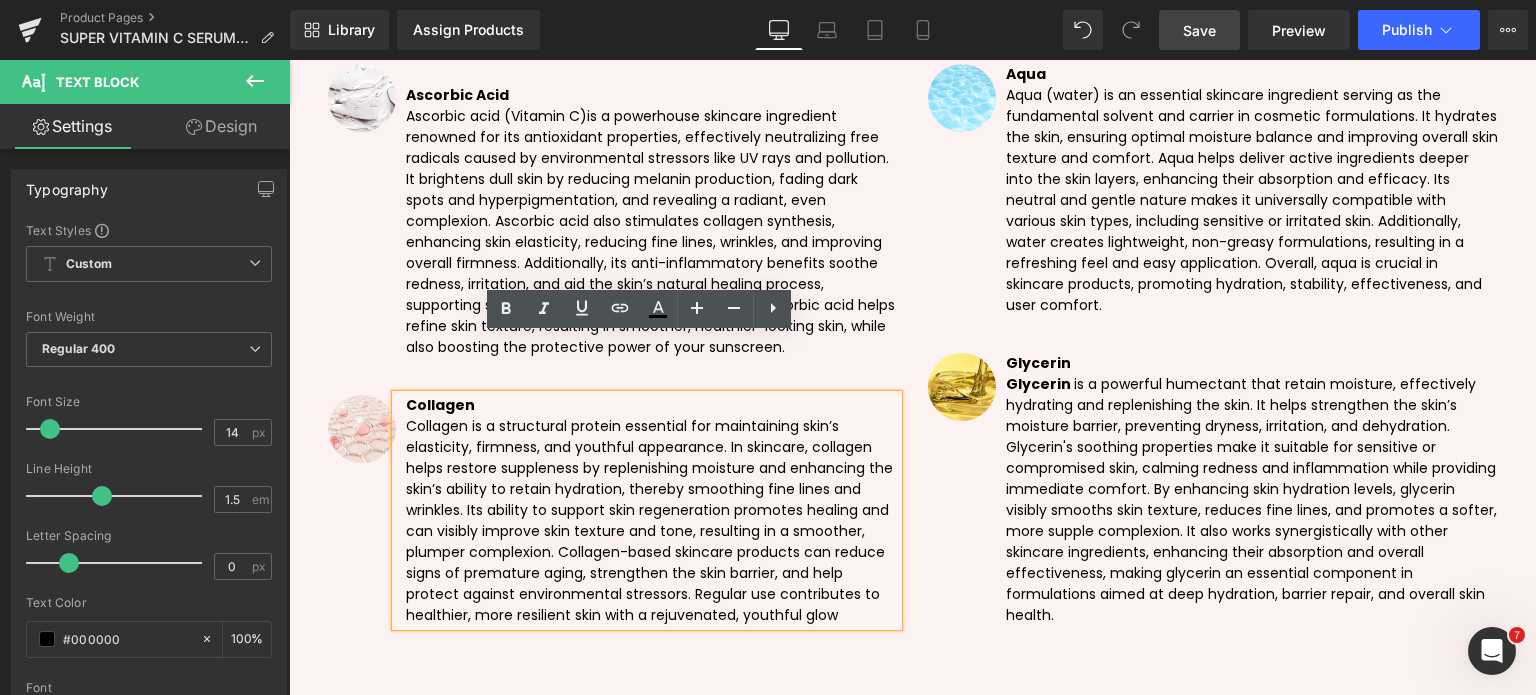 click on "Collagen   is a structural protein essential for maintaining skin’s elasticity, firmness, and youthful appearance. In skincare, collagen helps restore suppleness by replenishing moisture and enhancing the skin’s ability to retain hydration, thereby smoothing fine lines and wrinkles. Its ability to support skin regeneration promotes healing and can visibly improve skin texture and tone, resulting in a smoother, plumper complexion. Collagen-based skincare products can reduce signs of premature aging, strengthen the skin barrier, and help protect against environmental stressors. Regular use contributes to healthier, more resilient skin with a rejuvenated, youthful glow" at bounding box center [652, 521] 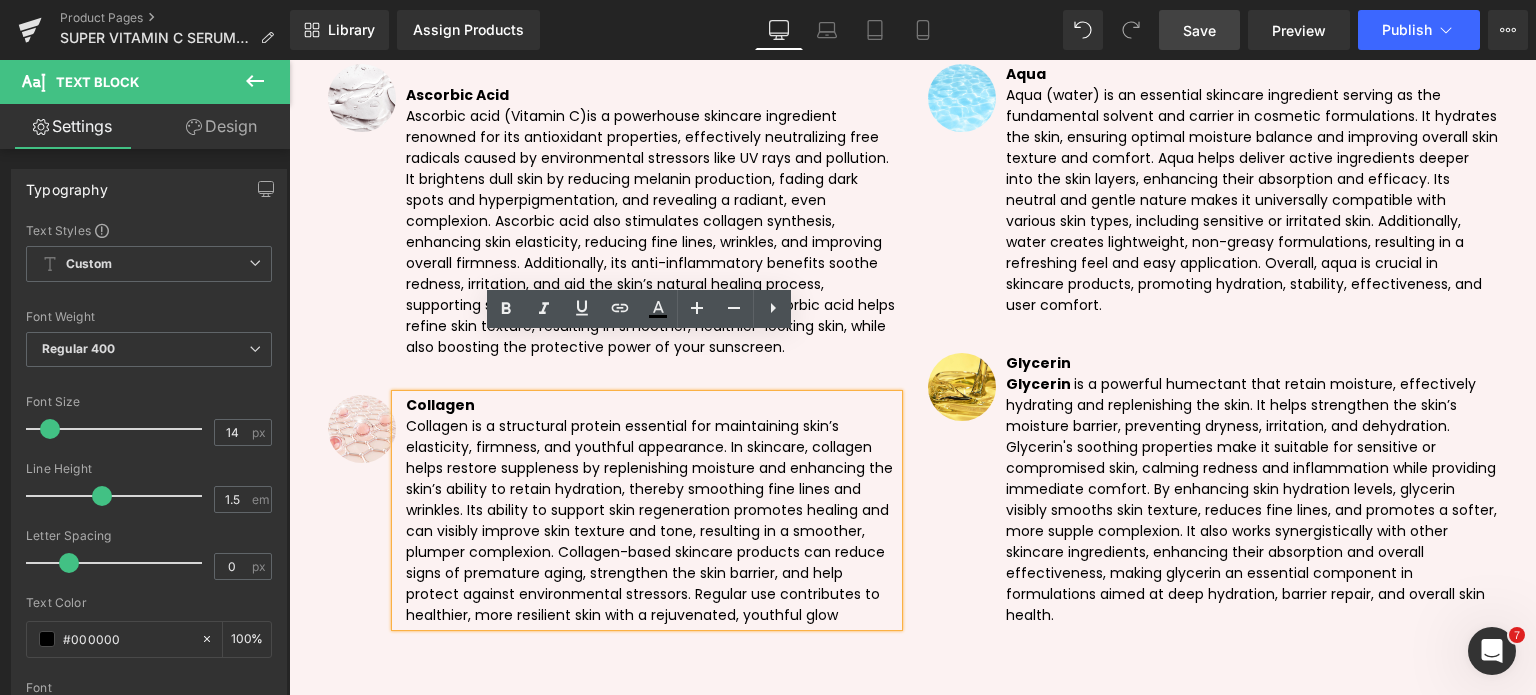 click on "Collagen   is a structural protein essential for maintaining skin’s elasticity, firmness, and youthful appearance. In skincare, collagen helps restore suppleness by replenishing moisture and enhancing the skin’s ability to retain hydration, thereby smoothing fine lines and wrinkles. Its ability to support skin regeneration promotes healing and can visibly improve skin texture and tone, resulting in a smoother, plumper complexion. Collagen-based skincare products can reduce signs of premature aging, strengthen the skin barrier, and help protect against environmental stressors. Regular use contributes to healthier, more resilient skin with a rejuvenated, youthful glow" at bounding box center (652, 521) 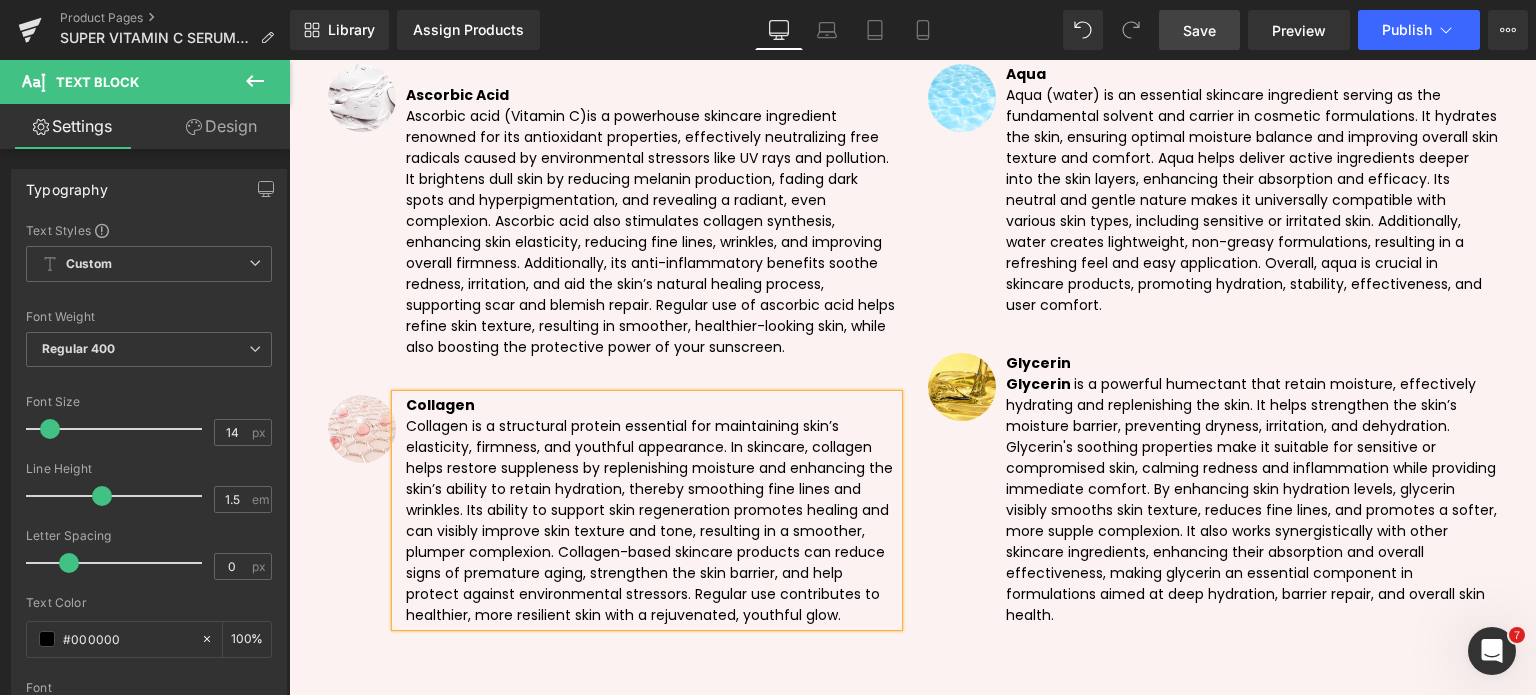 click on "Save" at bounding box center [1199, 30] 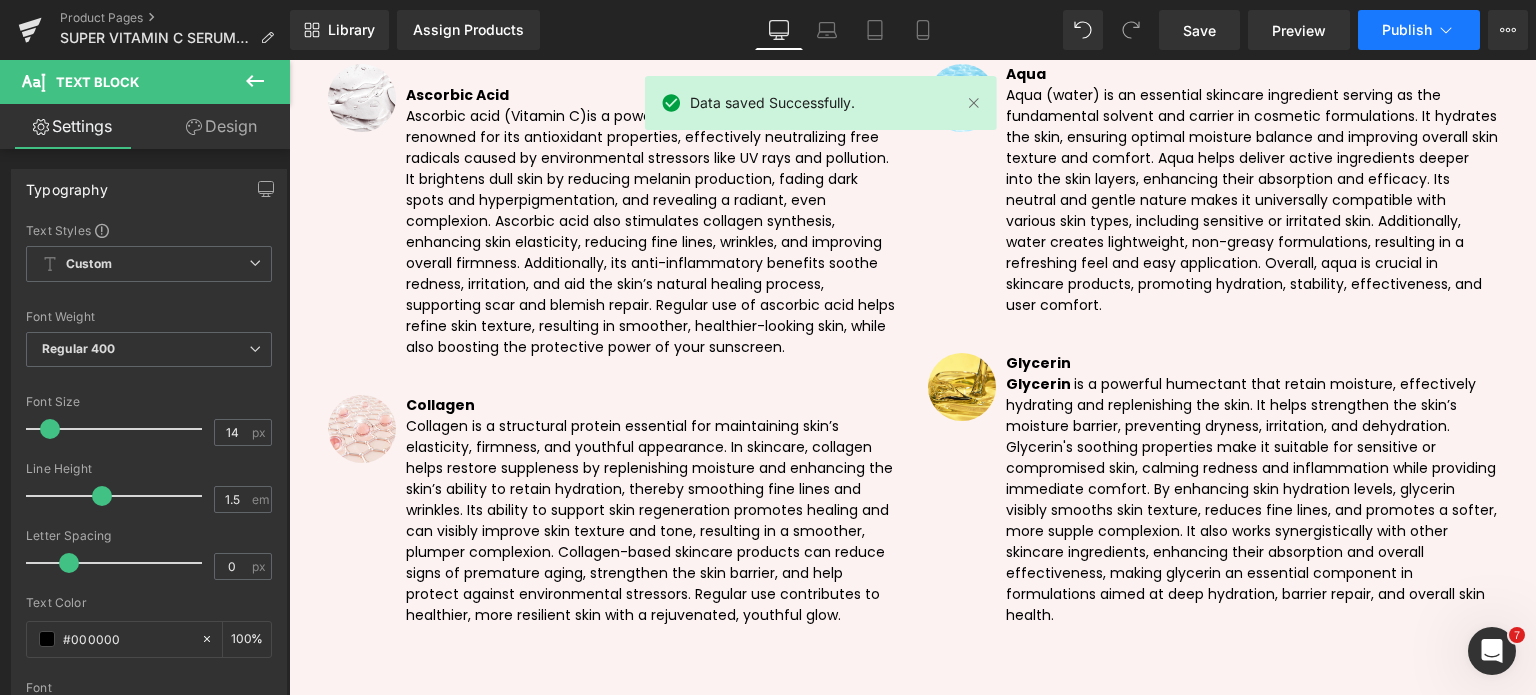 click on "Publish" at bounding box center (1419, 30) 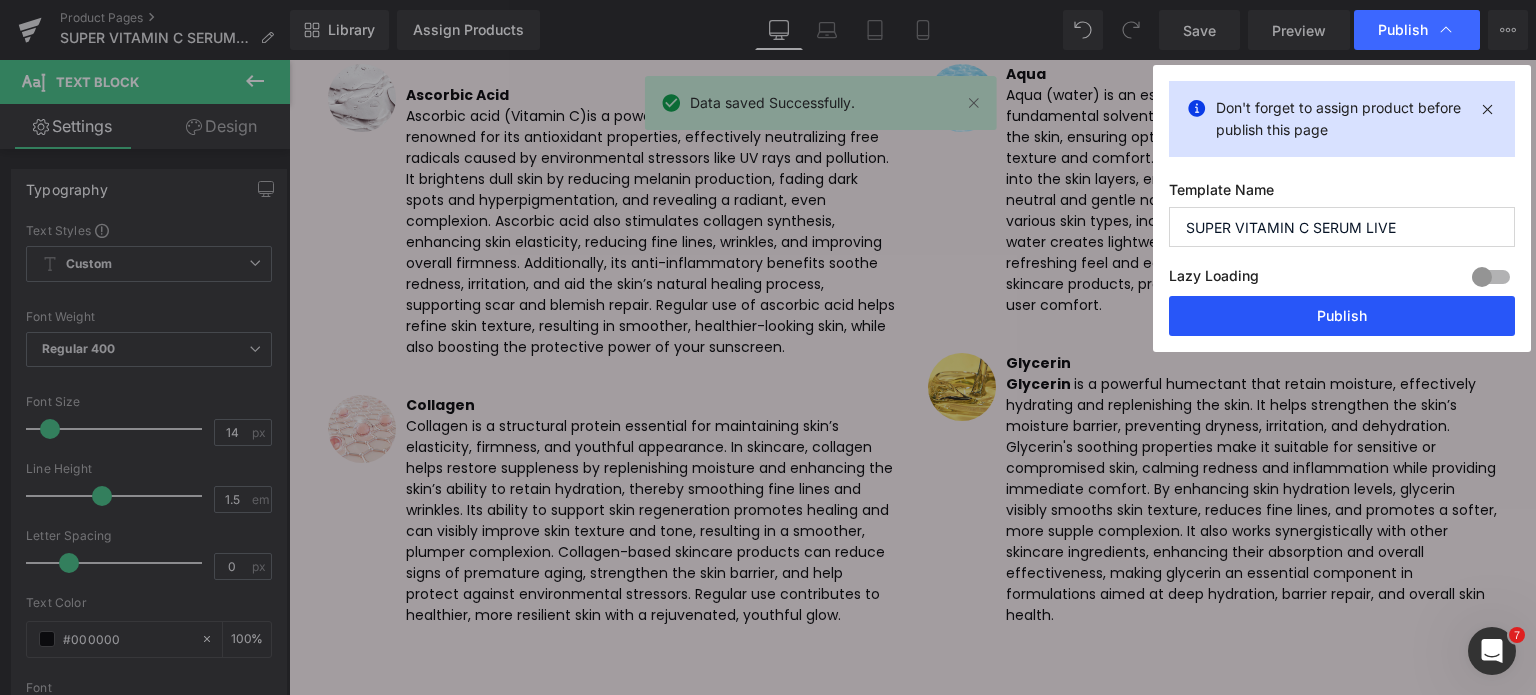 click on "Publish" at bounding box center (1342, 316) 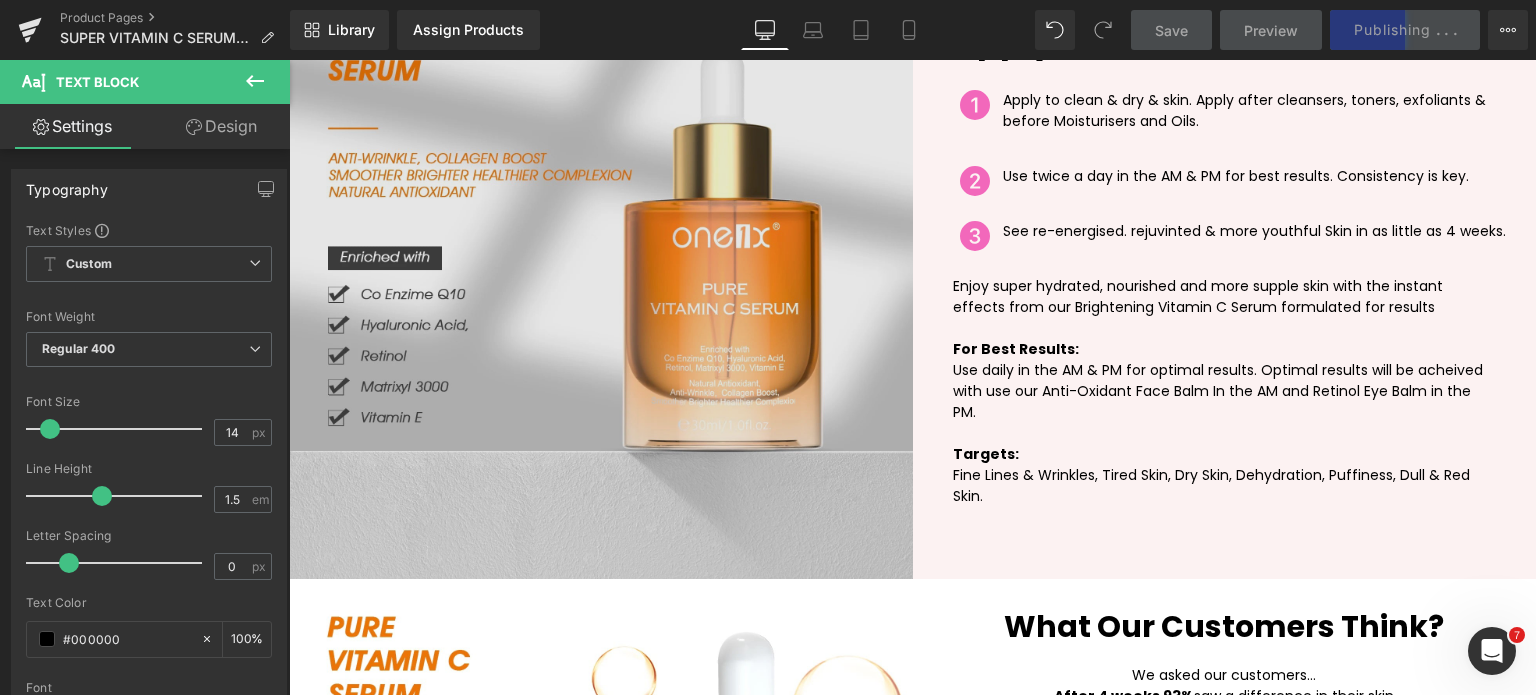 scroll, scrollTop: 7836, scrollLeft: 0, axis: vertical 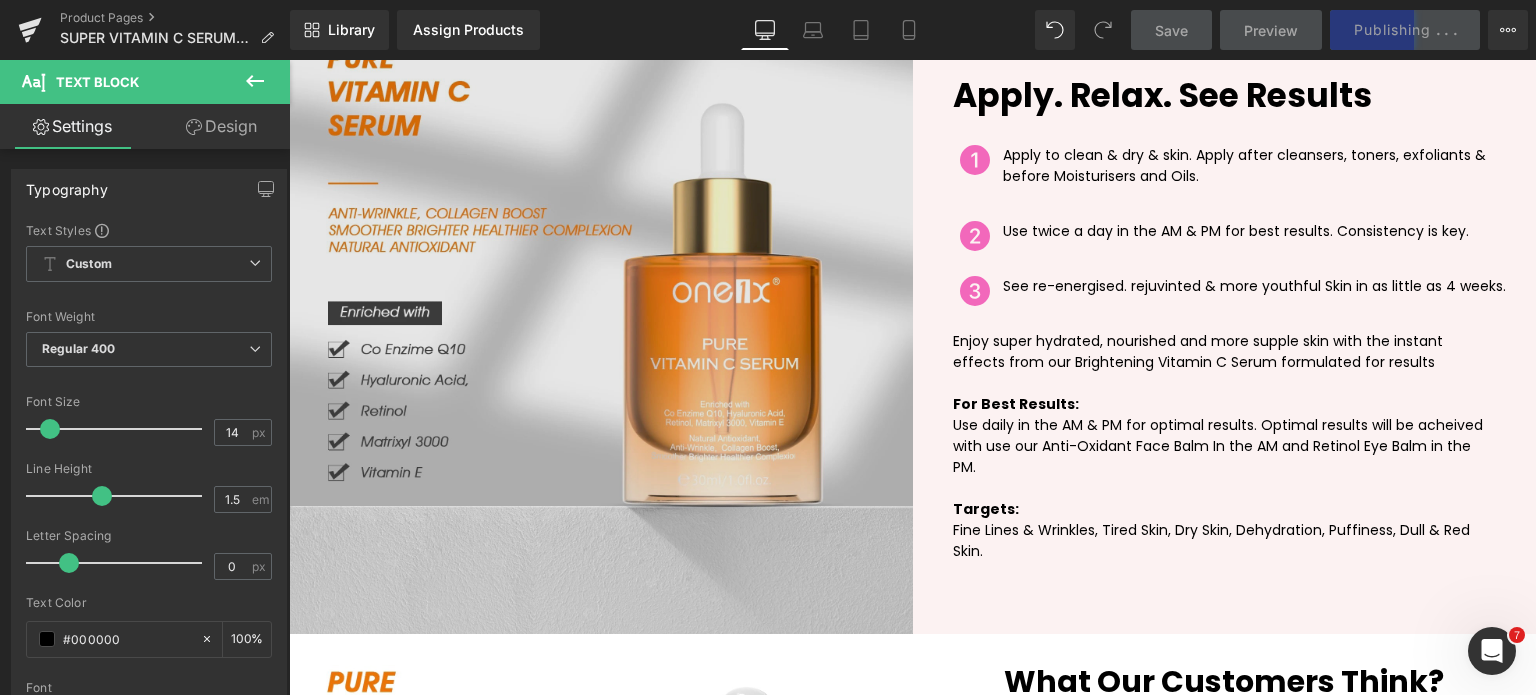 click on "Image" at bounding box center [601, 322] 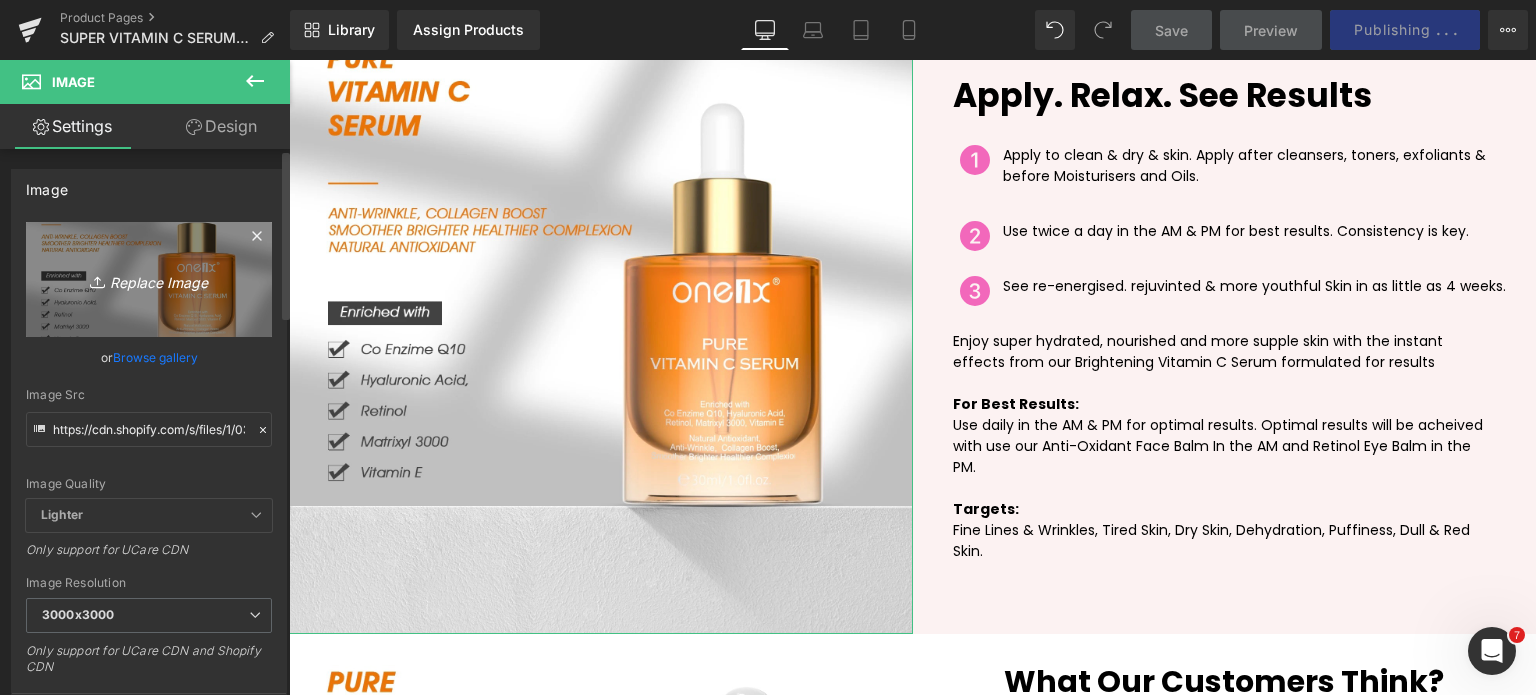 click on "Replace Image" at bounding box center (149, 279) 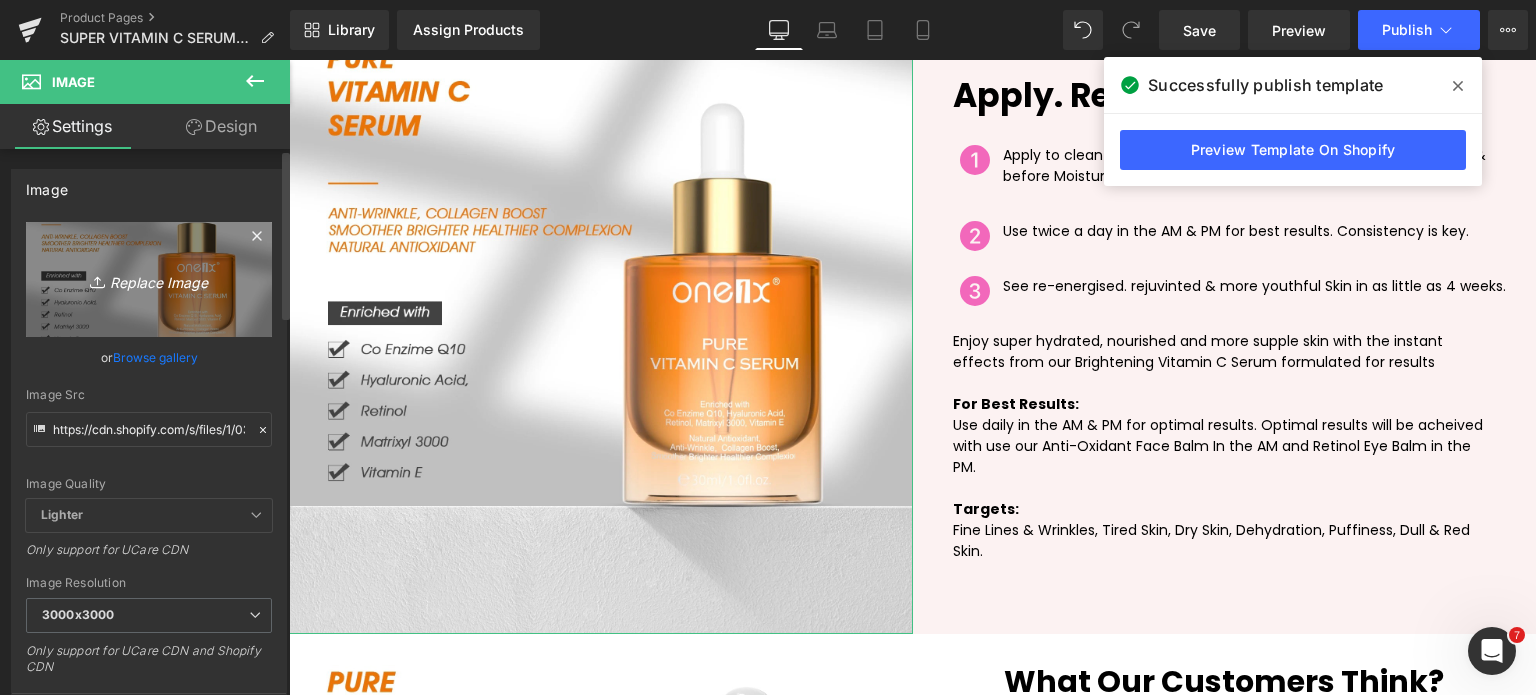 type on "C:\fakepath\2.png" 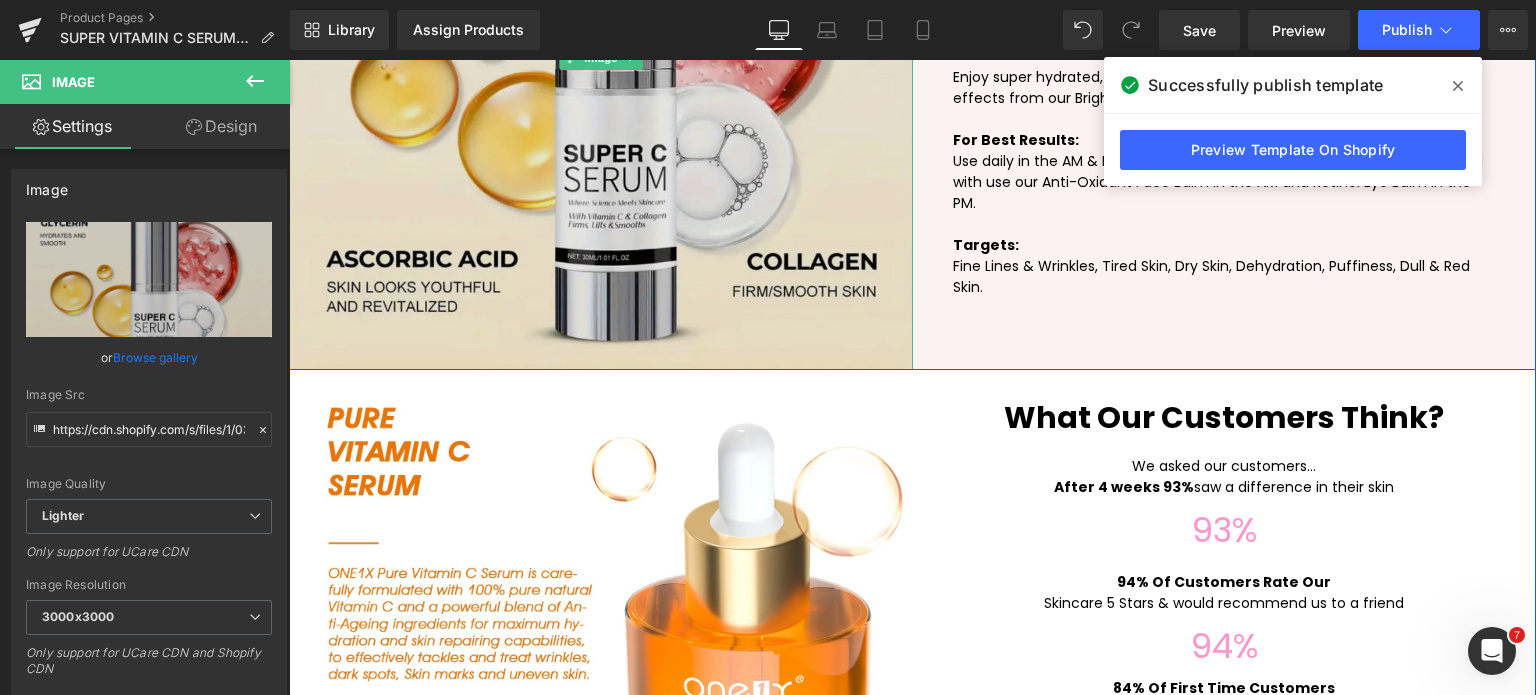 scroll, scrollTop: 8136, scrollLeft: 0, axis: vertical 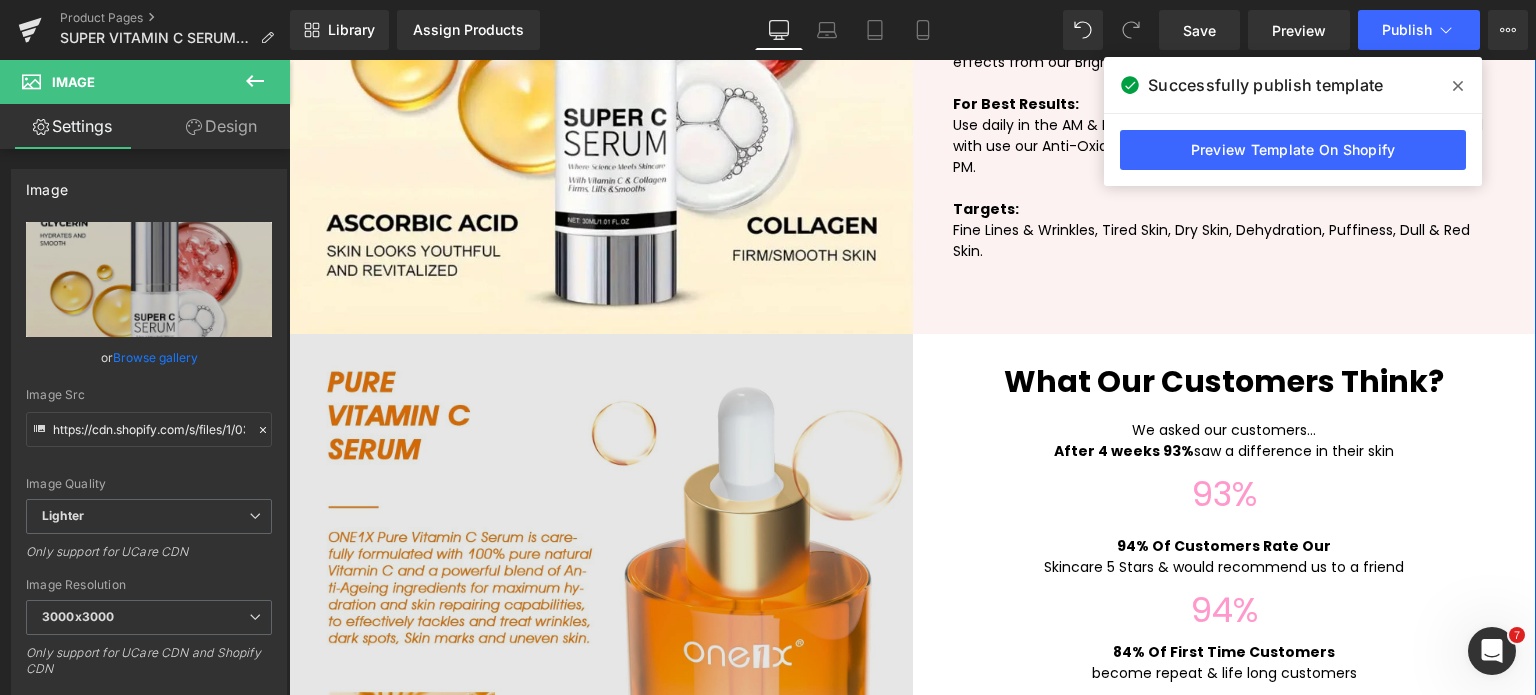 click at bounding box center [601, 646] 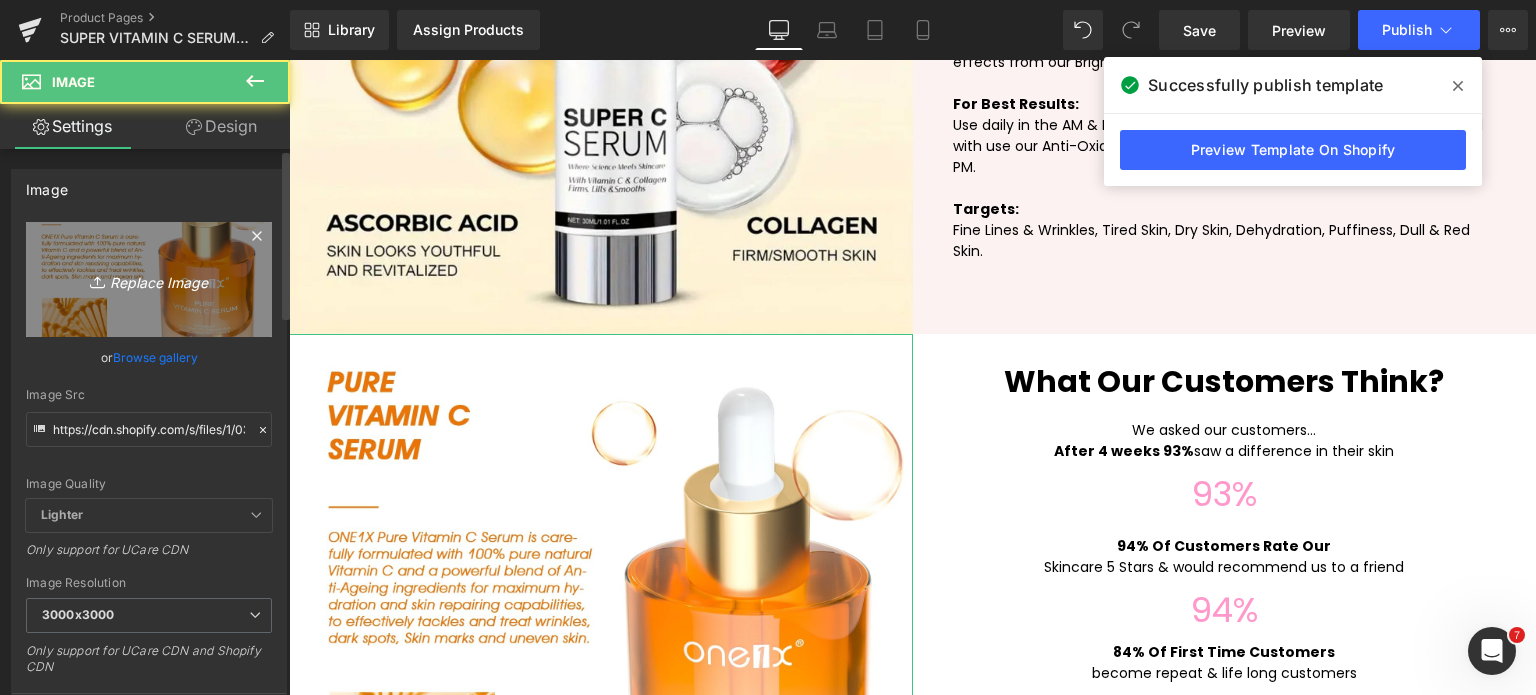 click on "Replace Image" at bounding box center (149, 279) 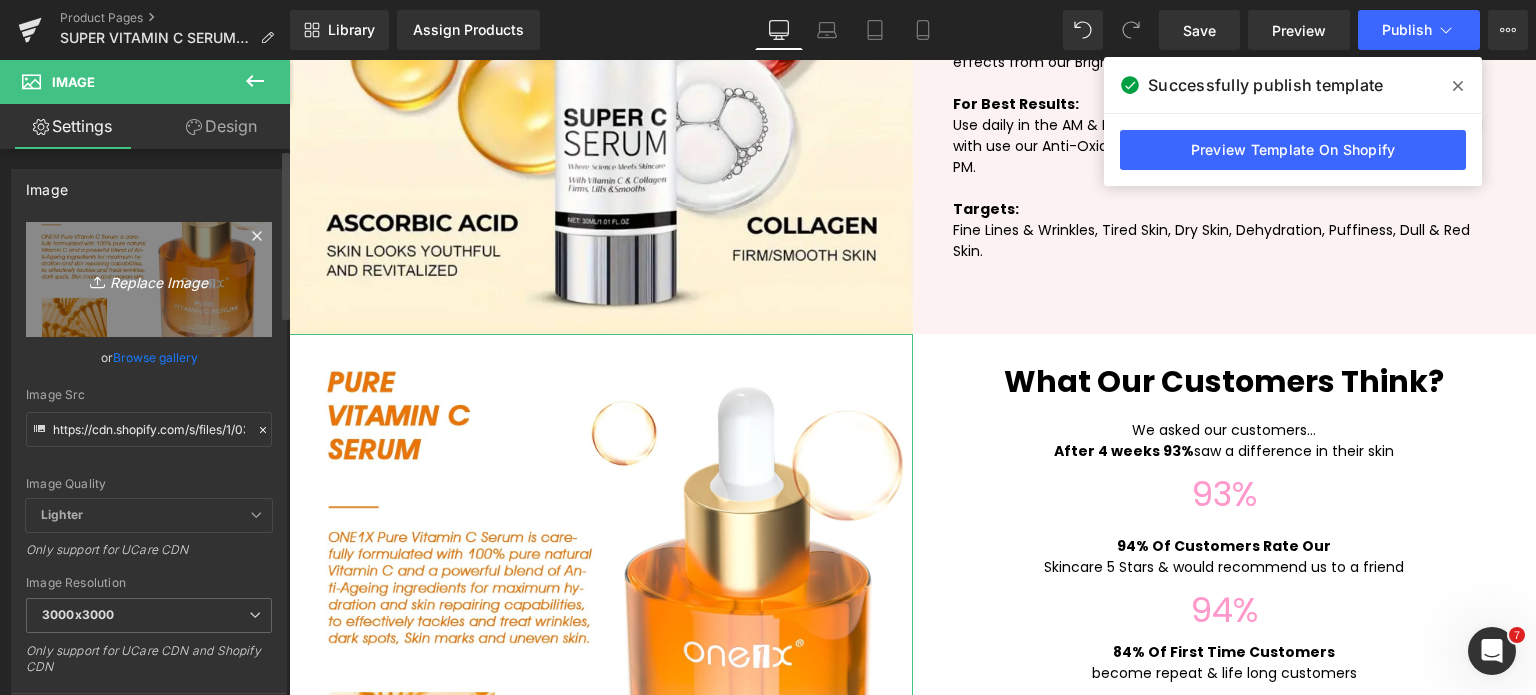 type on "C:\fakepath\4.png" 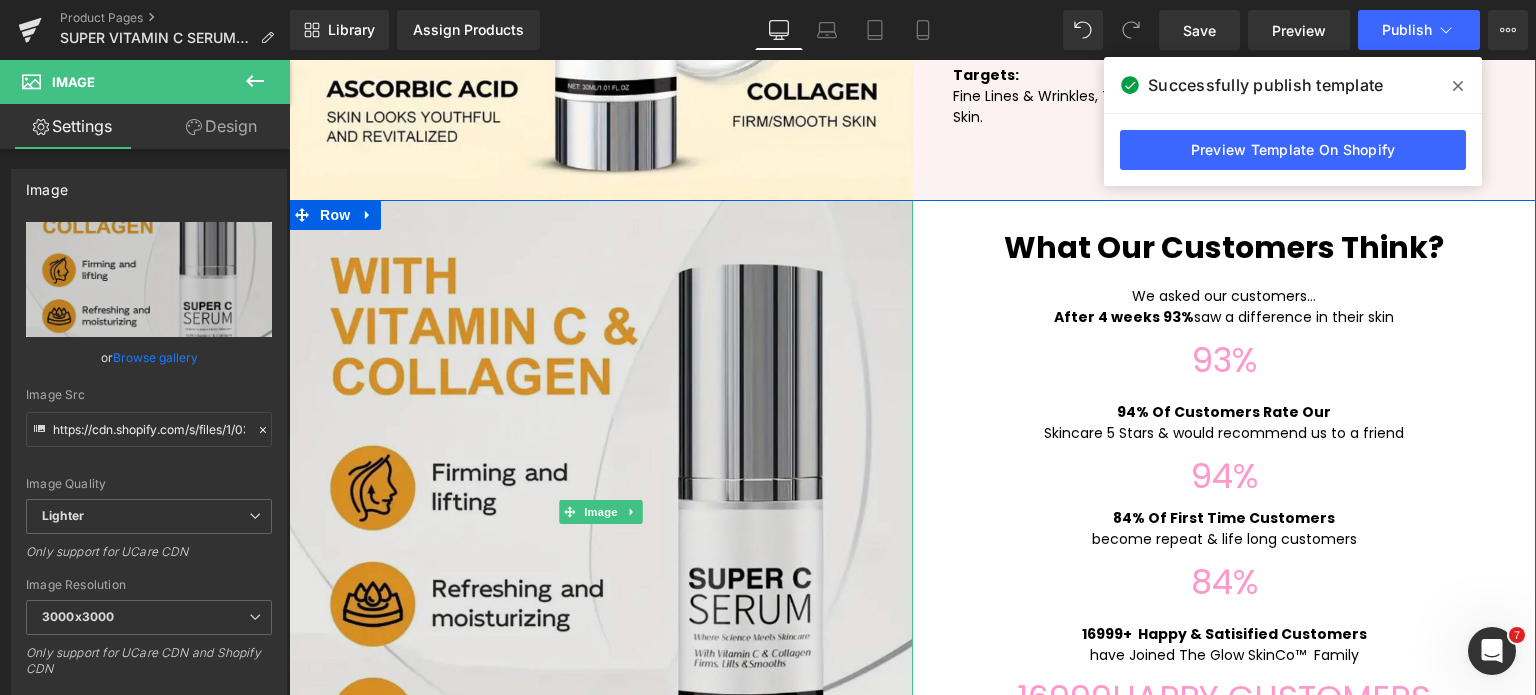 scroll, scrollTop: 8236, scrollLeft: 0, axis: vertical 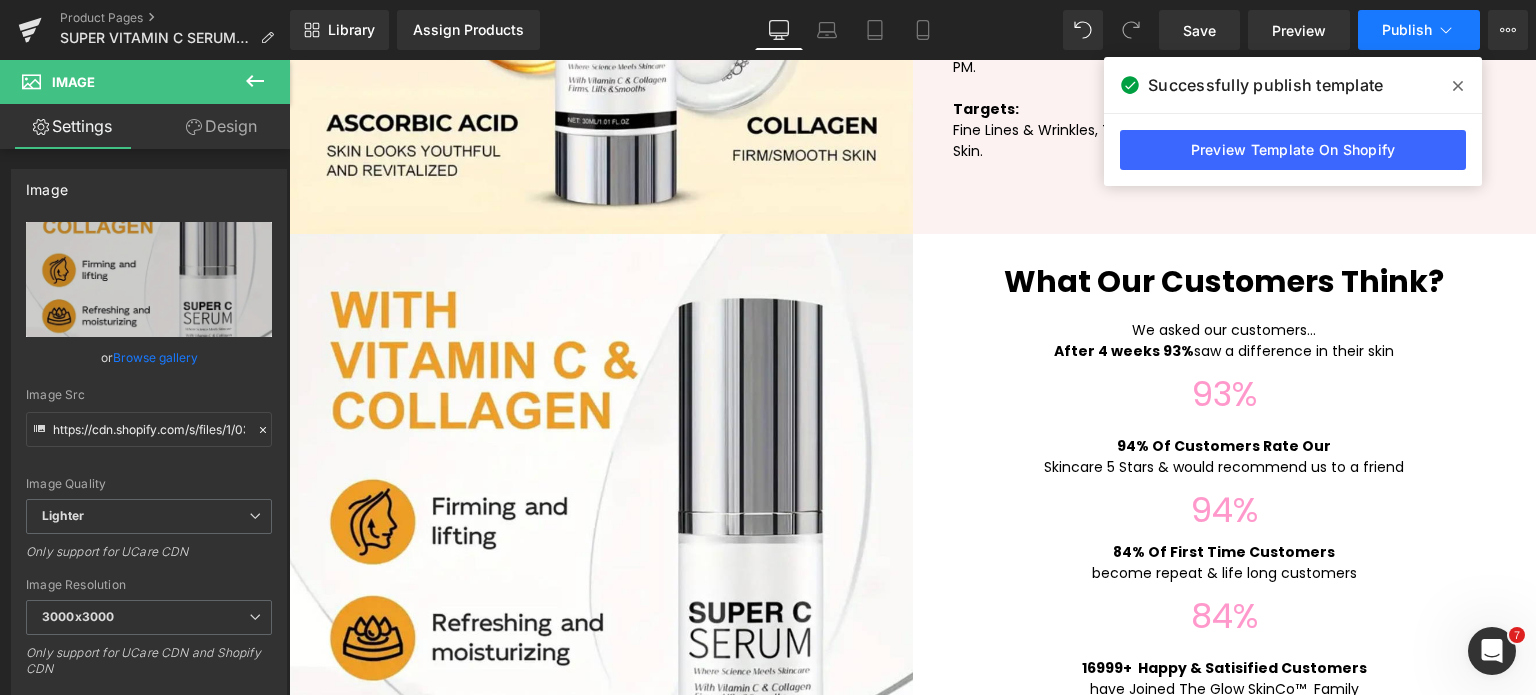 click on "Publish" at bounding box center (1407, 30) 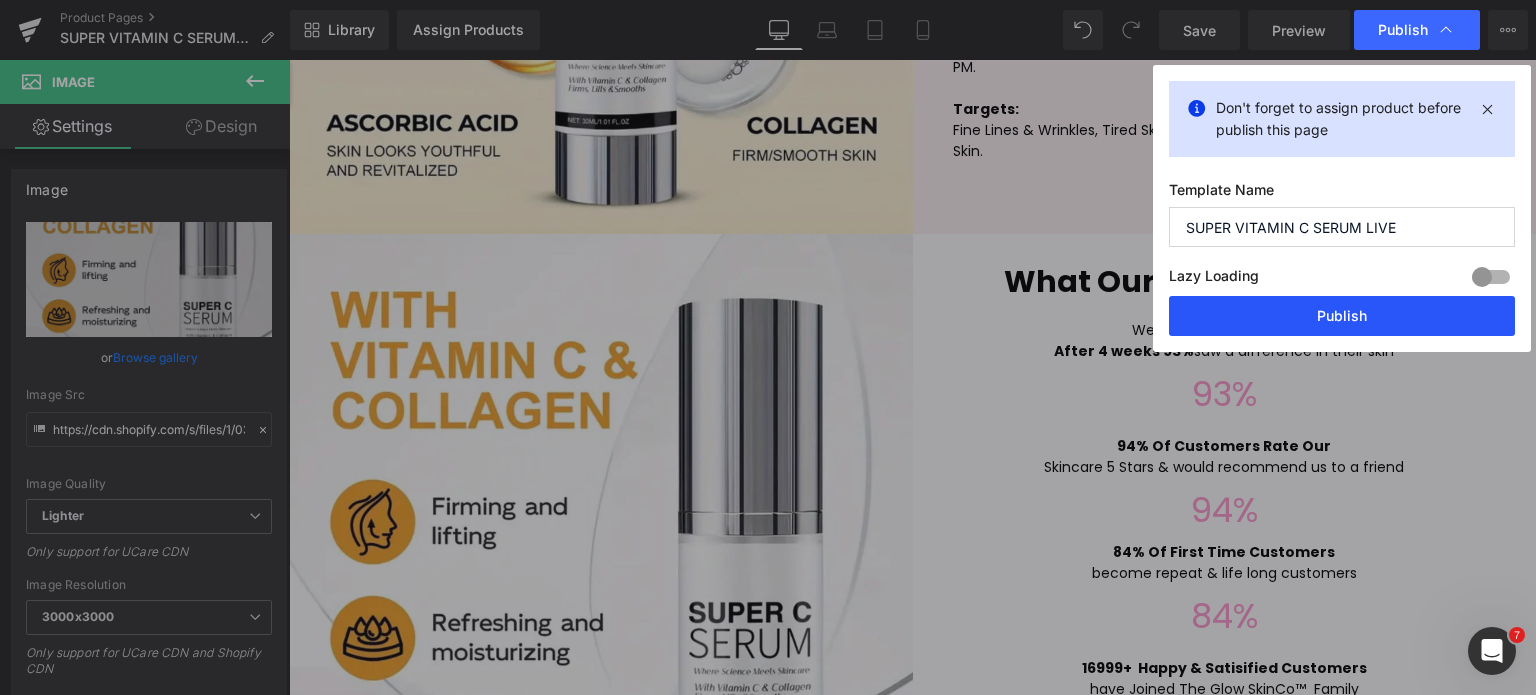 click on "Publish" at bounding box center [1342, 316] 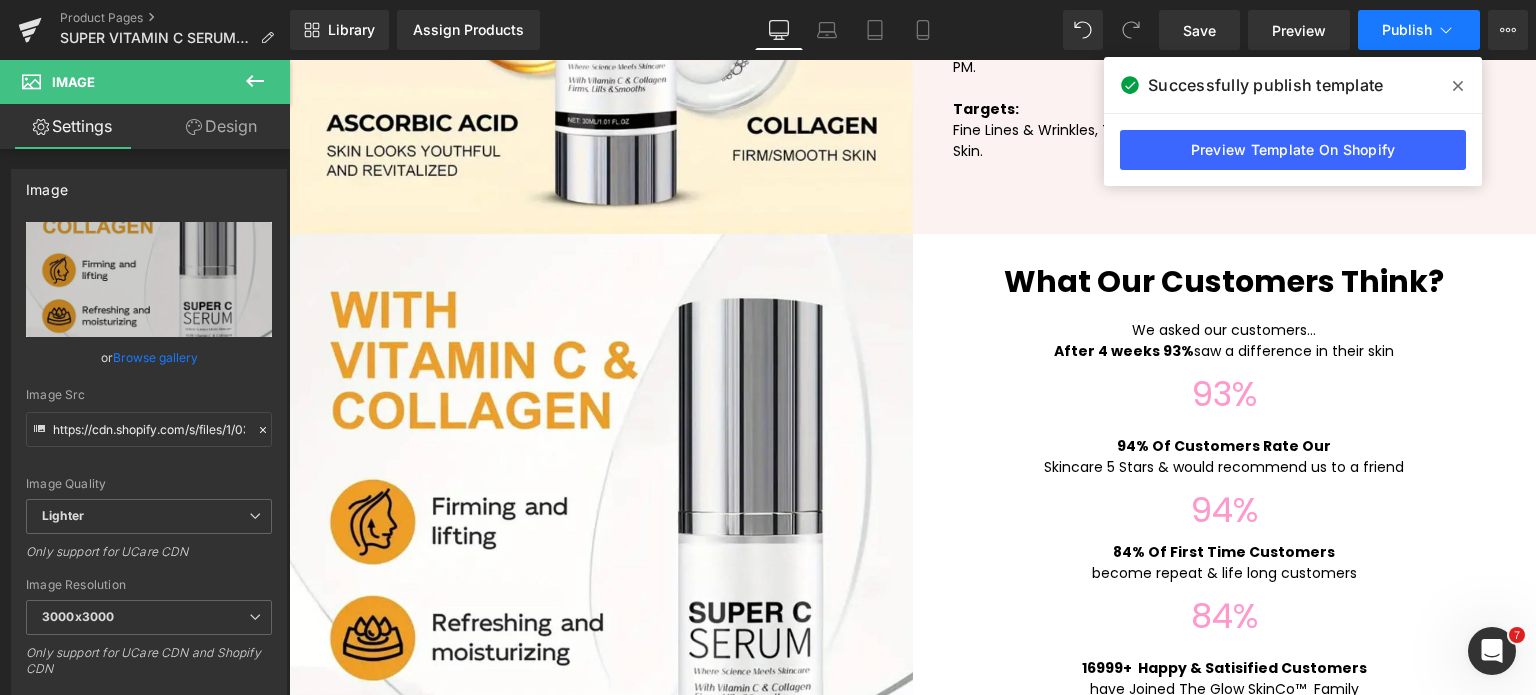 click on "Publish" at bounding box center (1407, 30) 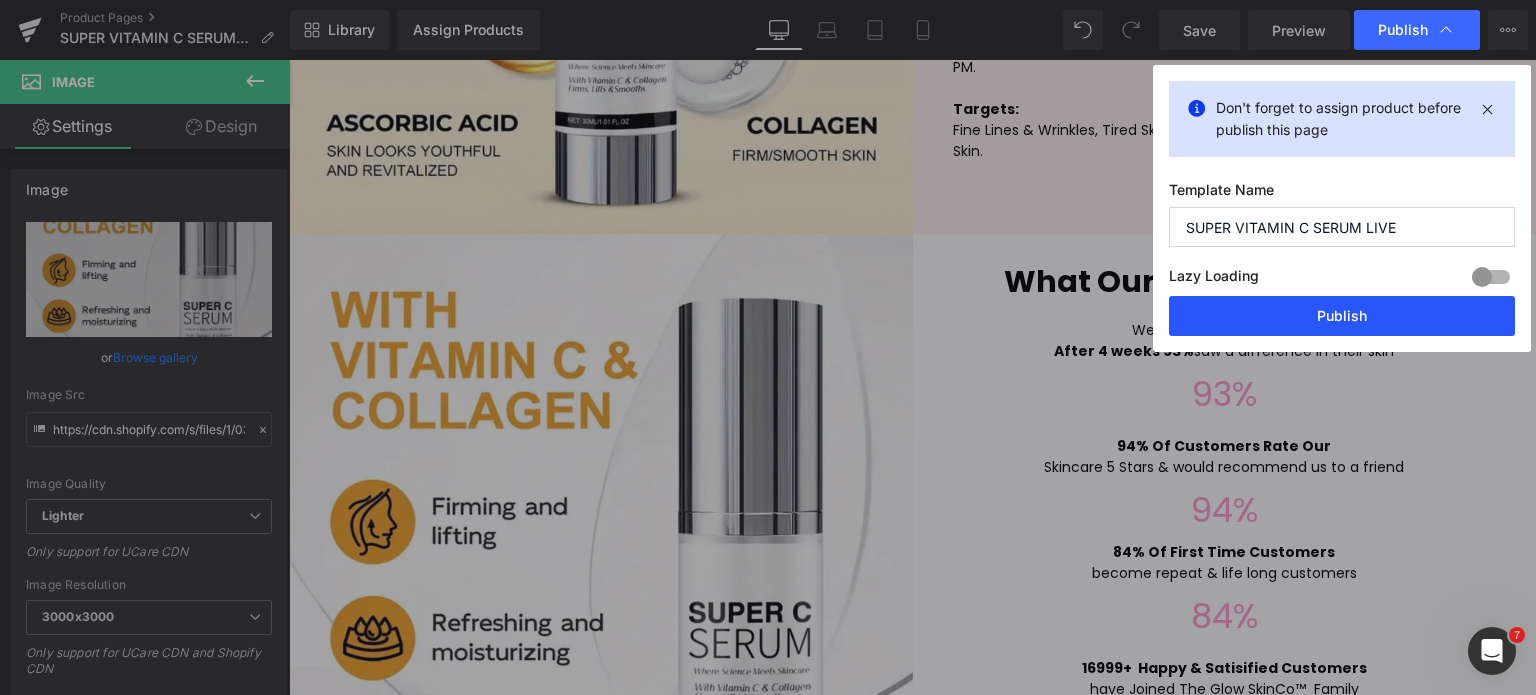 drag, startPoint x: 1285, startPoint y: 327, endPoint x: 995, endPoint y: 266, distance: 296.34607 